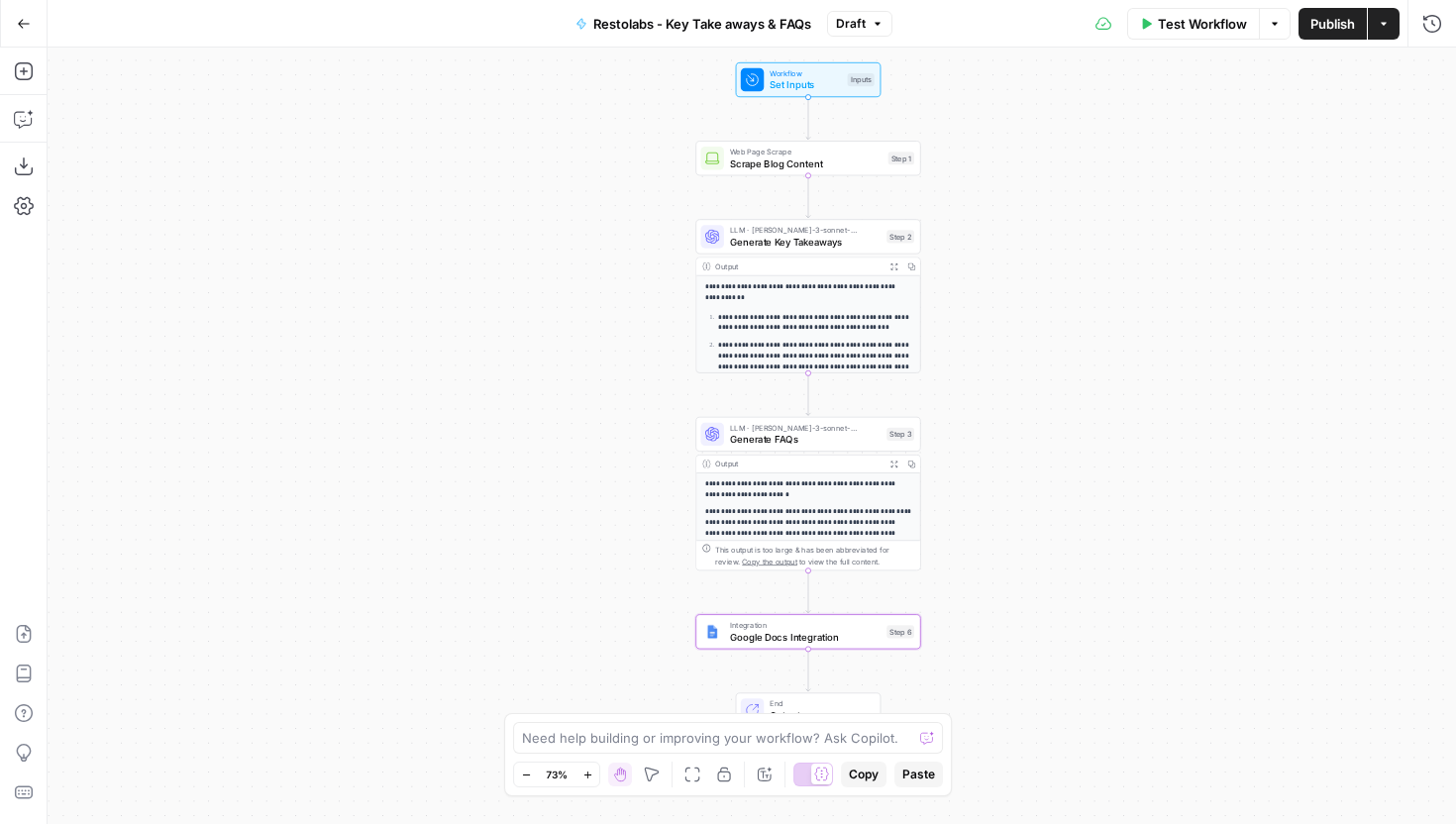 scroll, scrollTop: 0, scrollLeft: 0, axis: both 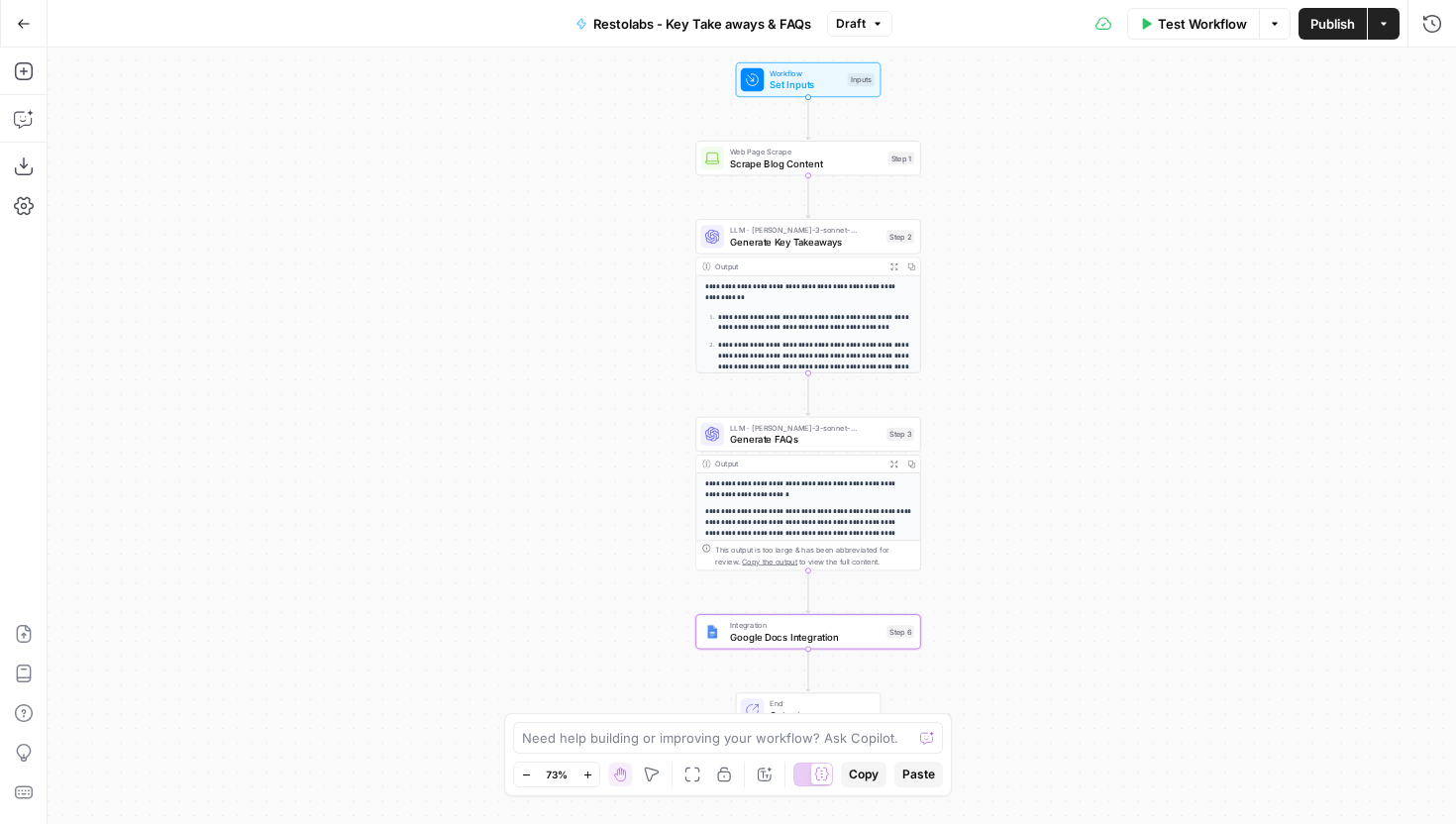 click on "Go Back" at bounding box center [24, 24] 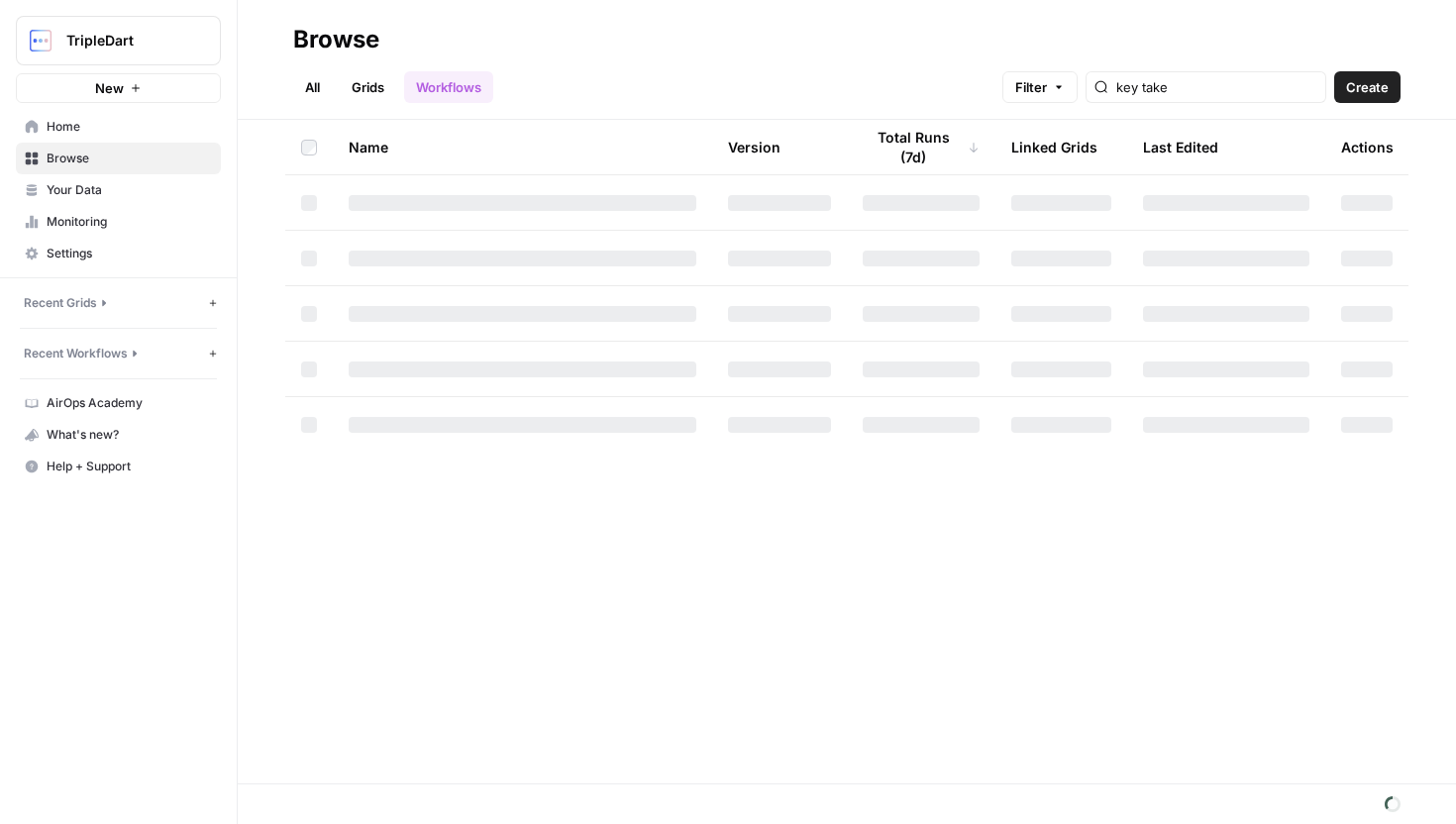 click on "Home" at bounding box center (118, 127) 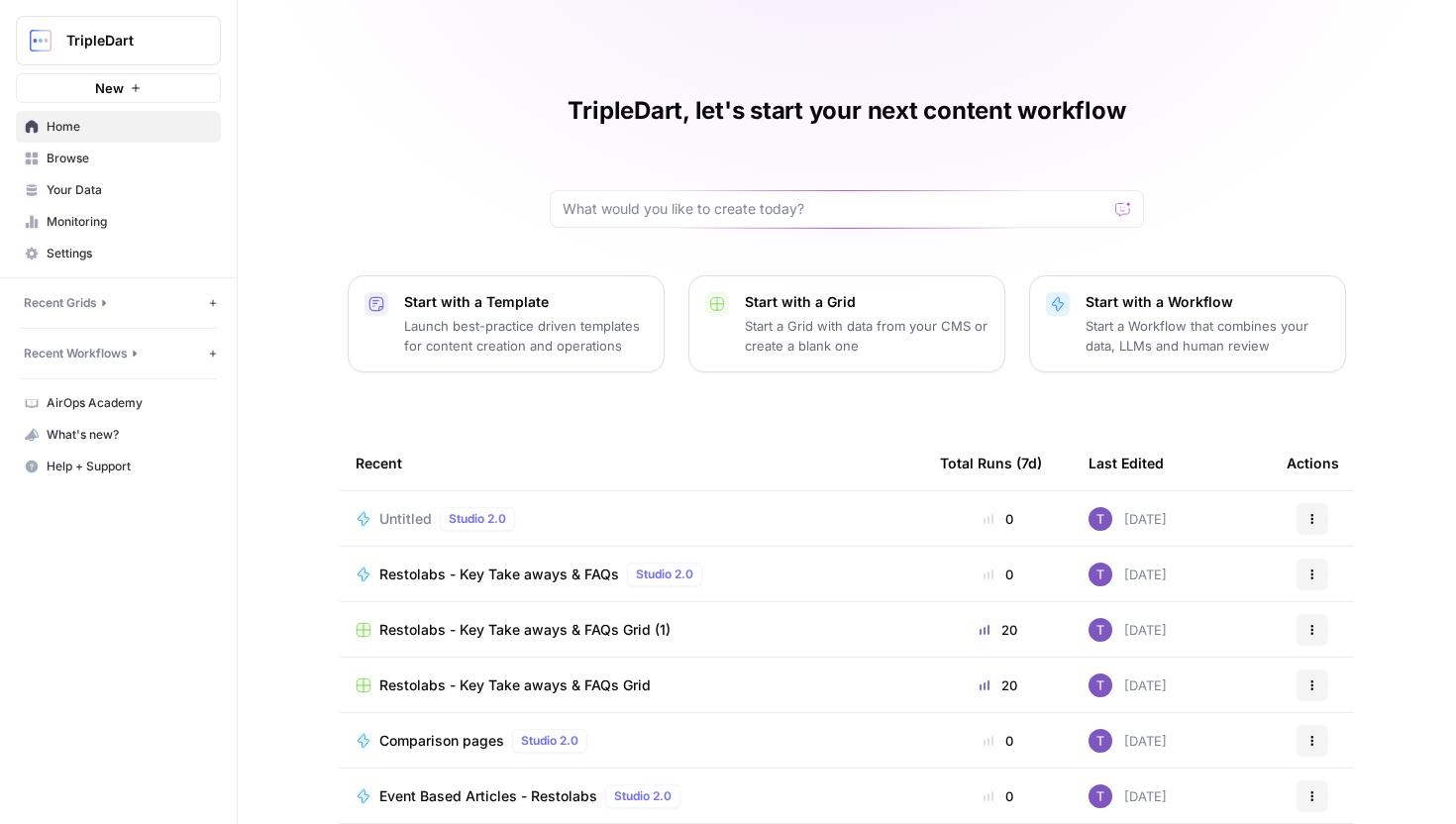 click on "Your Data" at bounding box center [129, 190] 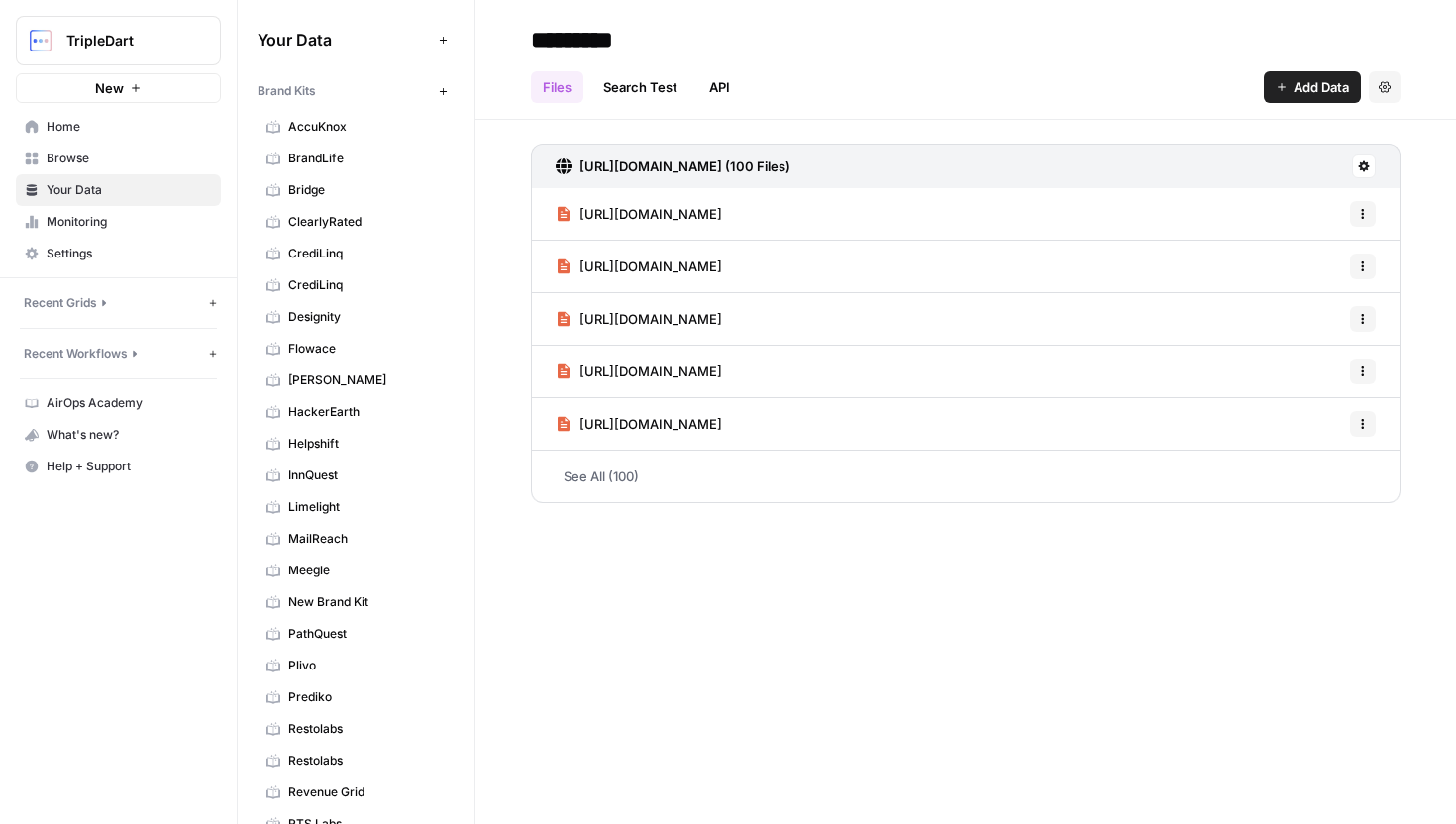 drag, startPoint x: 256, startPoint y: 88, endPoint x: 345, endPoint y: 92, distance: 89.089842 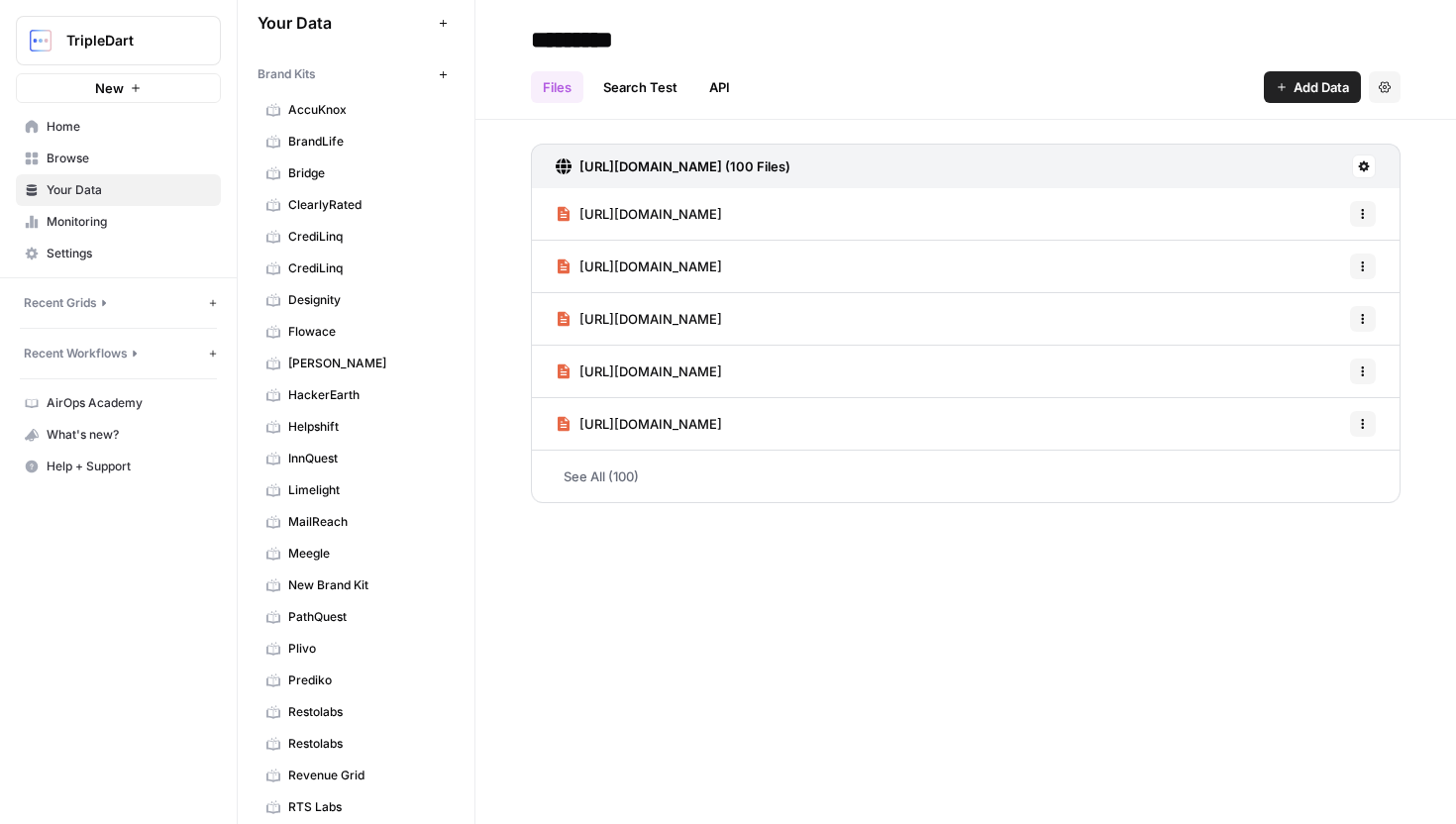 scroll, scrollTop: 0, scrollLeft: 0, axis: both 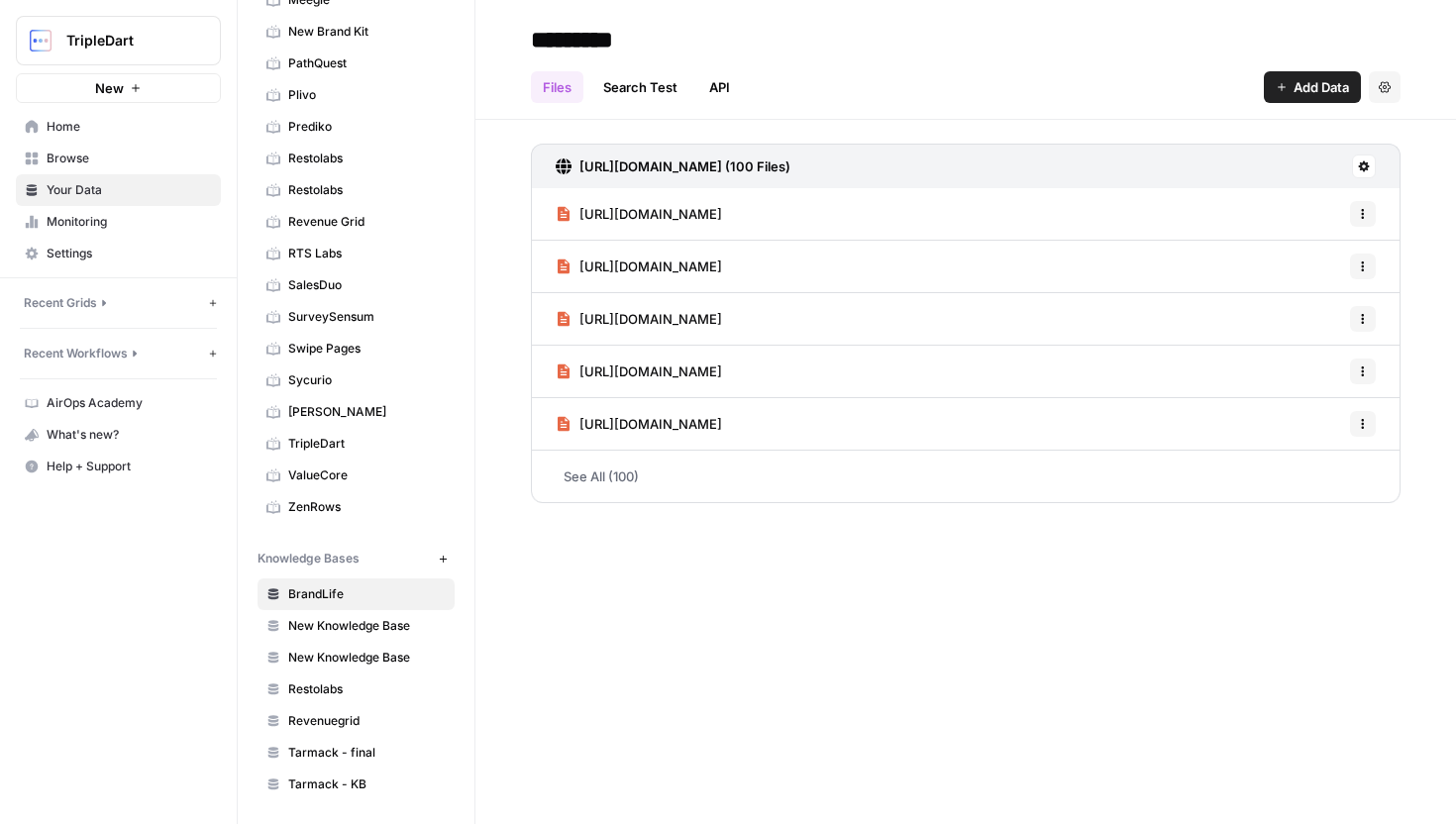 click on "BrandLife" at bounding box center [366, 594] 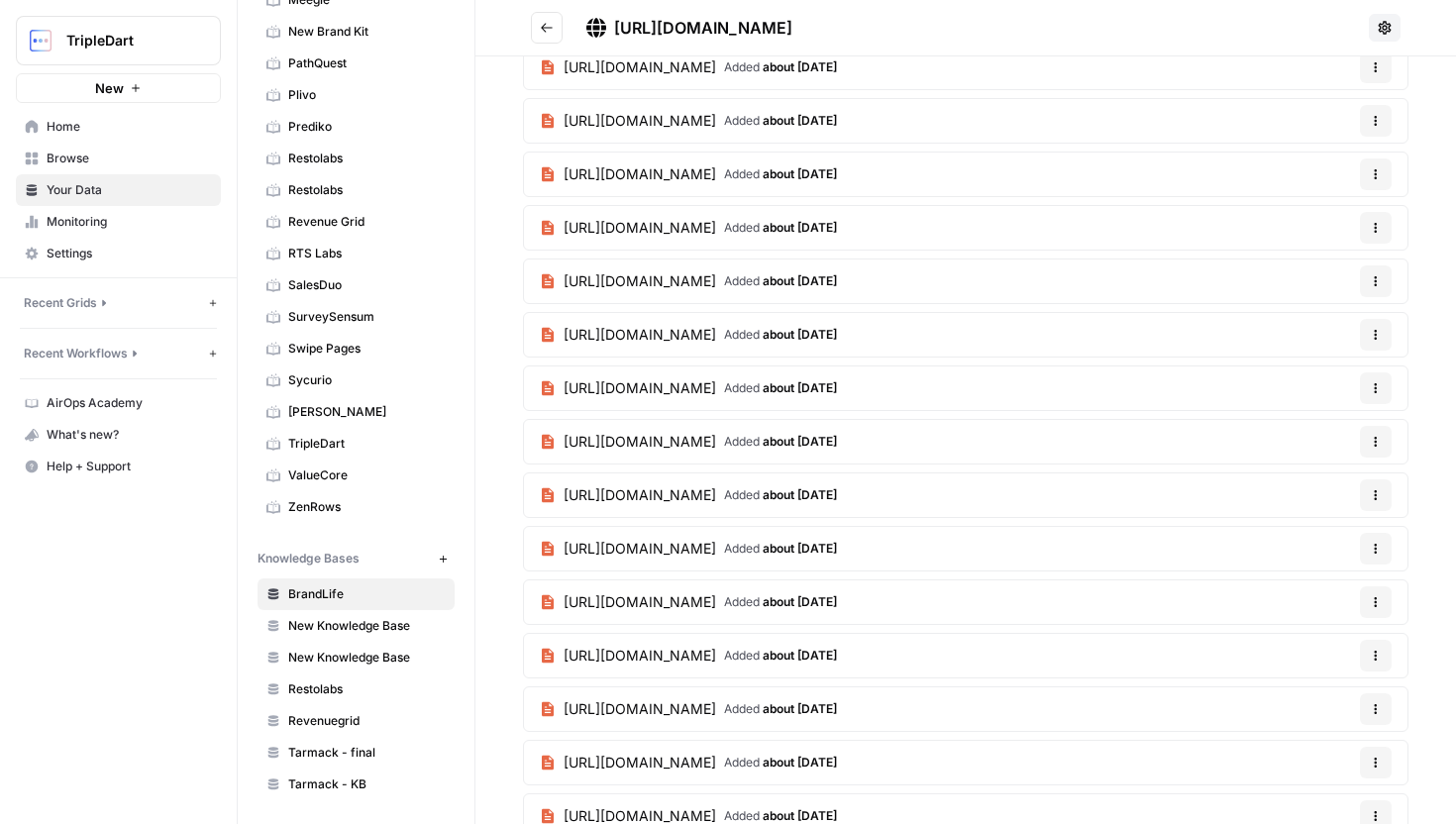scroll, scrollTop: 0, scrollLeft: 0, axis: both 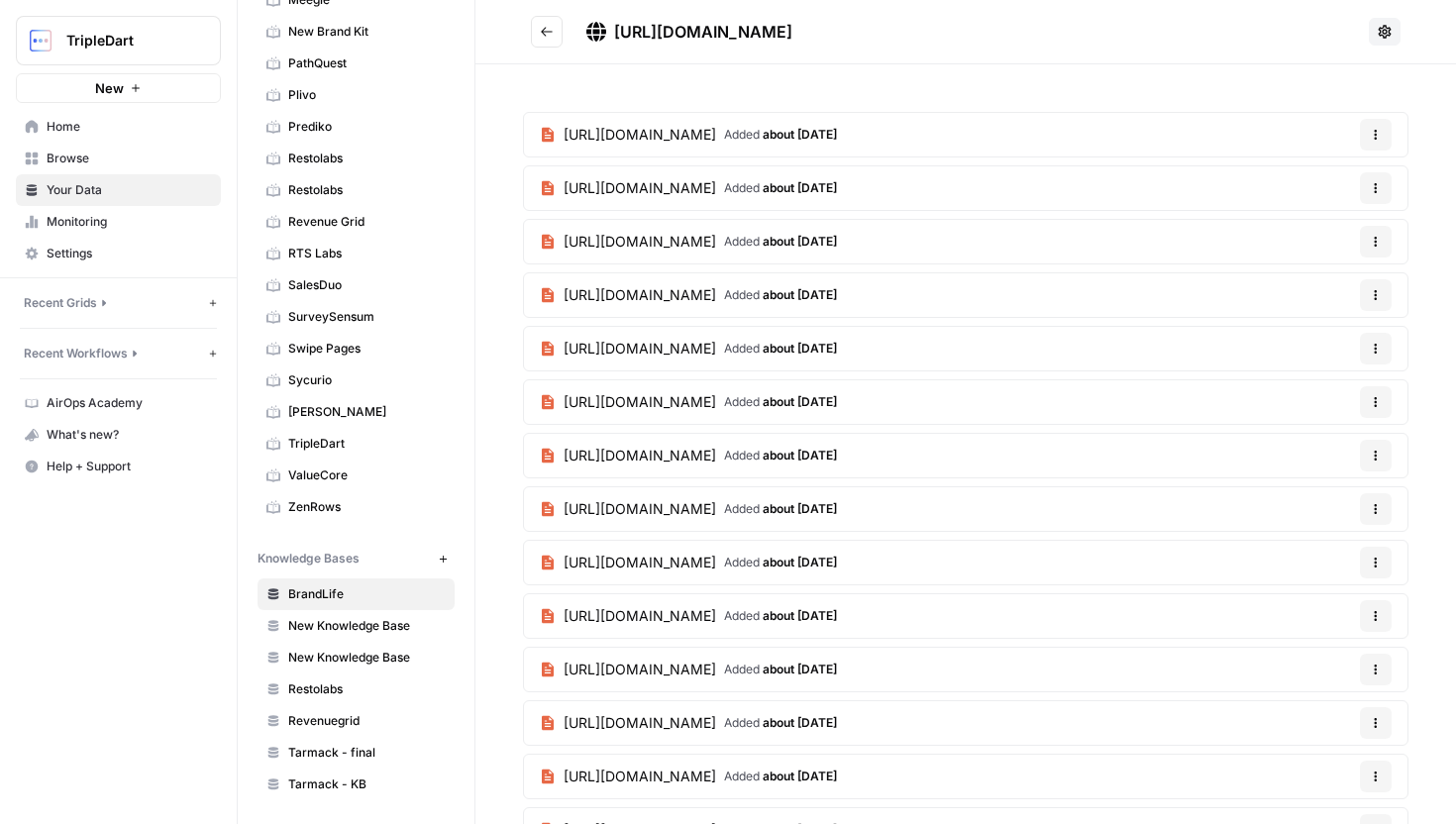 click 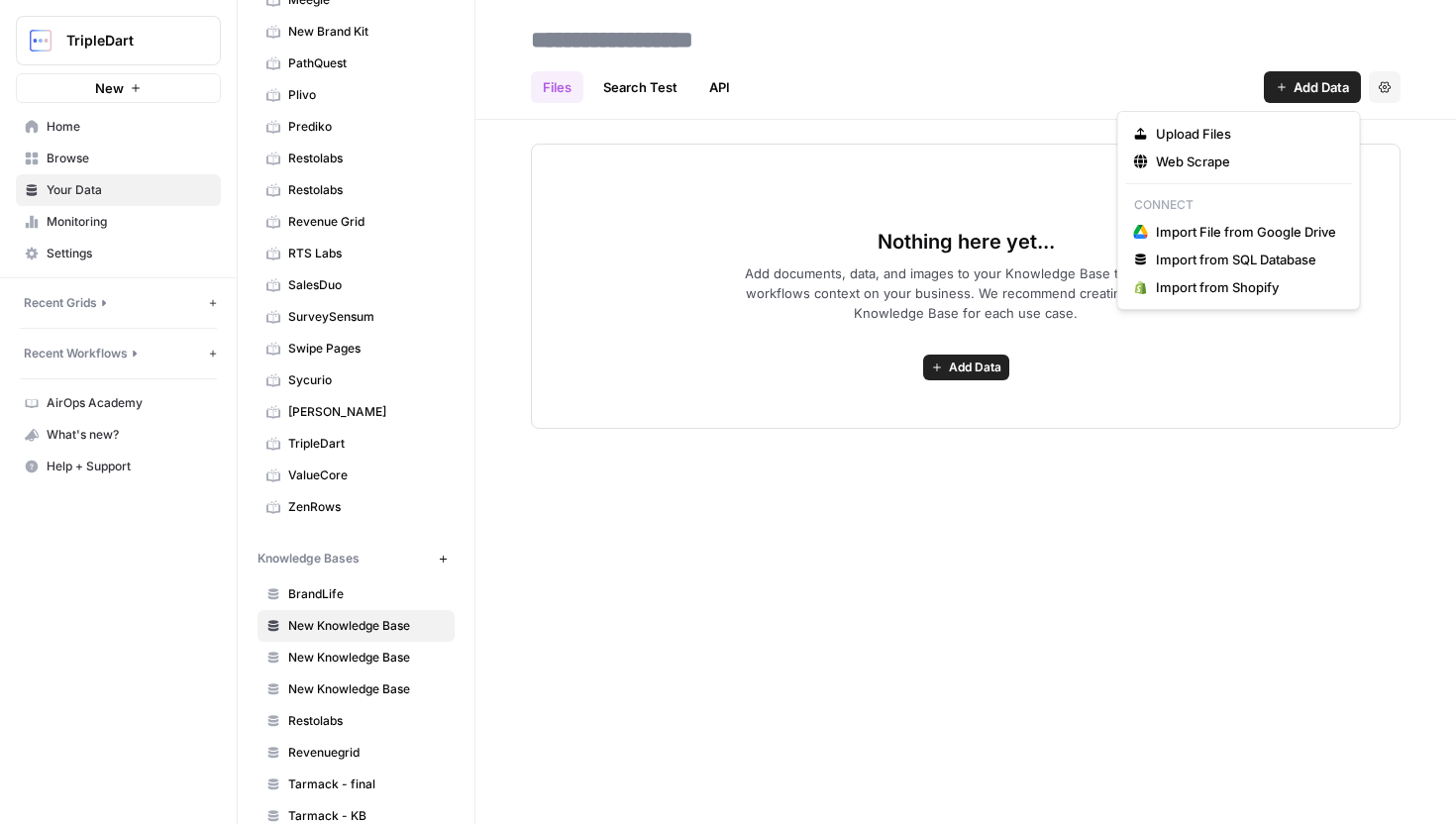 click on "Add Data" at bounding box center (1321, 87) 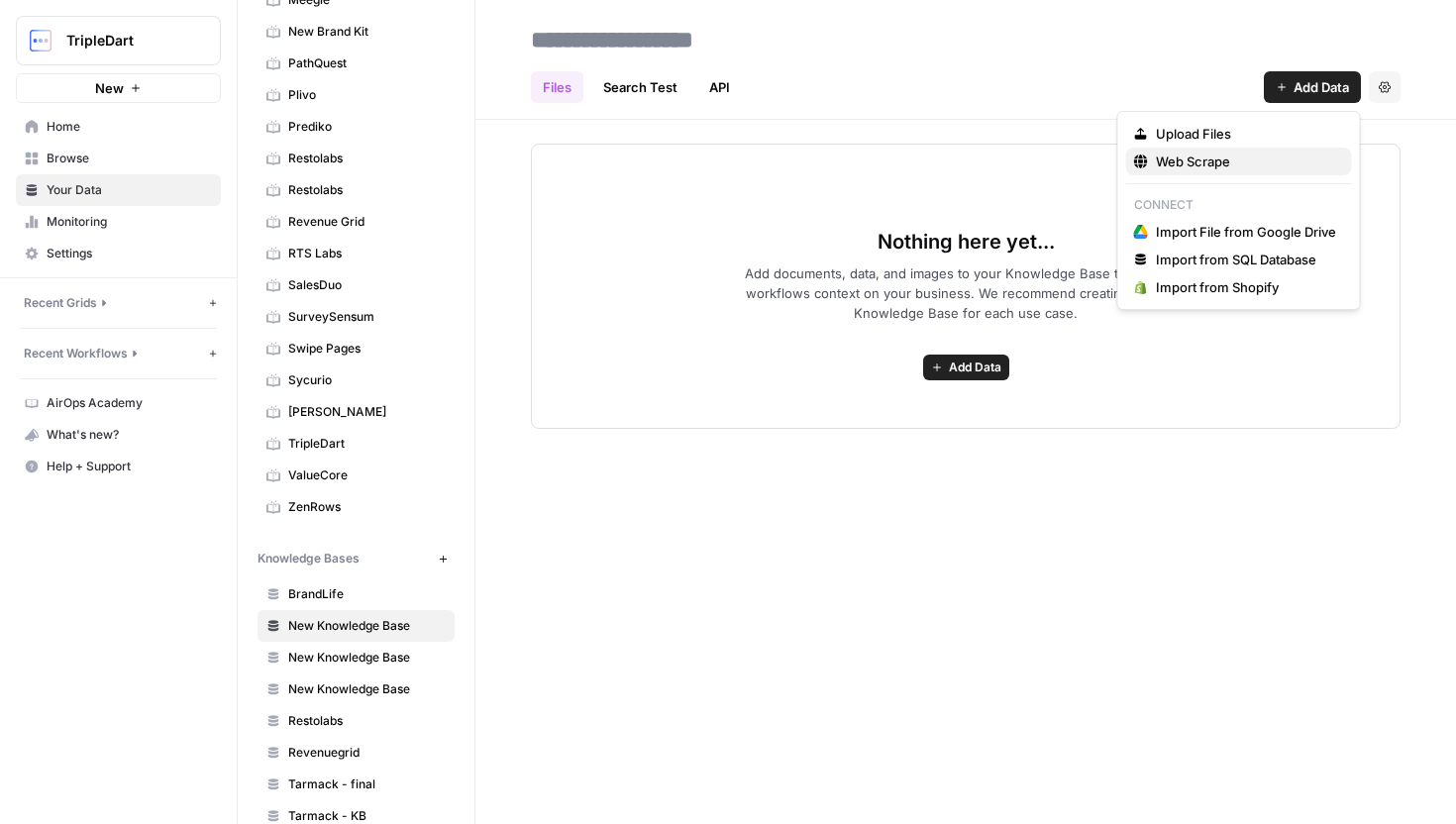 click on "Web Scrape" at bounding box center [1246, 161] 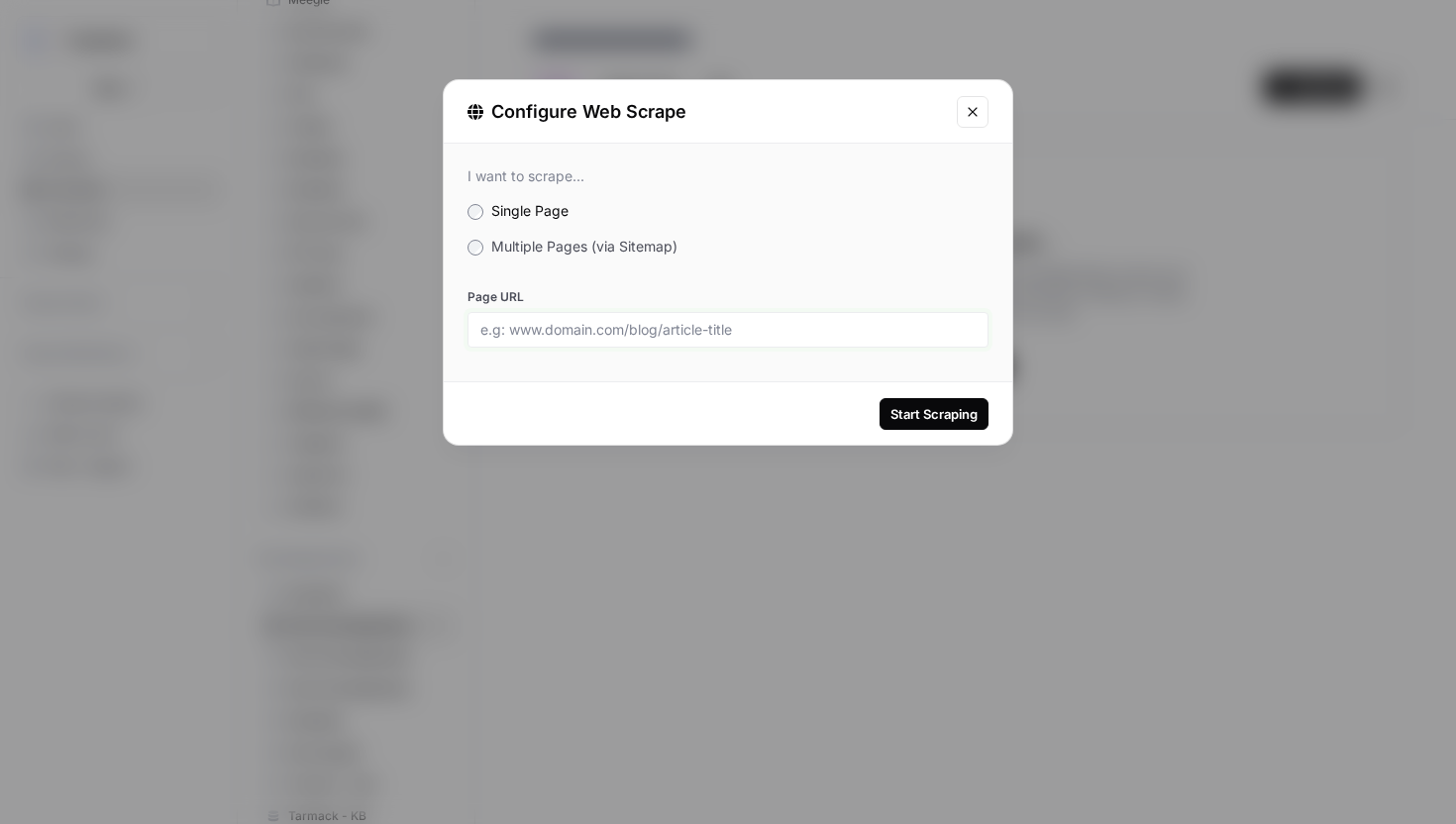 click on "Page URL" at bounding box center [728, 330] 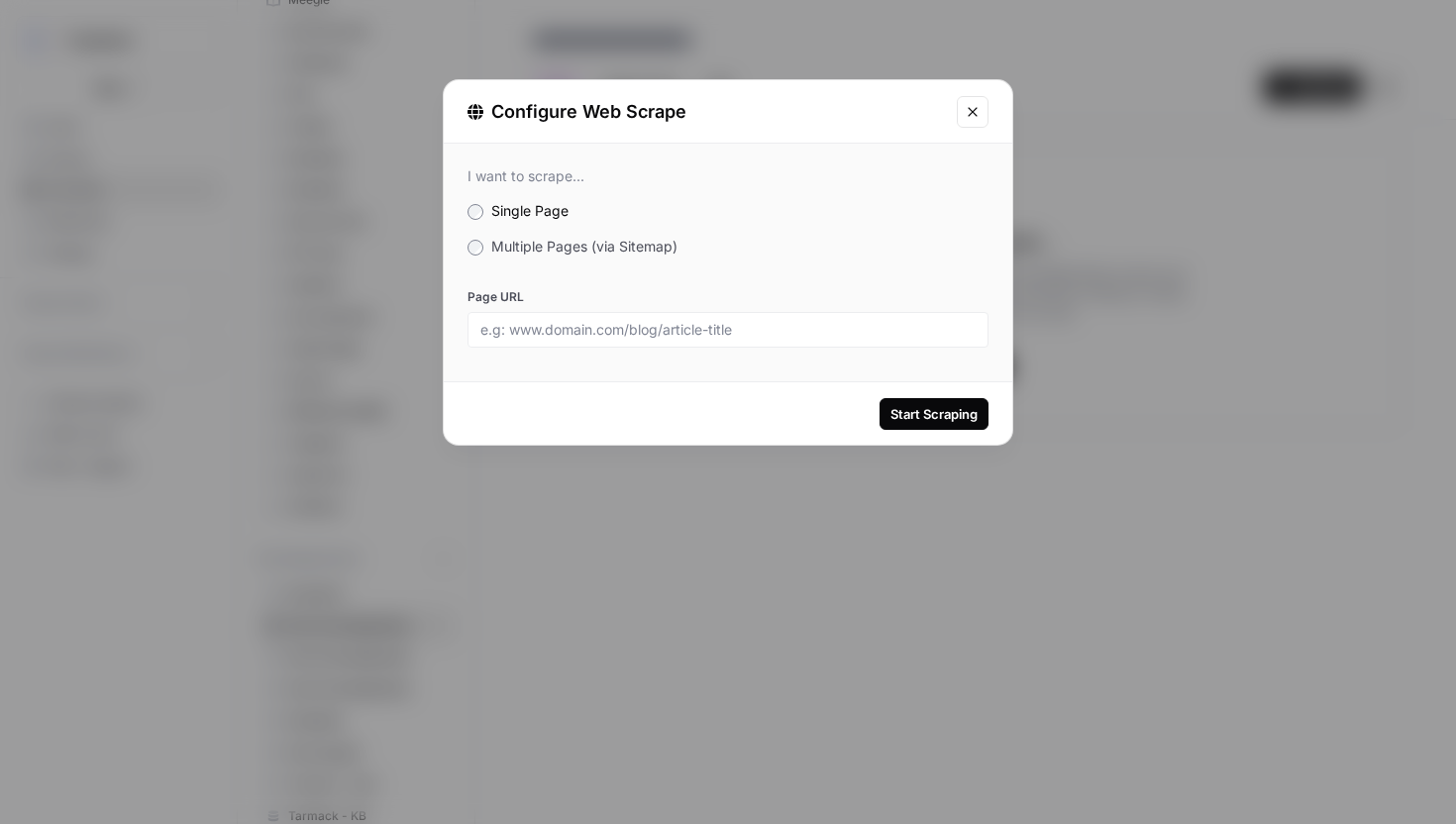 click on "Multiple Pages (via Sitemap)" at bounding box center (584, 246) 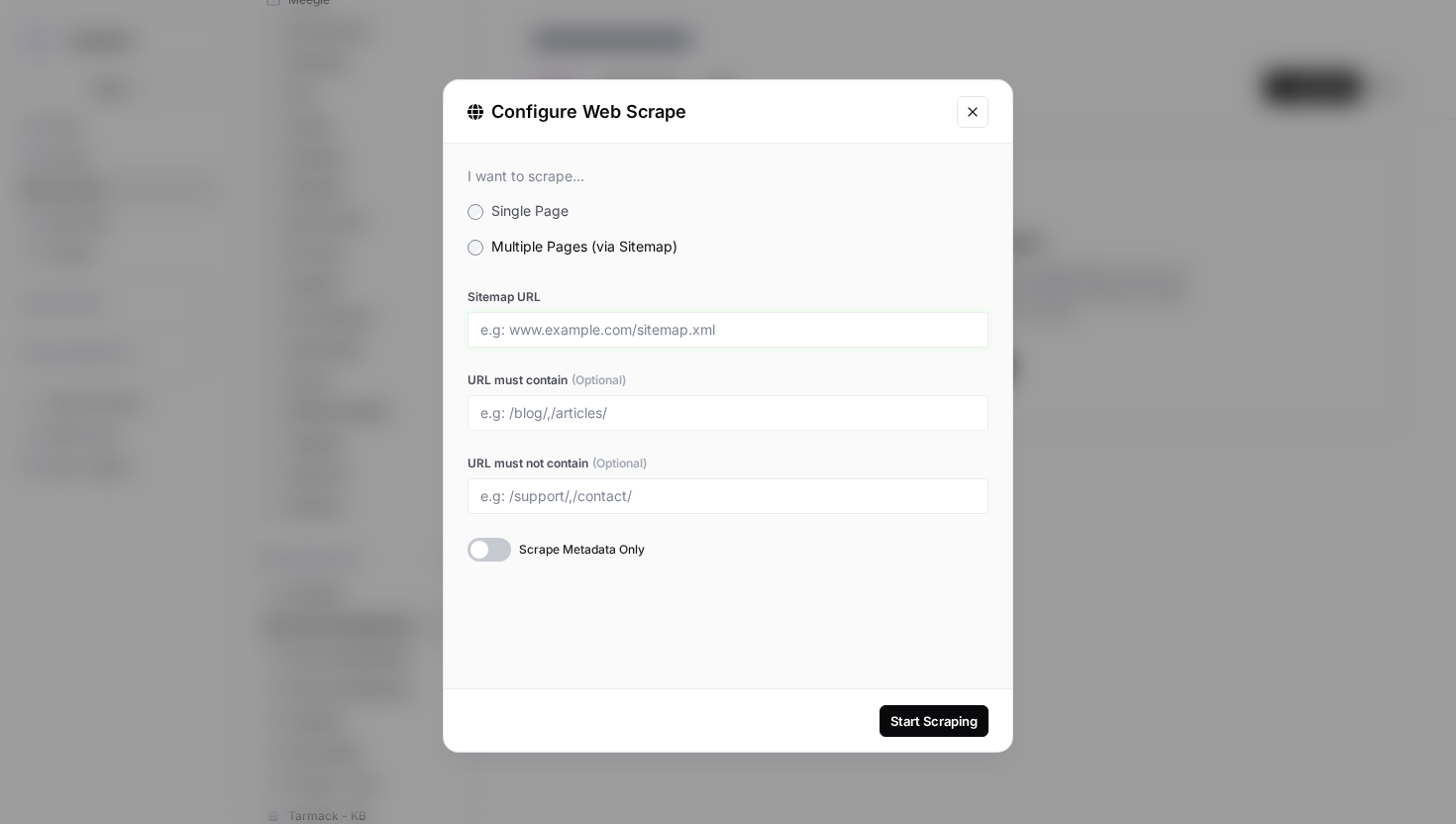 click on "Sitemap URL" at bounding box center [728, 330] 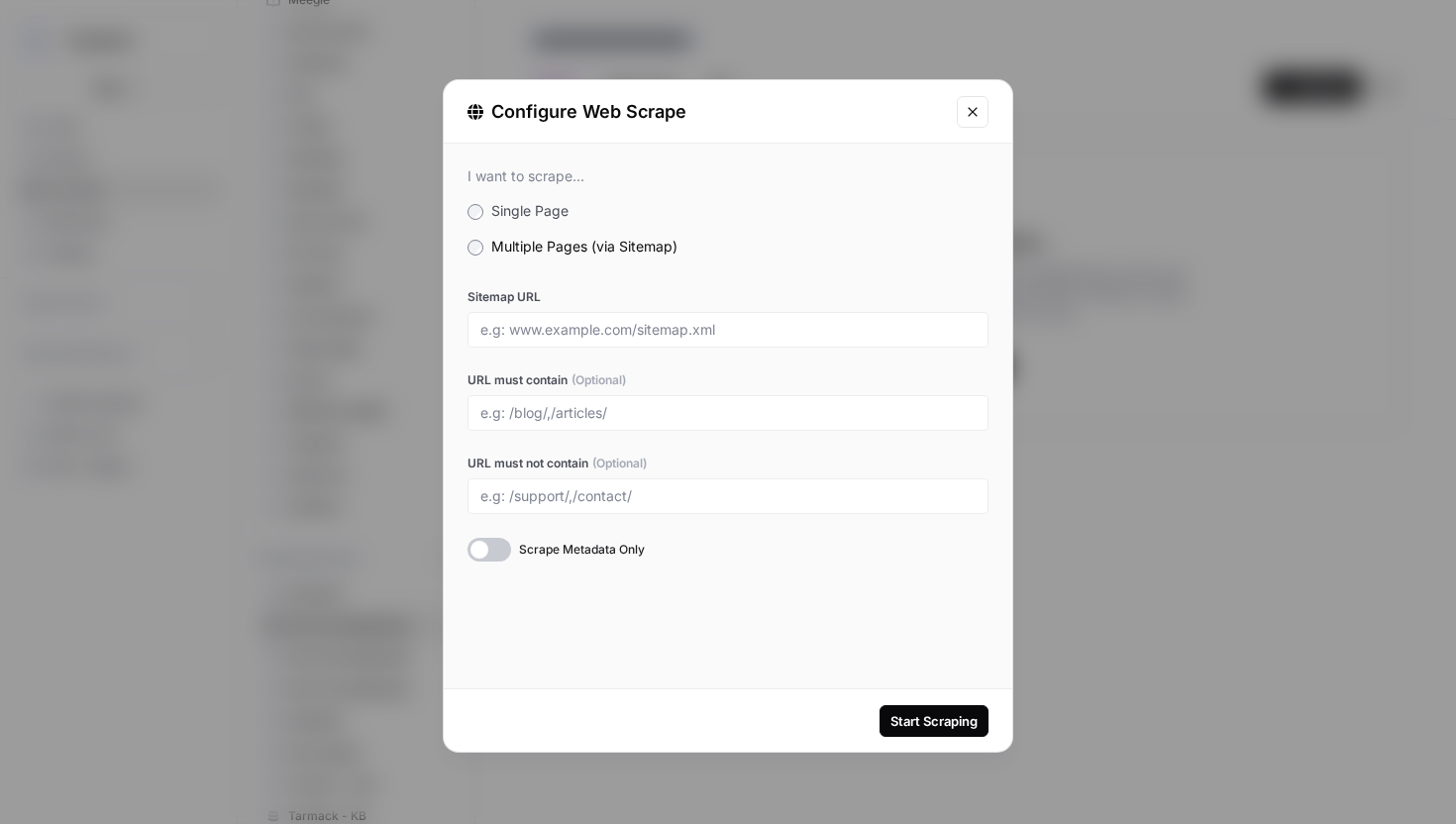click on "URL must contain (Optional)" at bounding box center [728, 380] 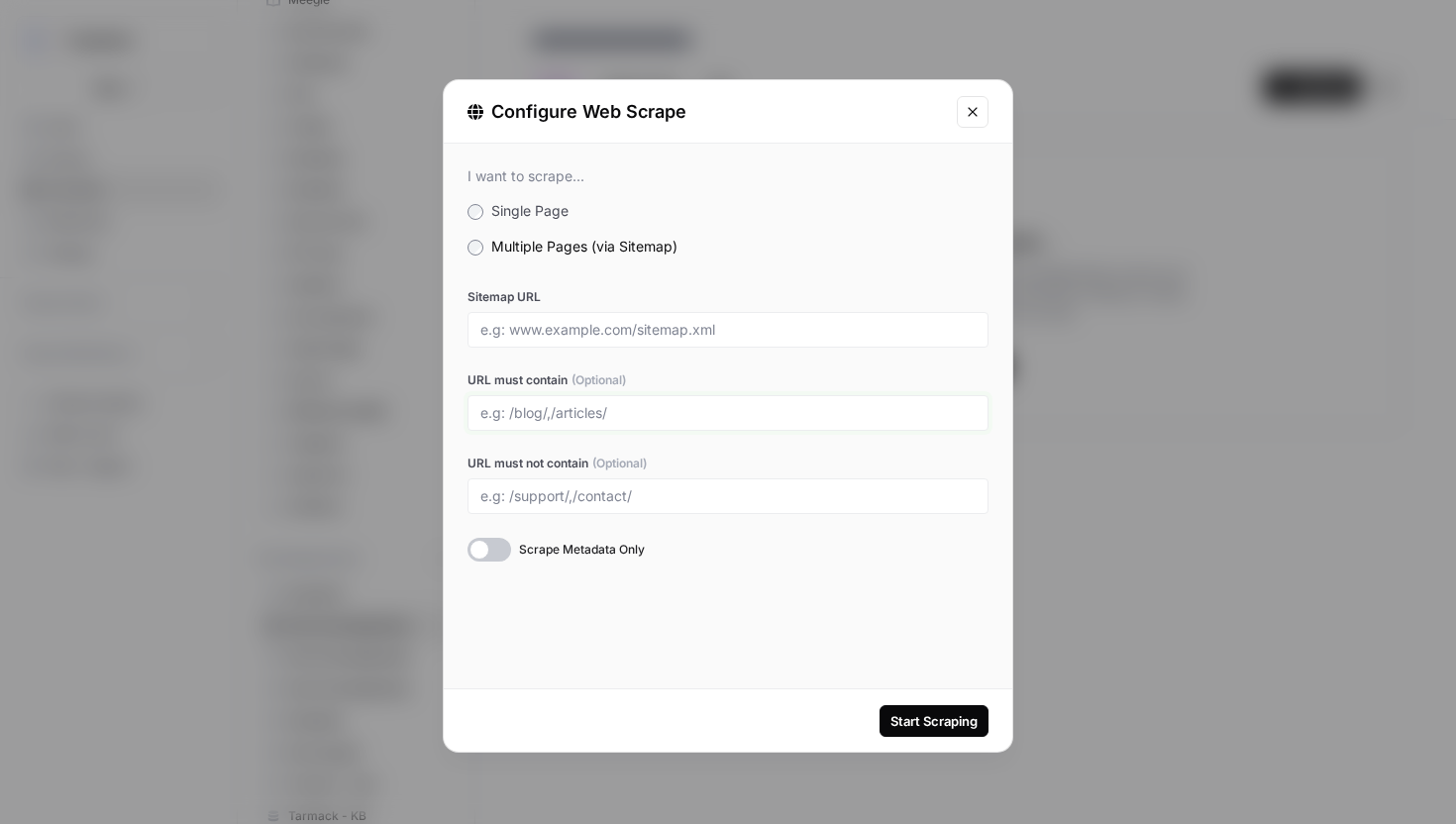 click on "URL must contain (Optional)" at bounding box center [728, 413] 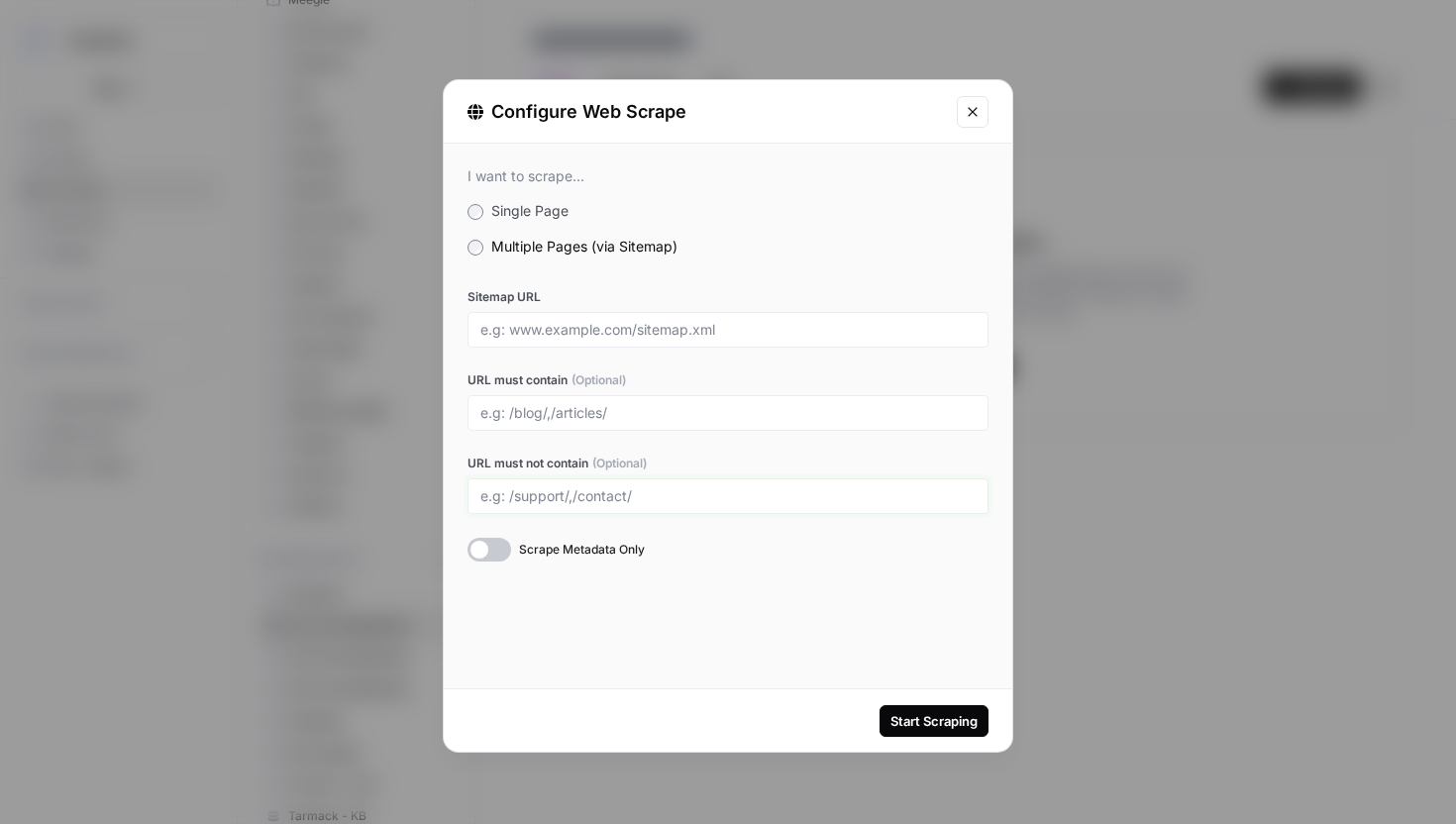 click on "URL must not contain (Optional)" at bounding box center [728, 496] 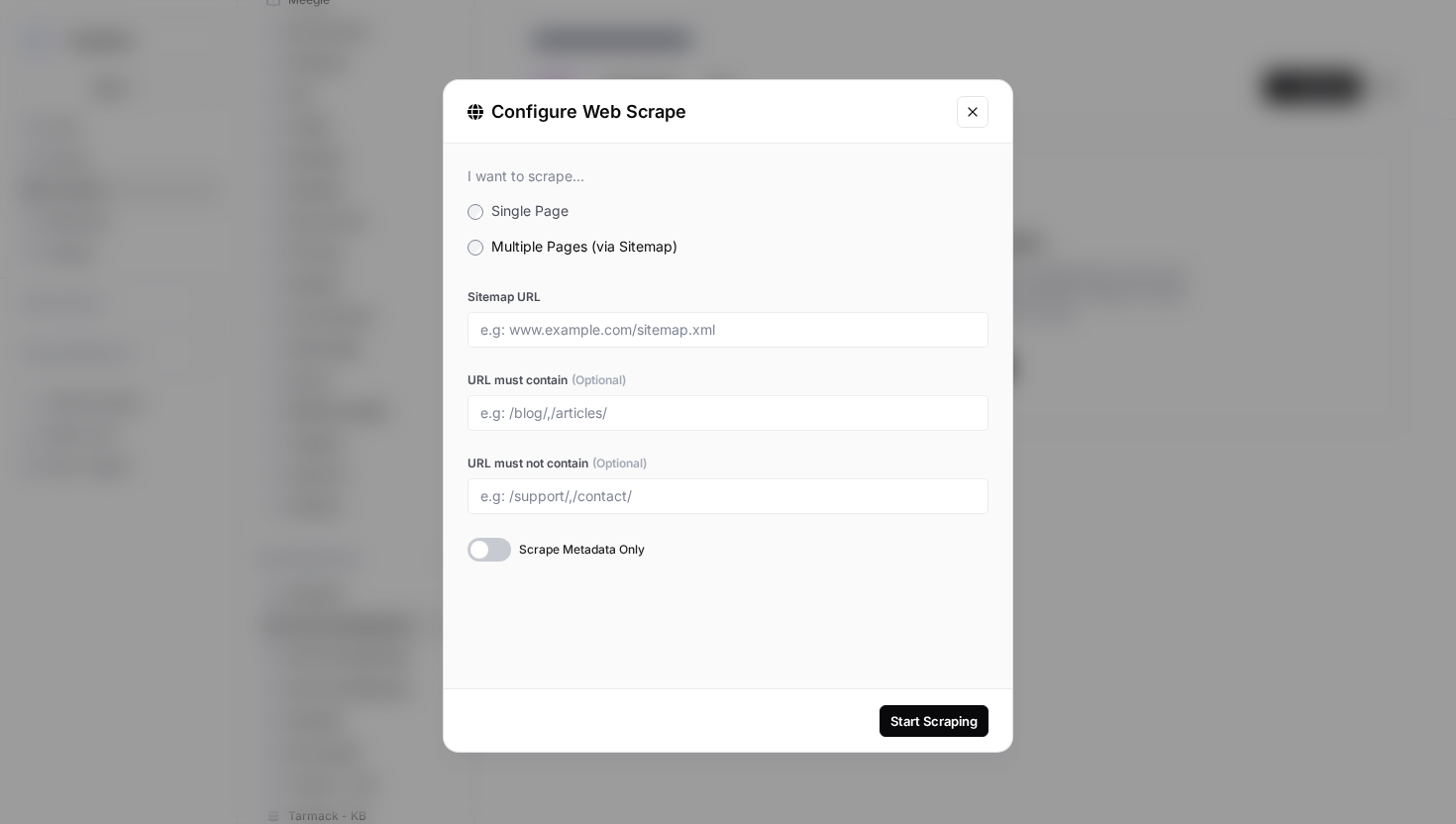 click on "Sitemap URL URL must contain (Optional) URL must not contain (Optional) Scrape Metadata Only" at bounding box center [728, 425] 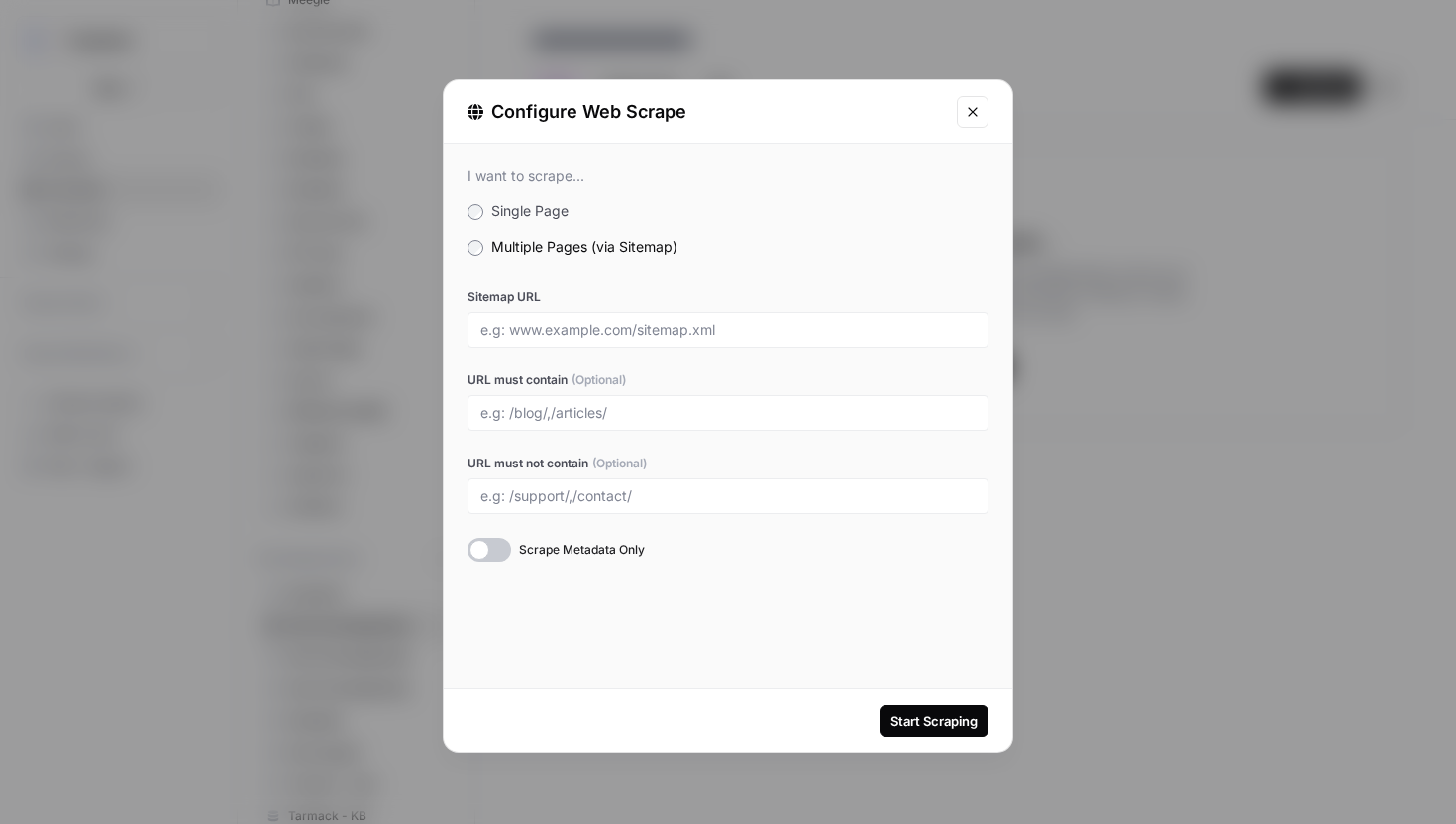 click at bounding box center (973, 112) 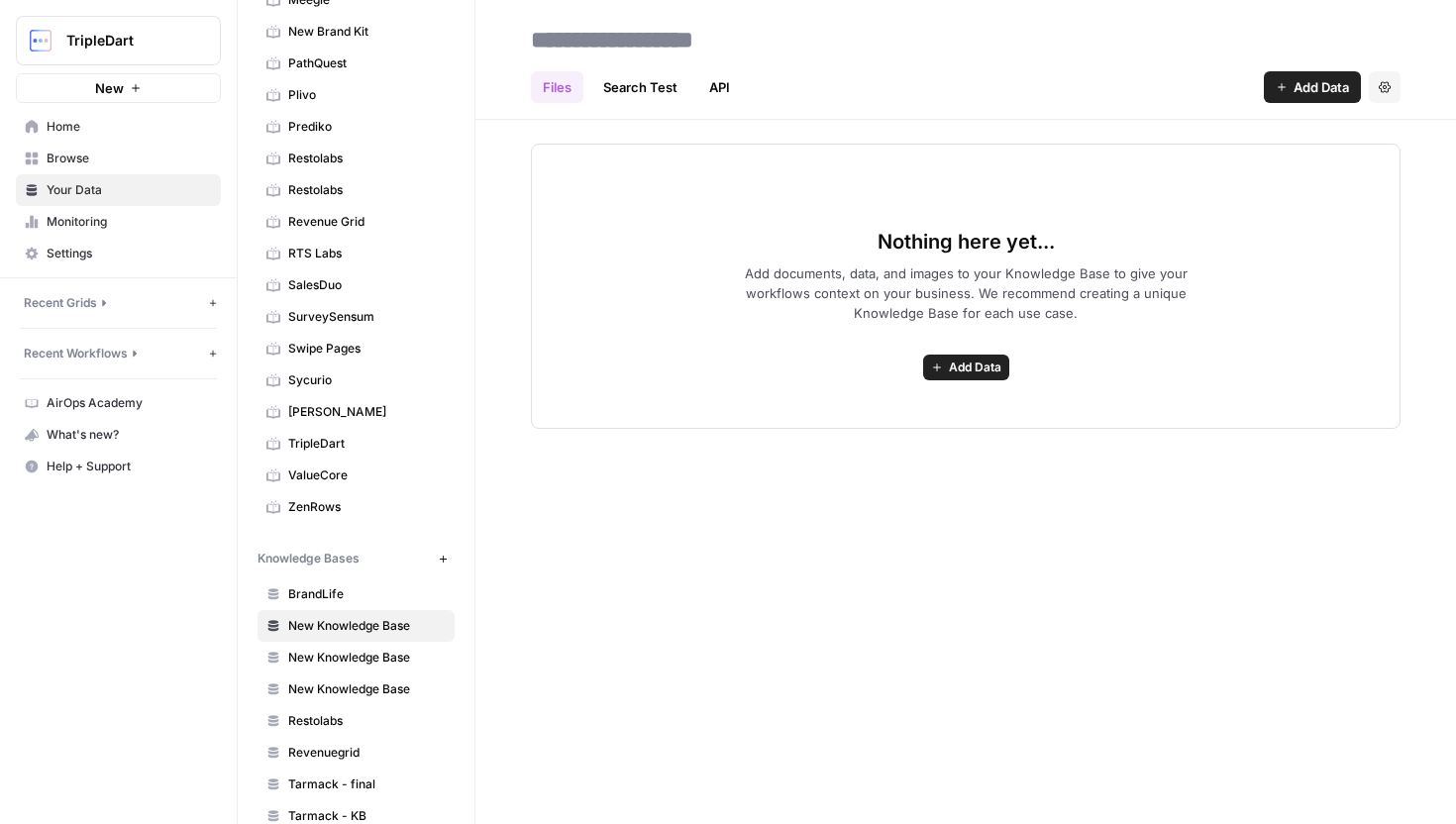 click on "Browse" at bounding box center (129, 158) 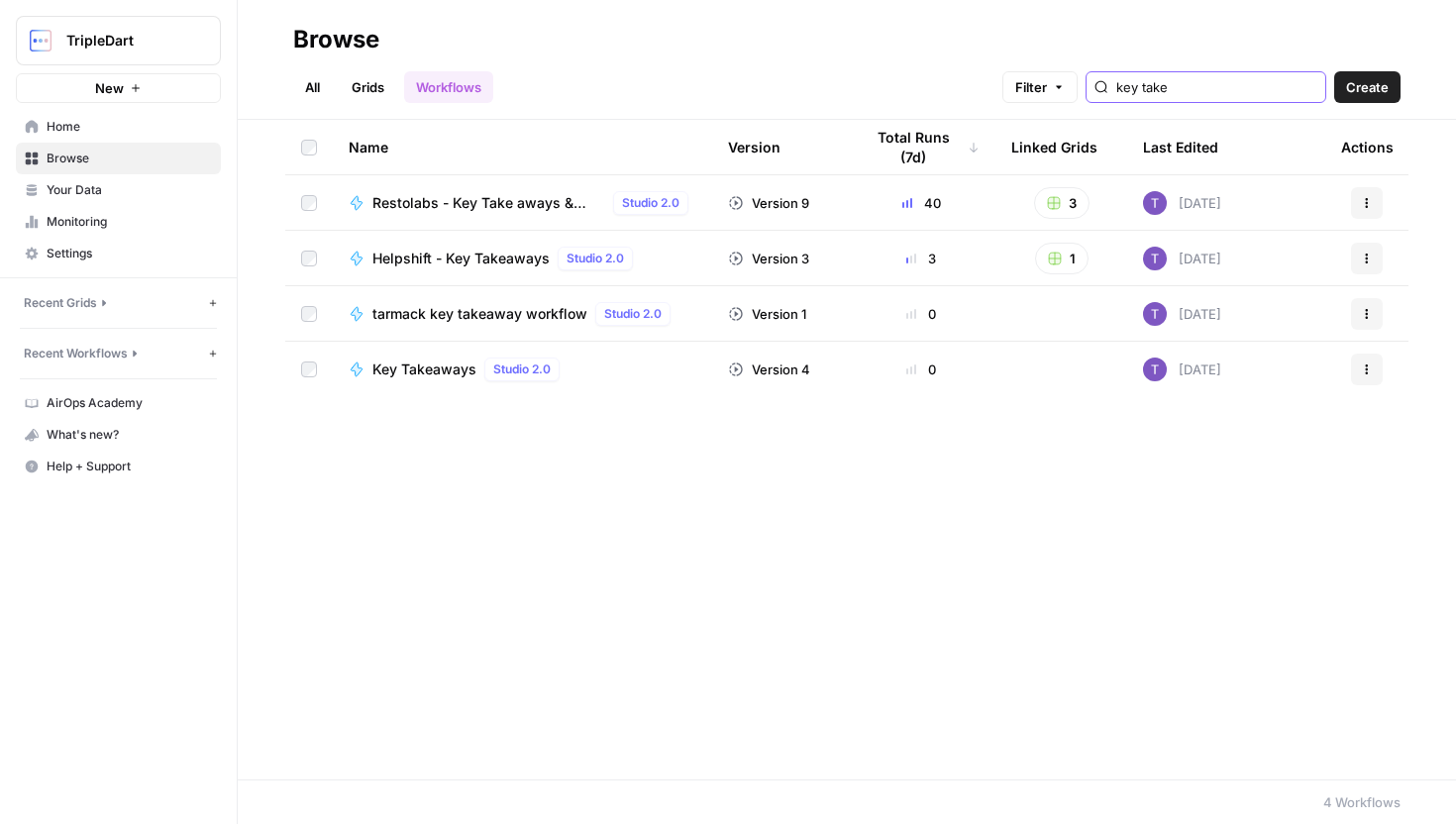 click on "key take" at bounding box center (1216, 87) 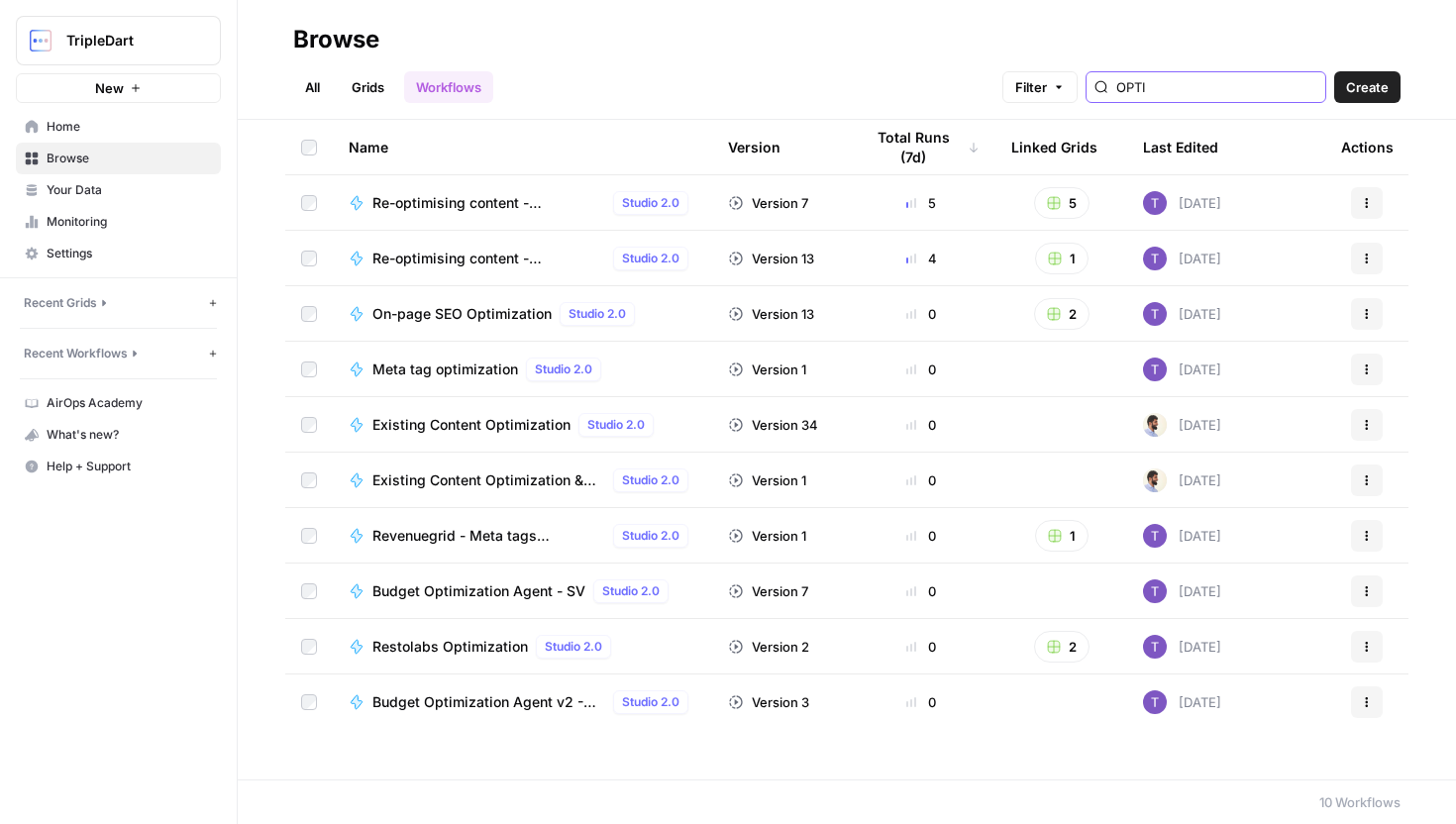 type on "OPTI" 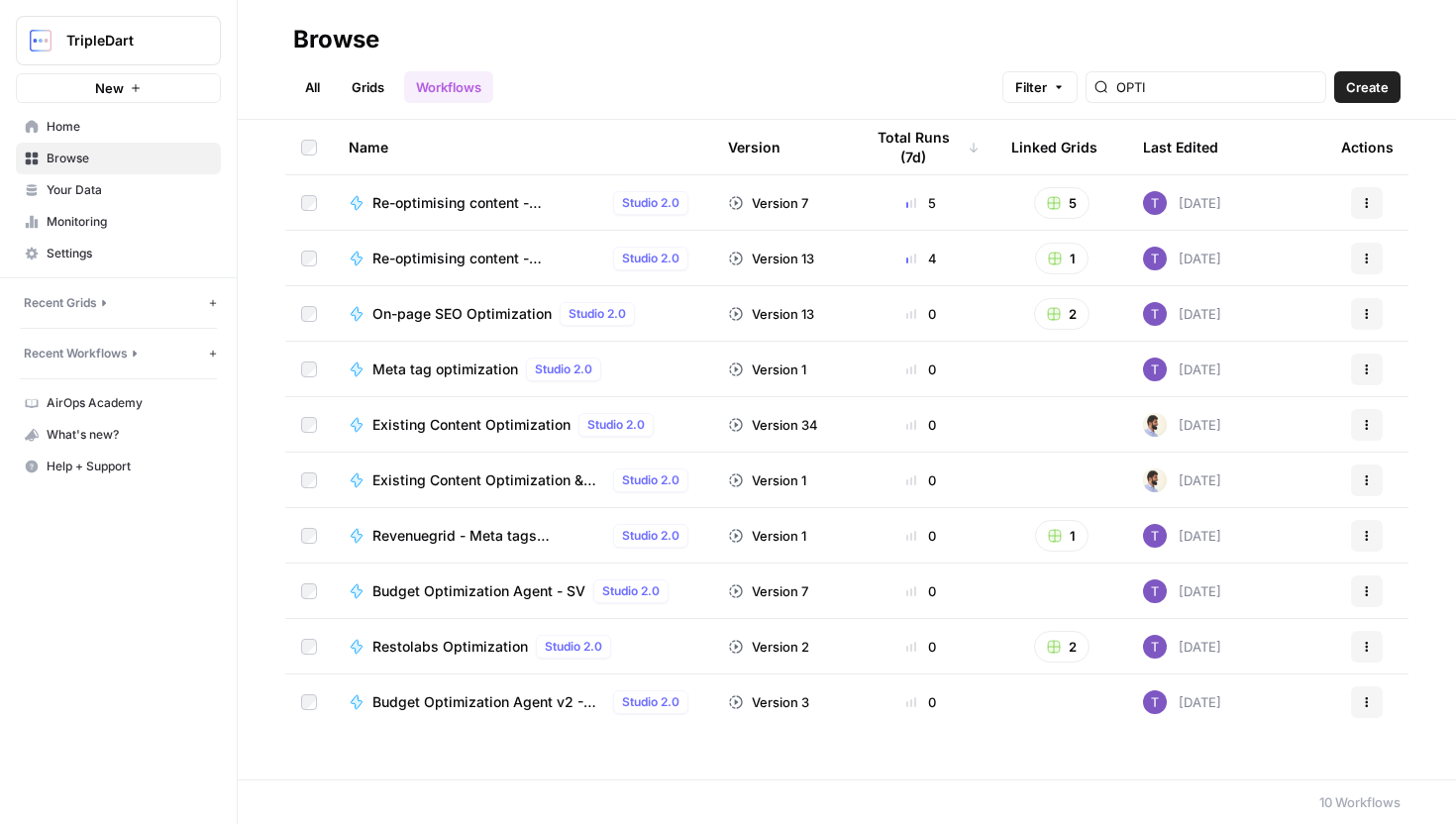 click on "Re-optimising content - RESTOLABS" at bounding box center [488, 203] 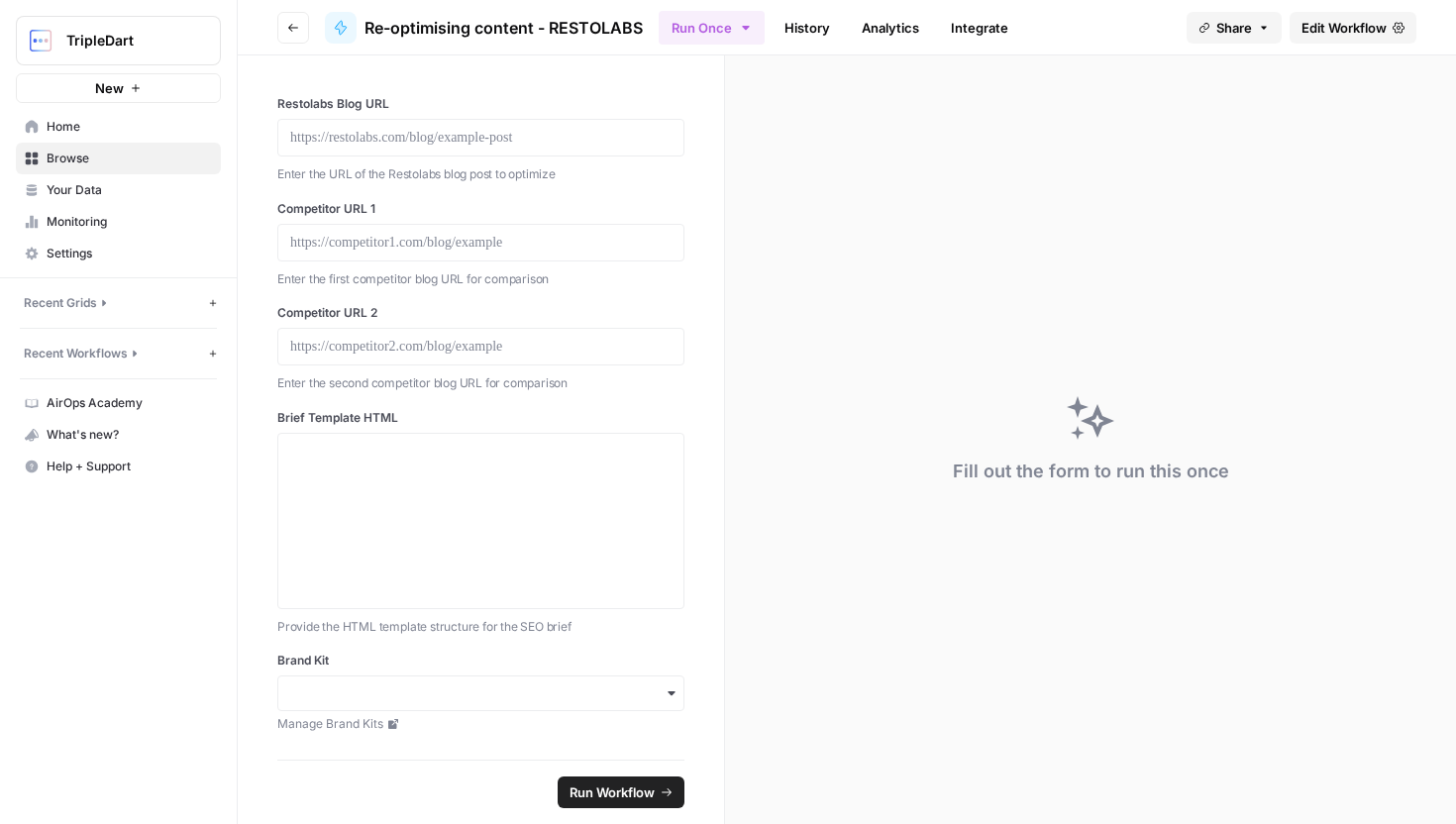 click on "Fill out the form to run this once" at bounding box center [1091, 440] 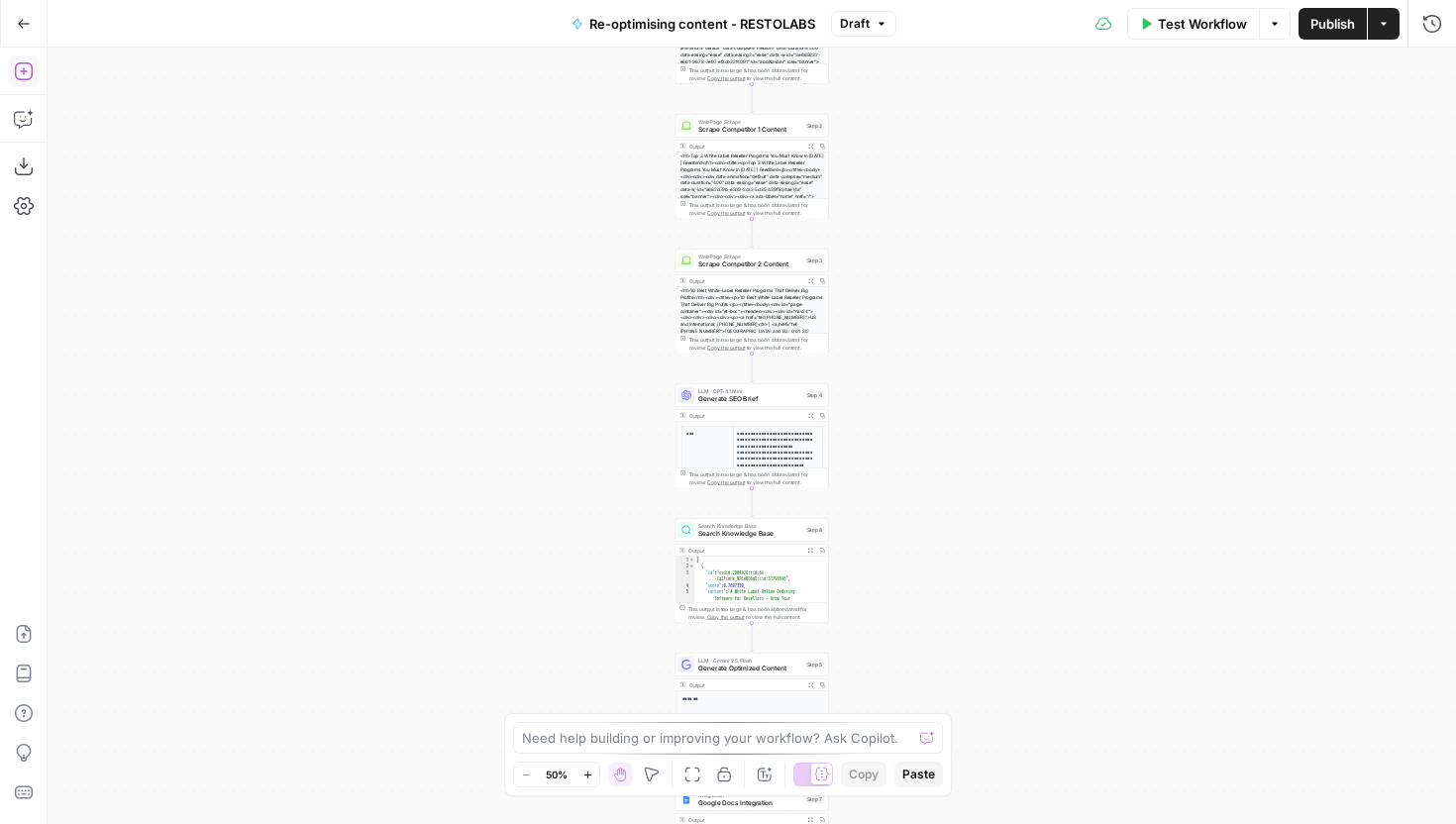click 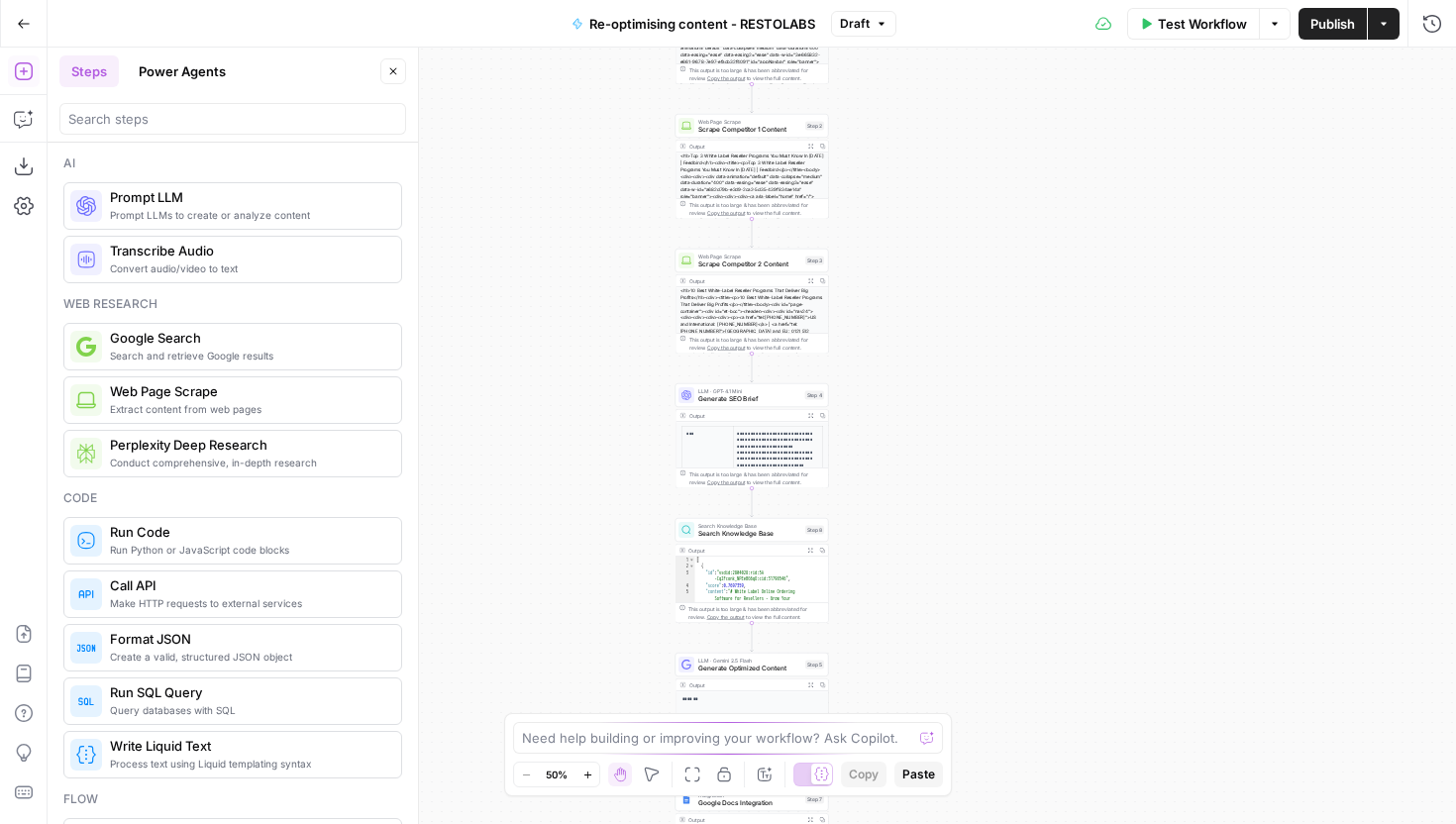 click on "Power Agents" at bounding box center [182, 71] 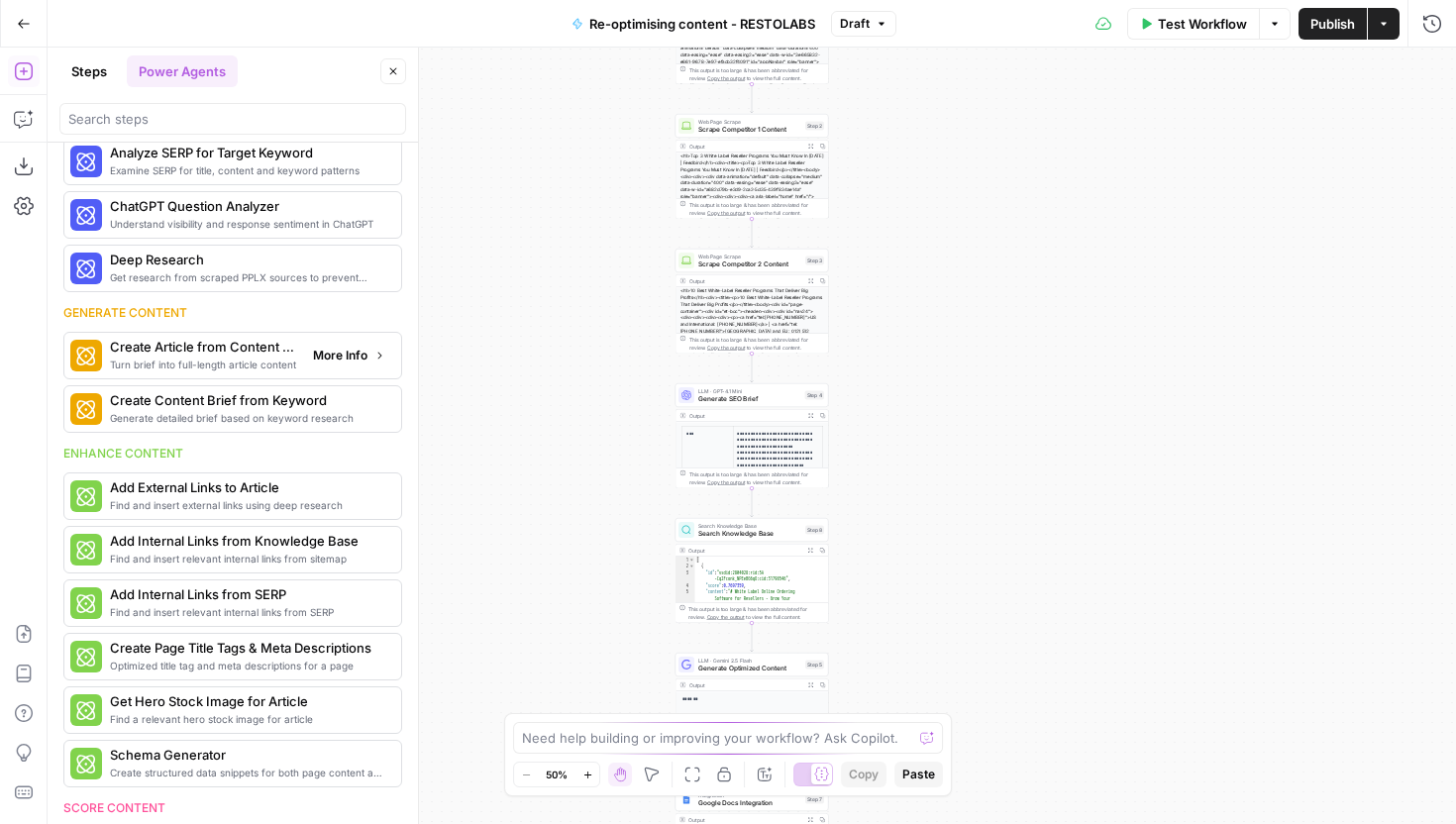 scroll, scrollTop: 60, scrollLeft: 0, axis: vertical 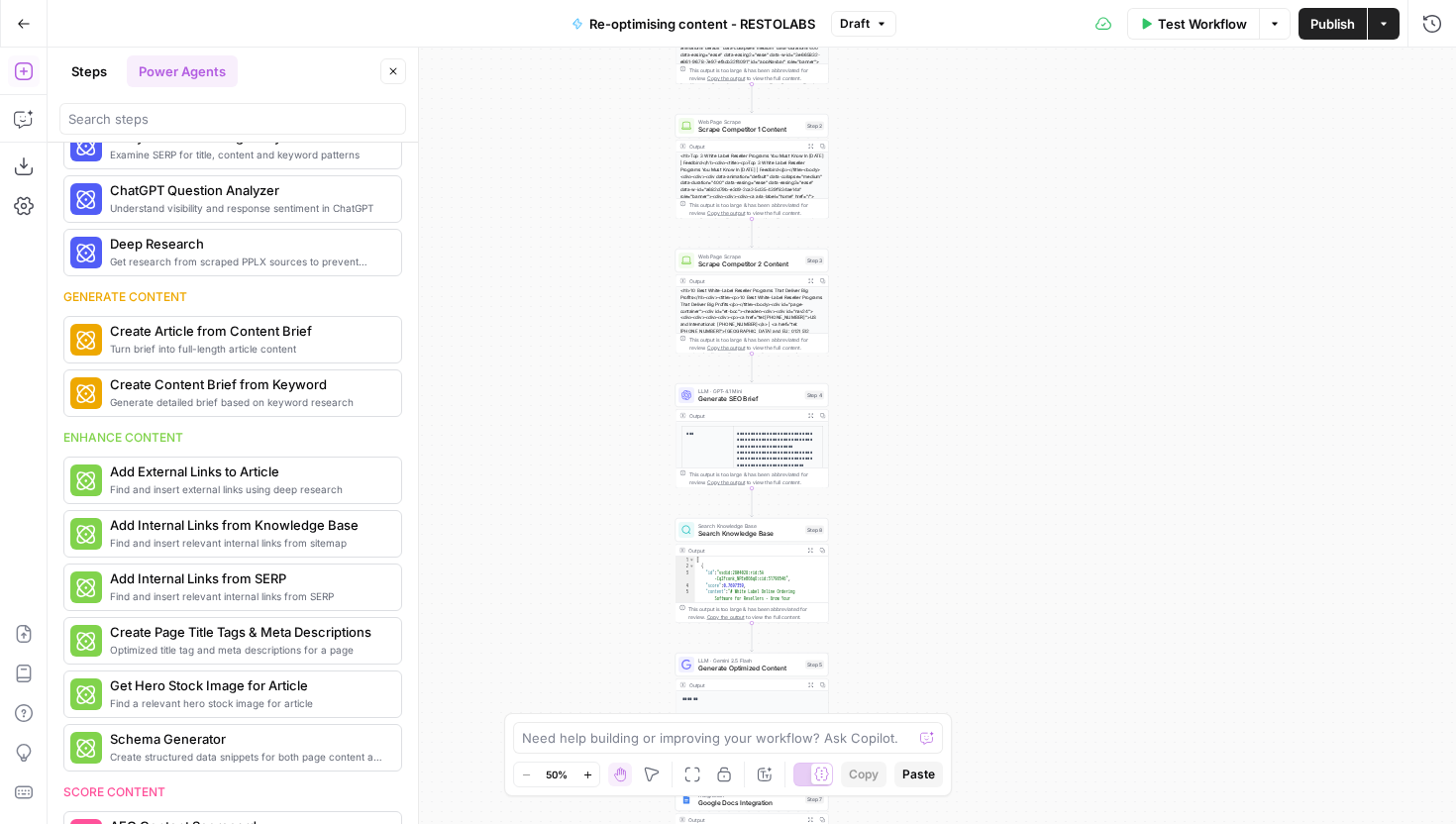 click on "Steps" at bounding box center [89, 71] 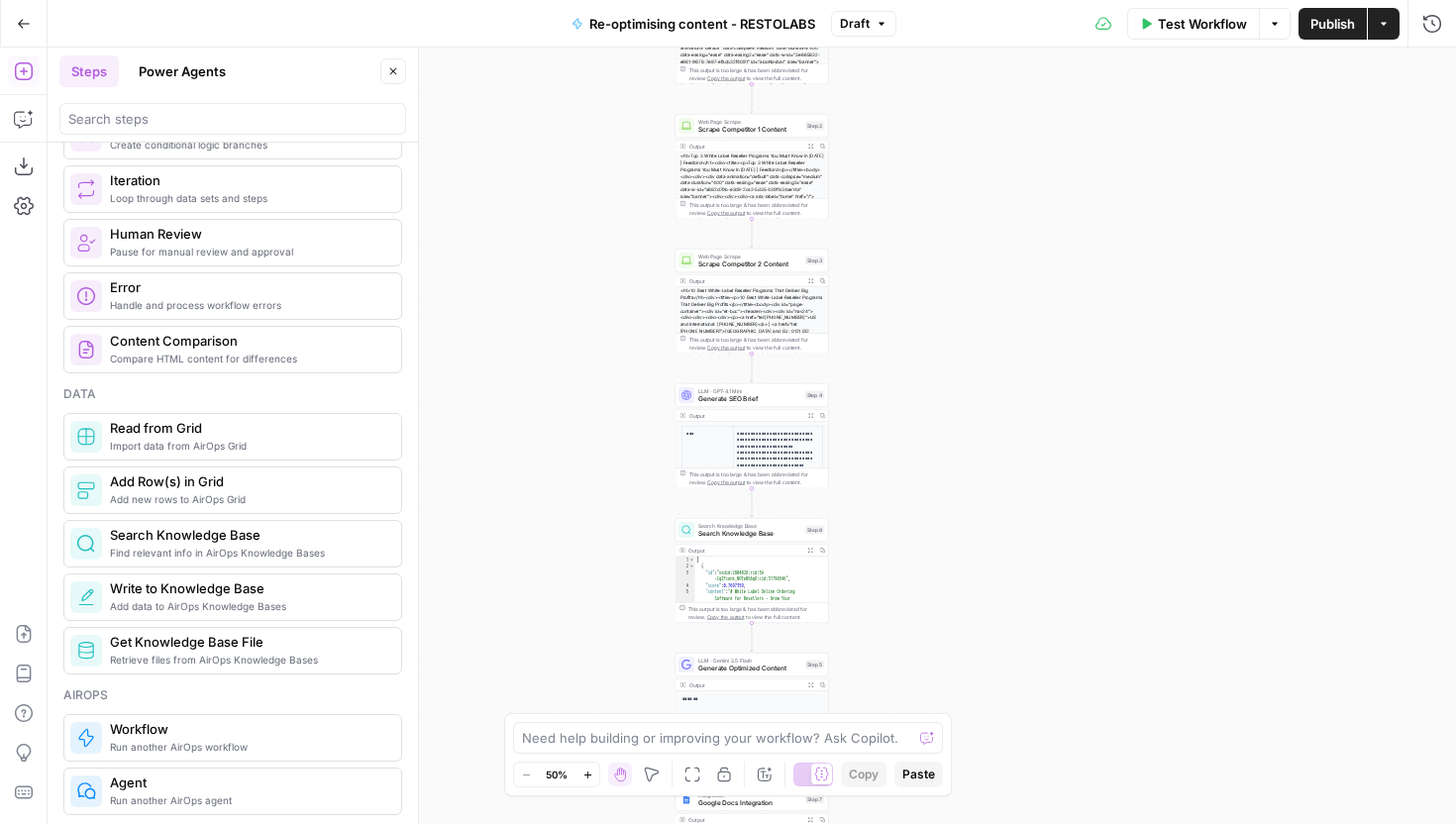 scroll, scrollTop: 718, scrollLeft: 0, axis: vertical 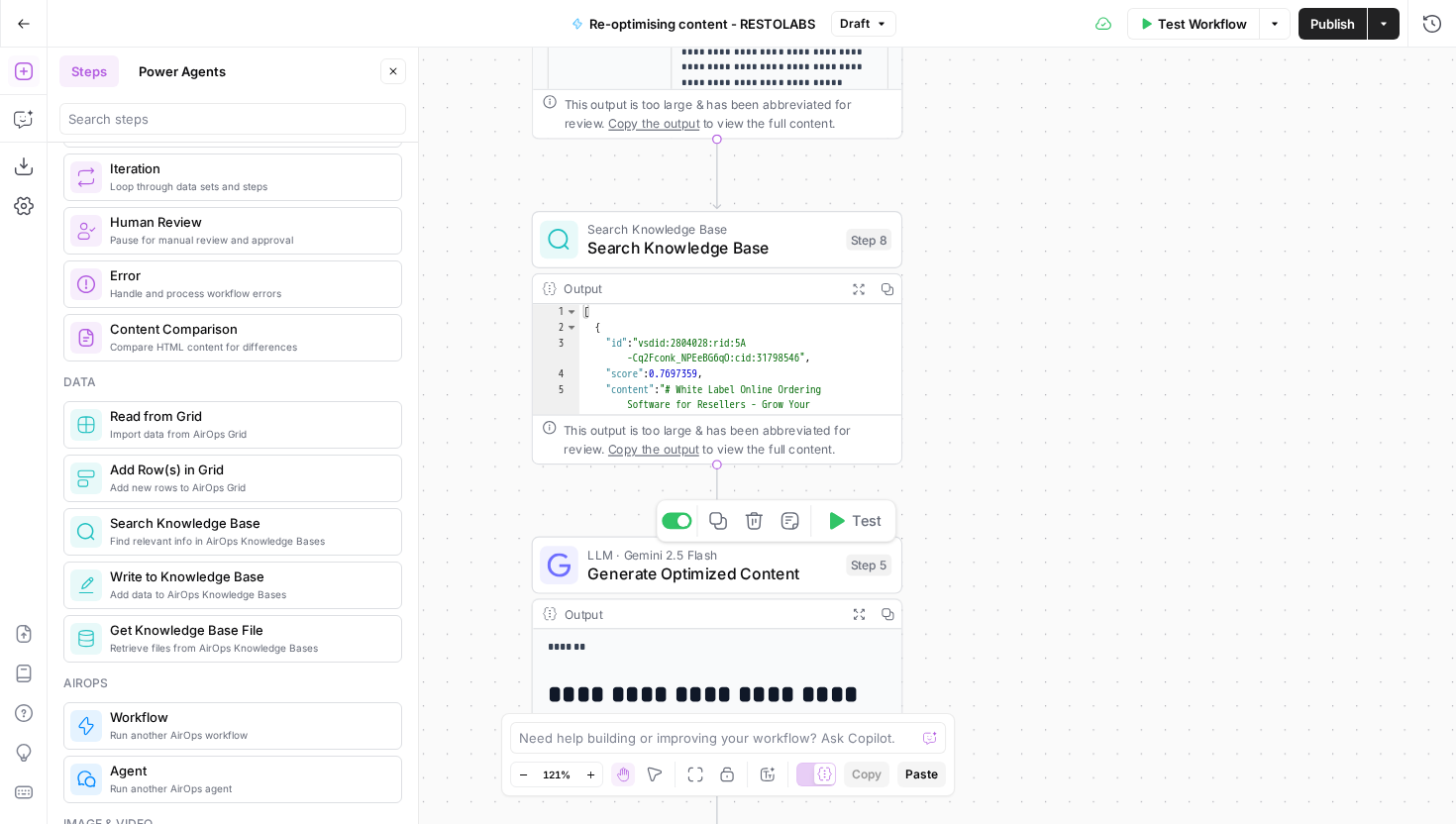 click on "Generate Optimized Content" at bounding box center (711, 573) 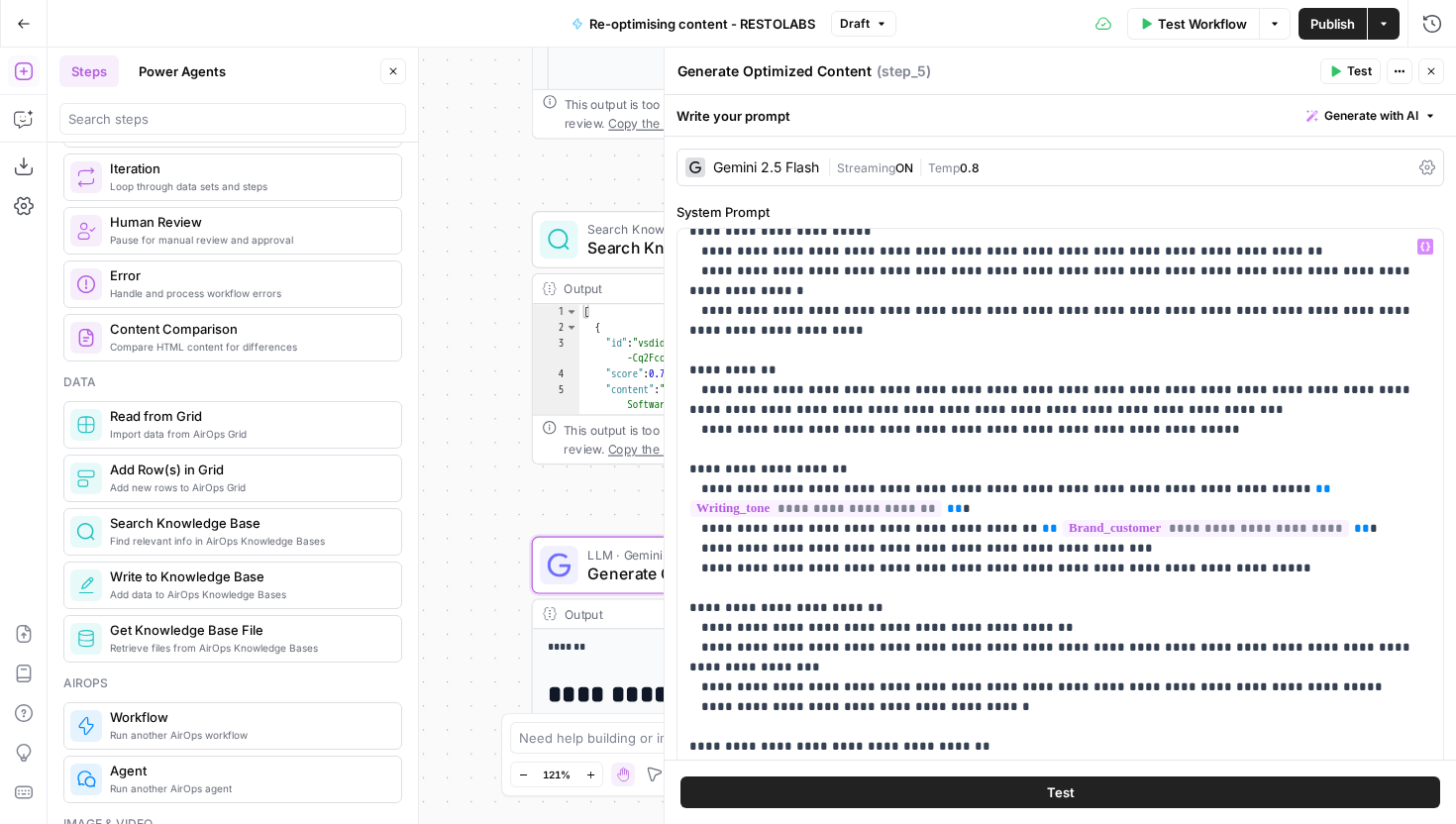 scroll, scrollTop: 750, scrollLeft: 0, axis: vertical 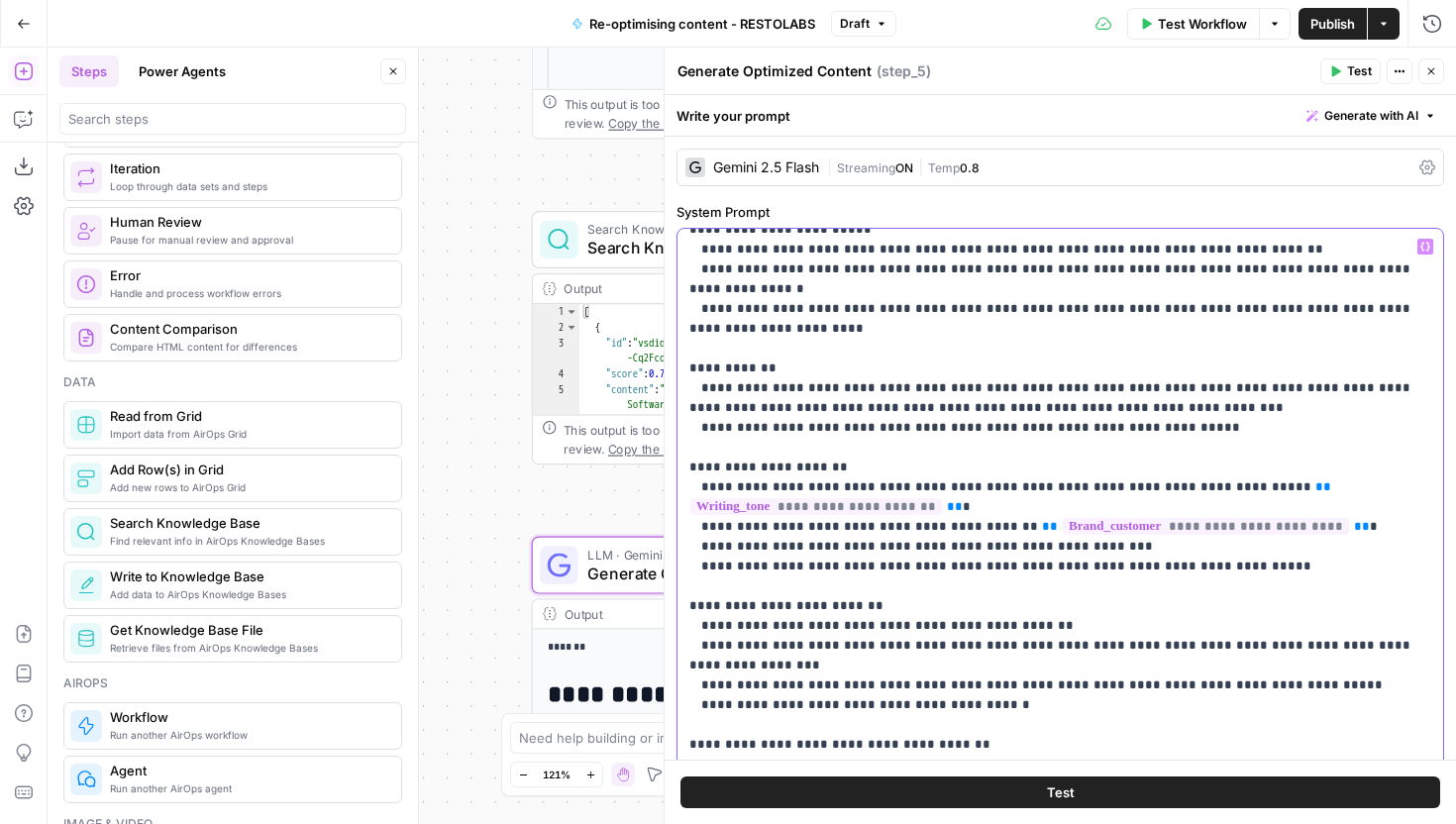 click on "**********" at bounding box center [1060, 378] 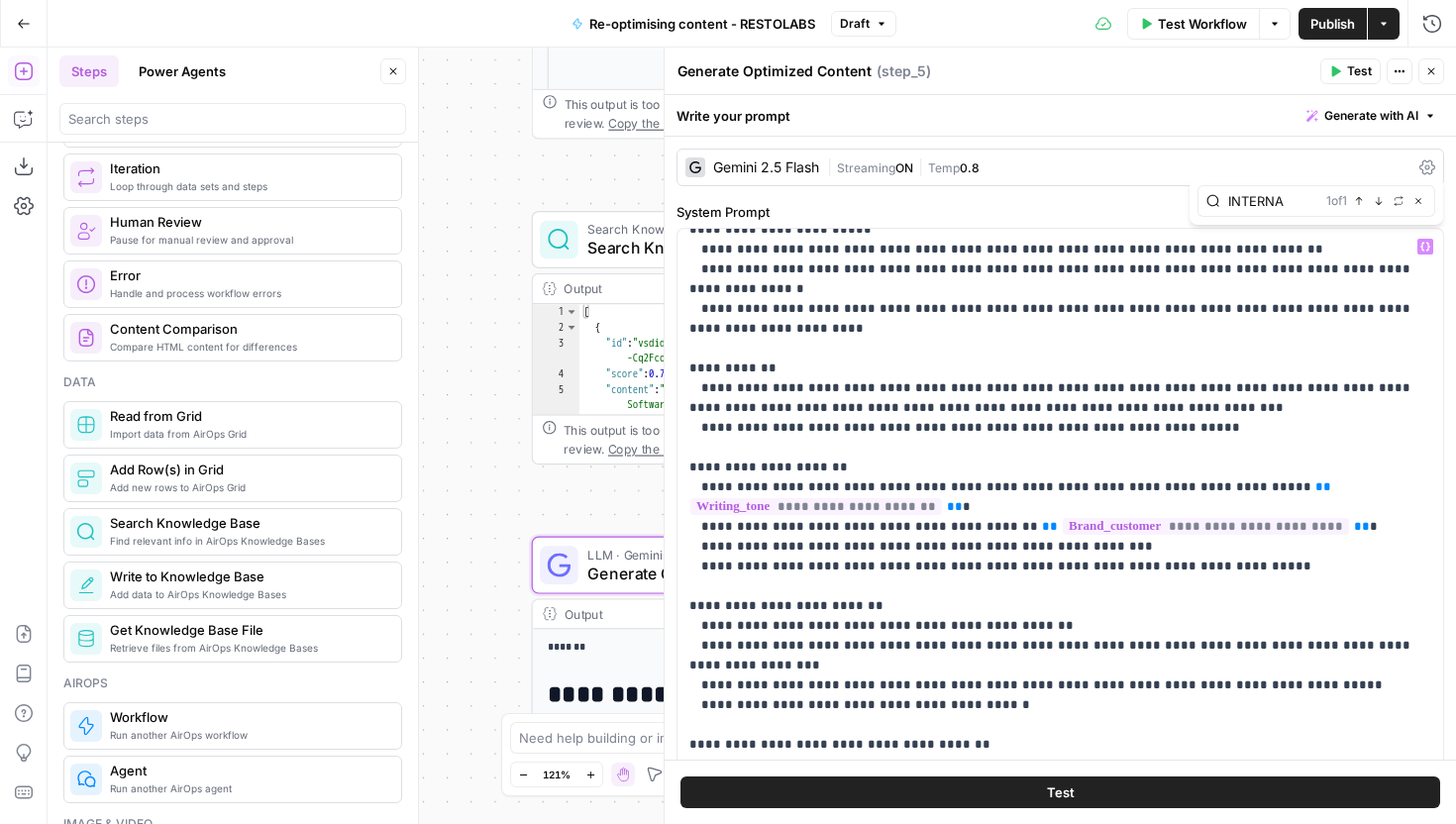 type on "INTERNA" 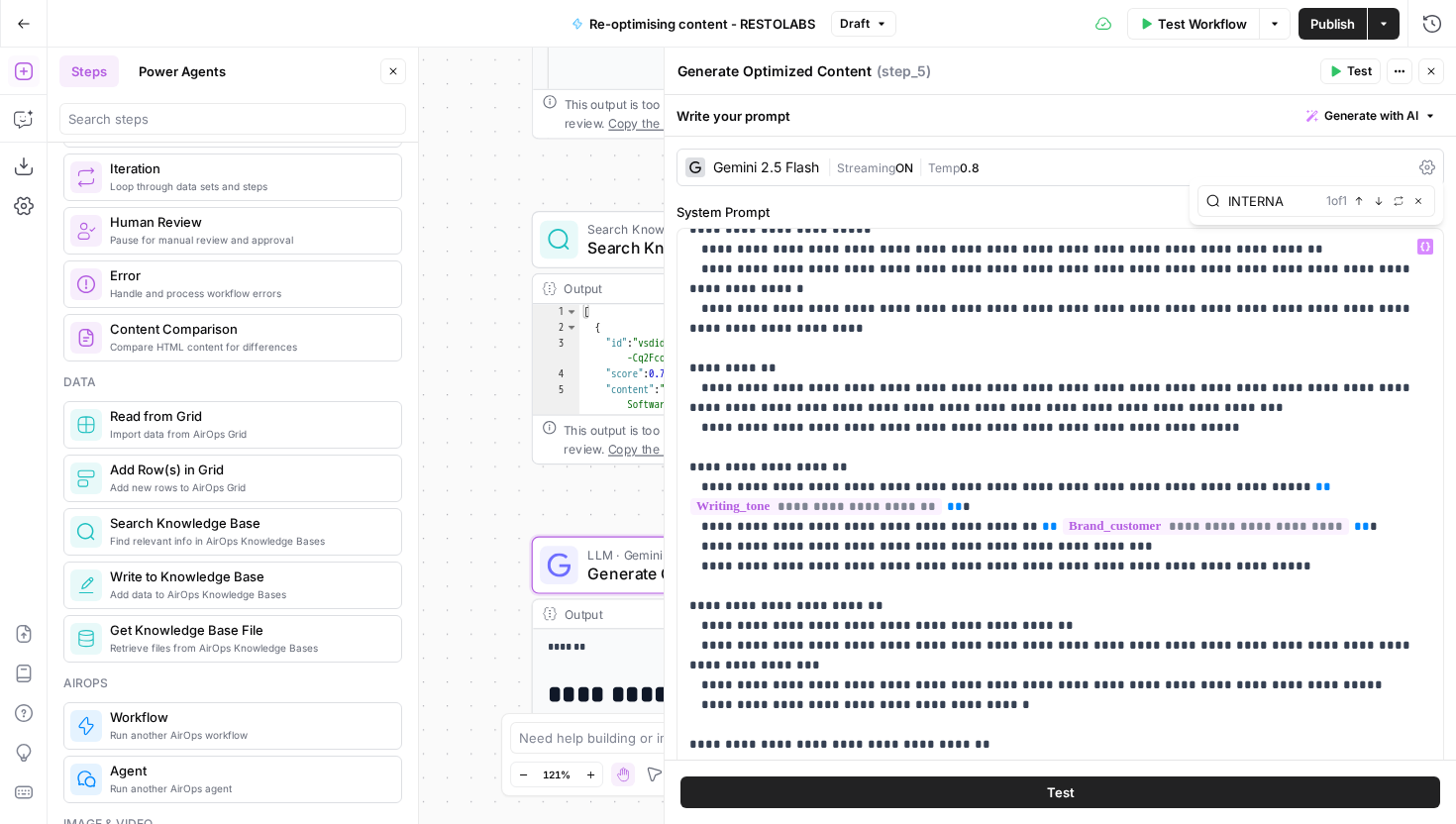 scroll, scrollTop: 50, scrollLeft: 0, axis: vertical 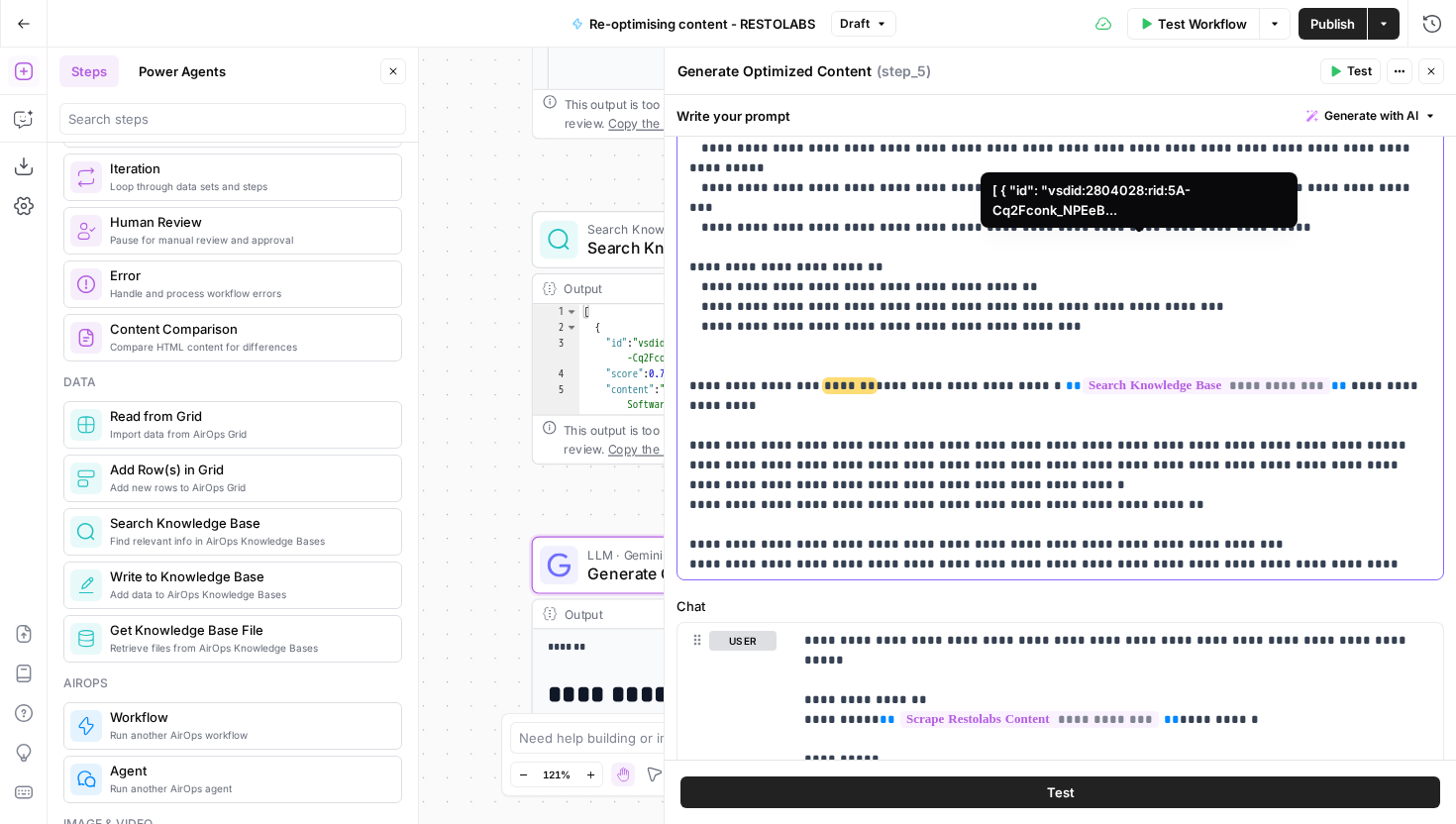drag, startPoint x: 779, startPoint y: 249, endPoint x: 1108, endPoint y: 253, distance: 329.02432 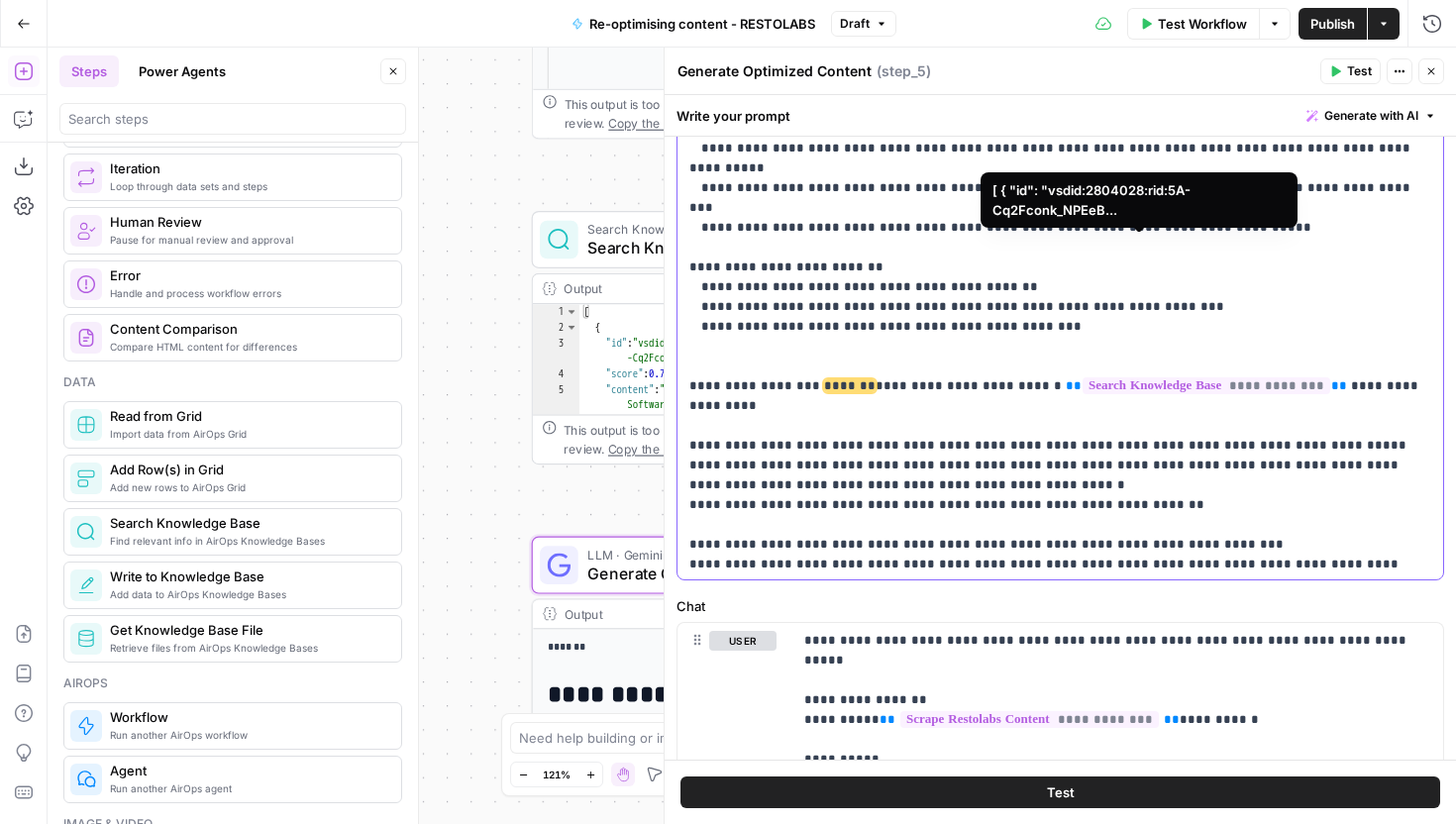 click on "**********" at bounding box center [1060, -238] 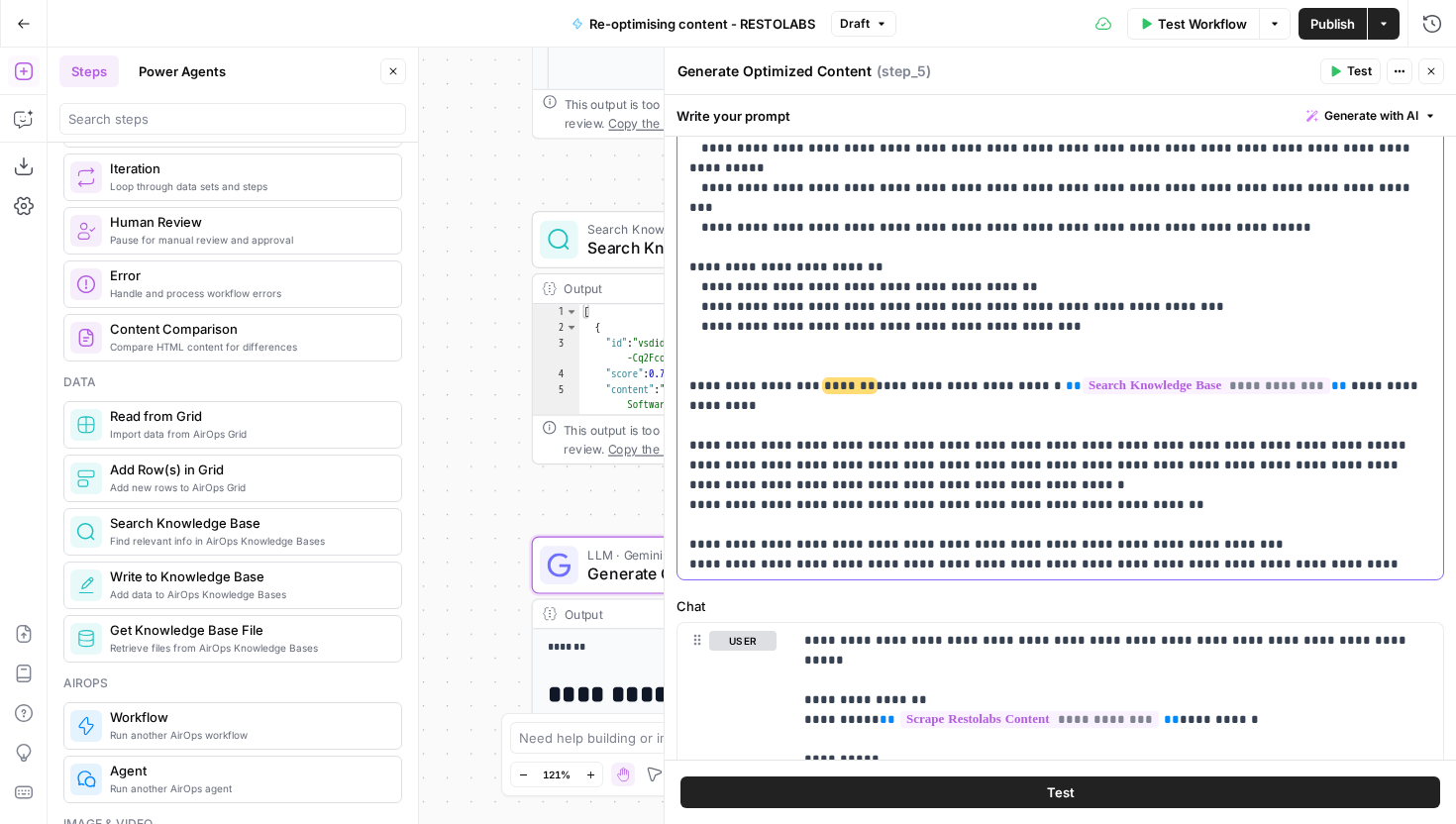 click on "**********" at bounding box center [1060, -238] 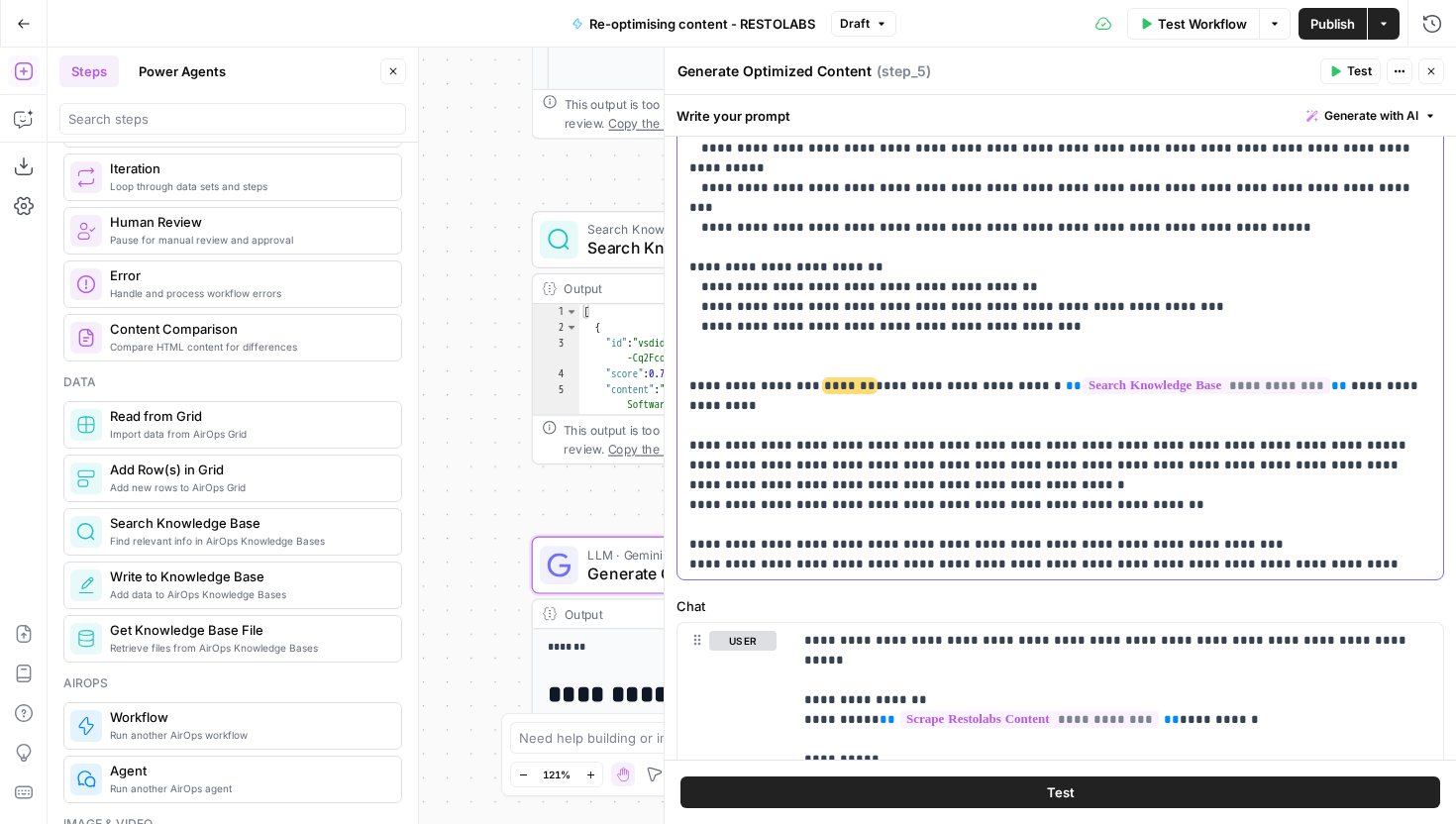click on "**********" at bounding box center (1060, -238) 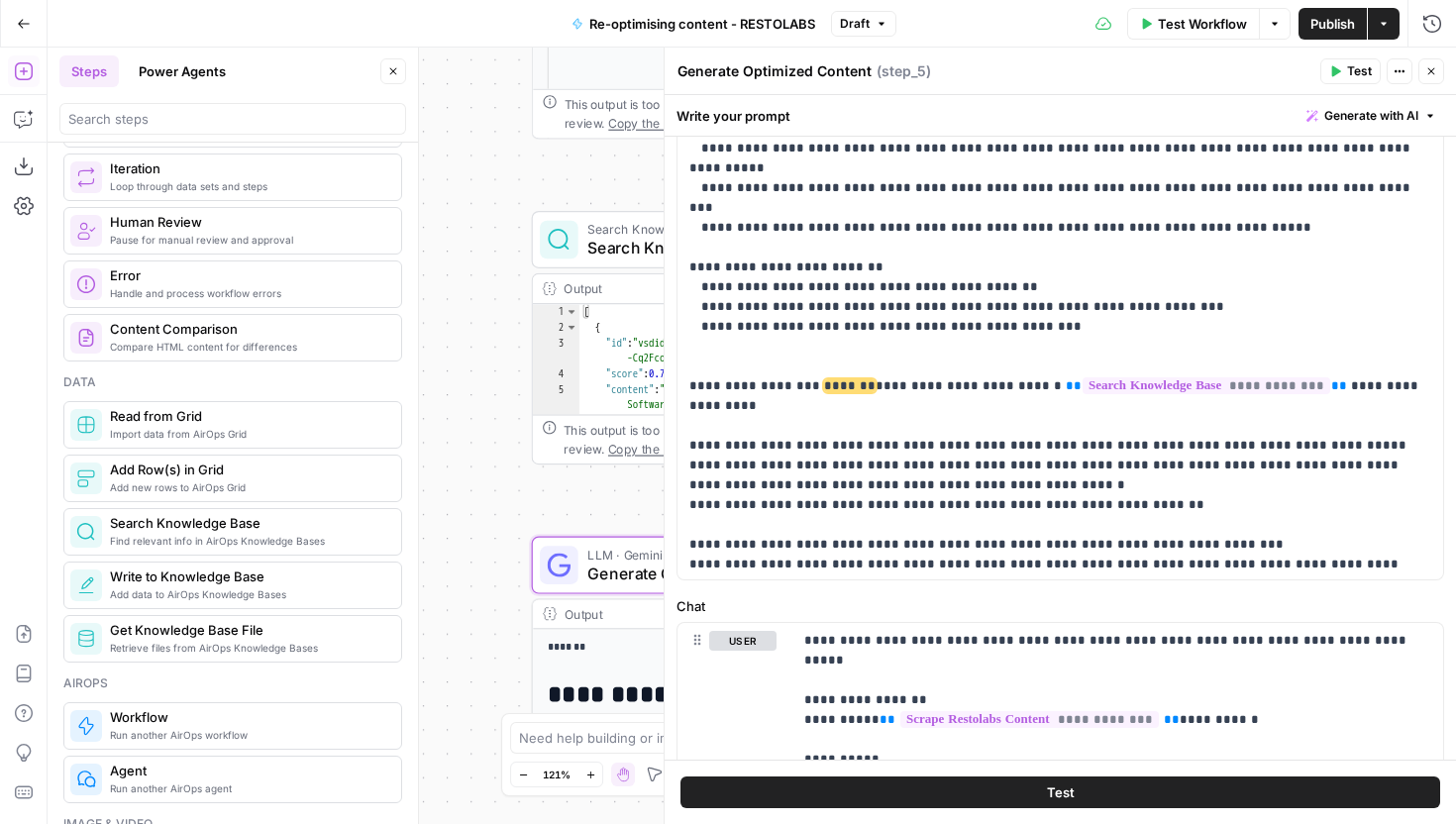click on "Power Agents" at bounding box center (182, 71) 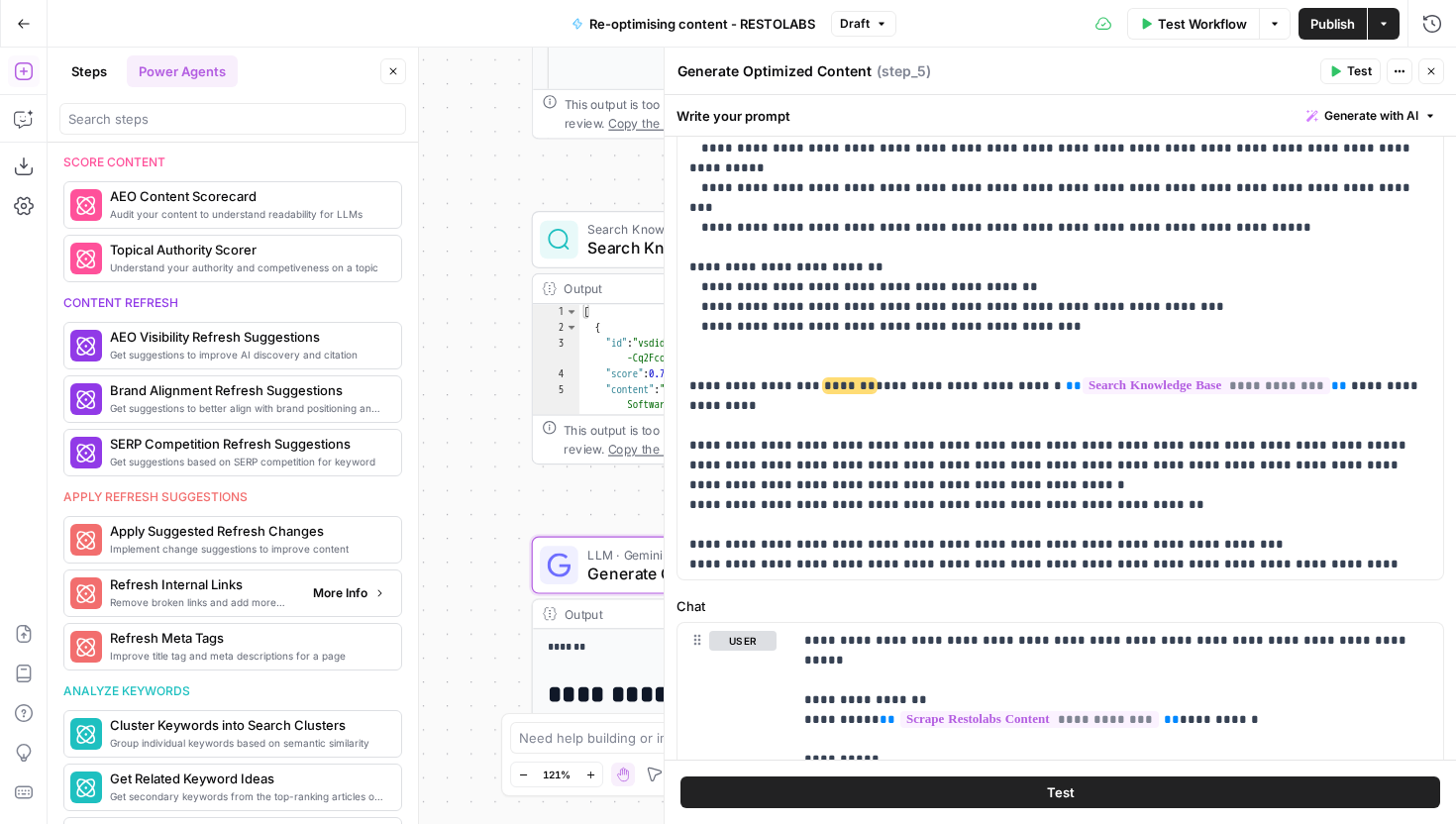 scroll, scrollTop: 688, scrollLeft: 0, axis: vertical 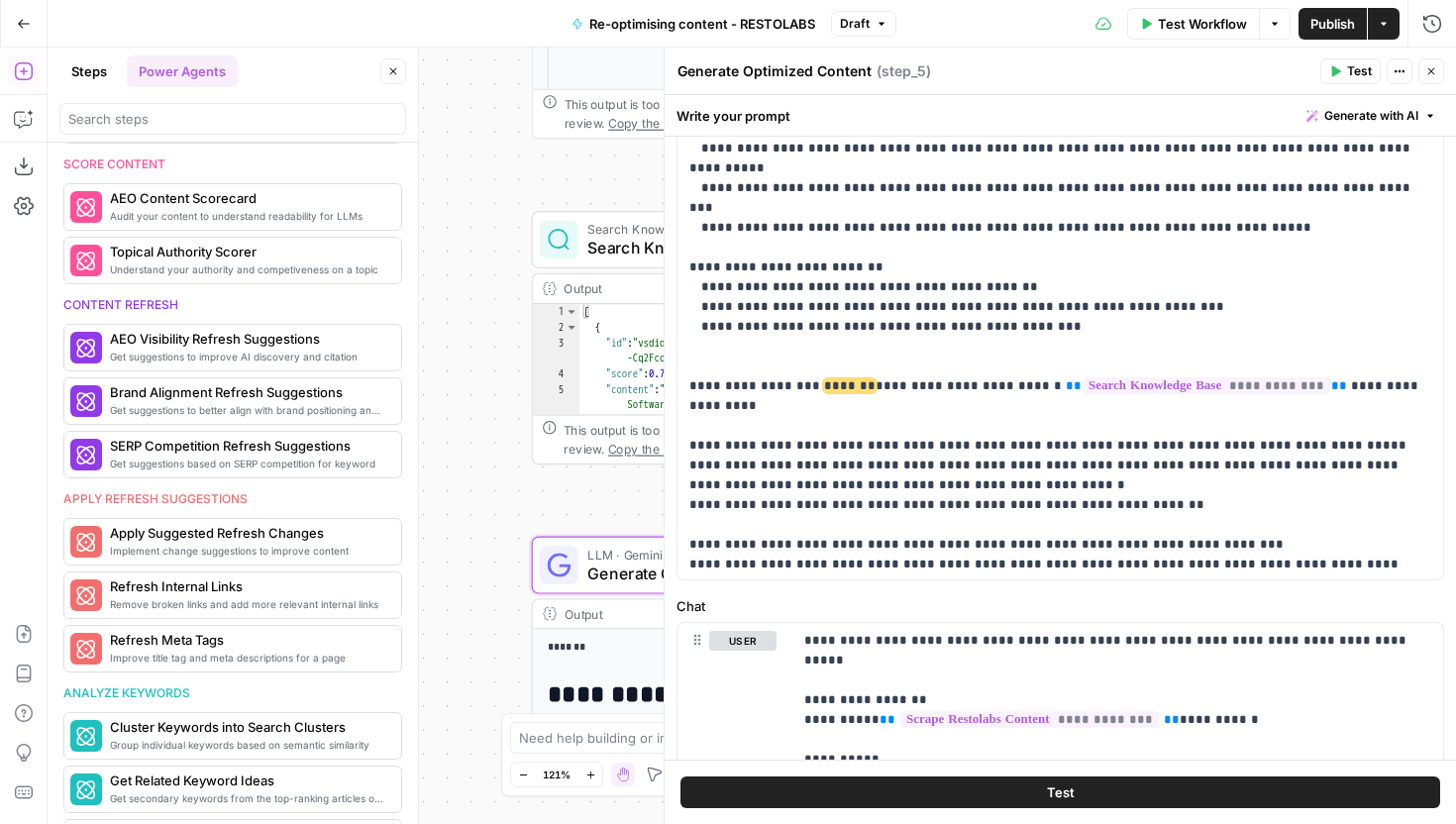click on "Search Knowledge Base" at bounding box center (711, 248) 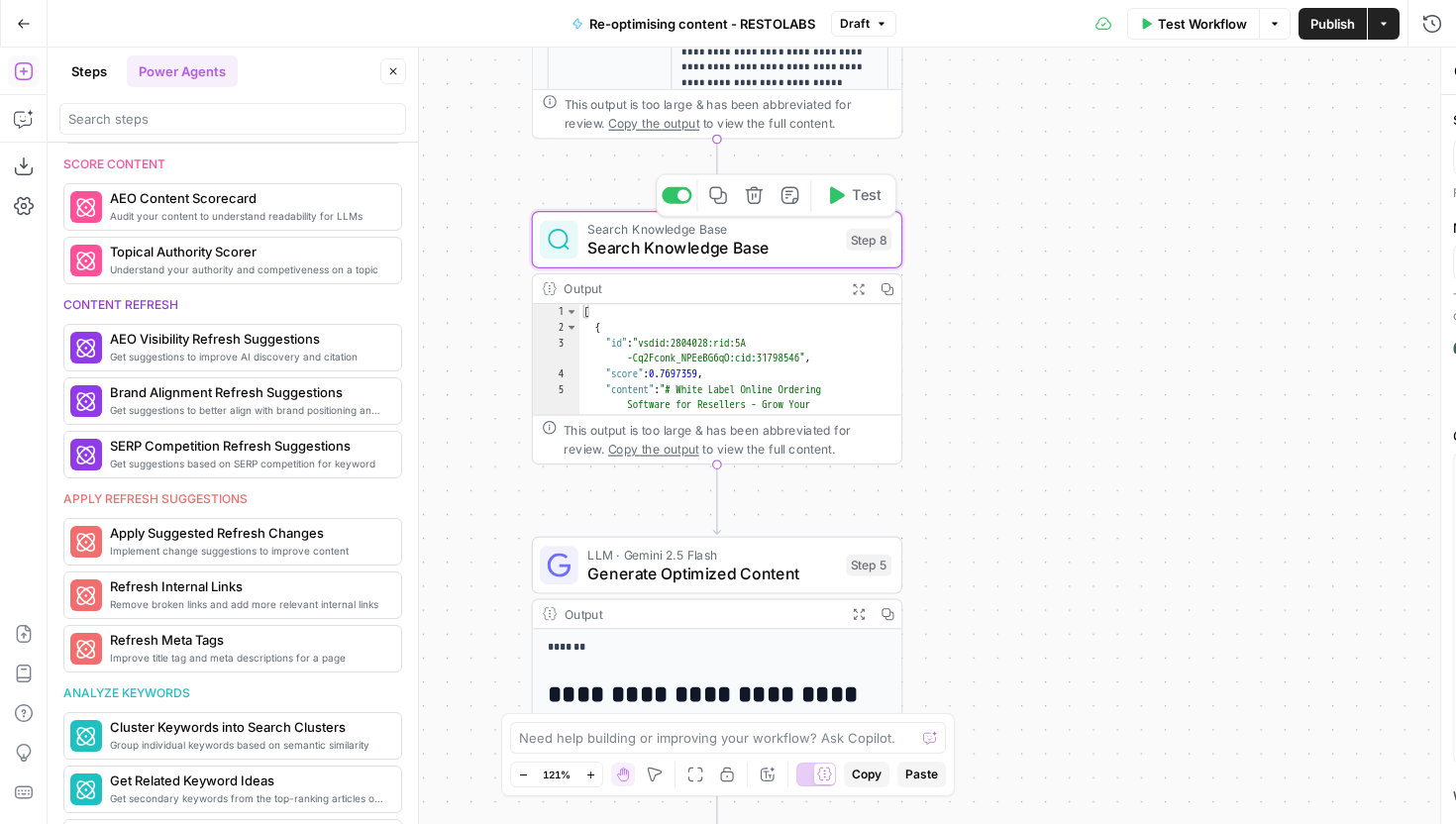 type on "Search Knowledge Base" 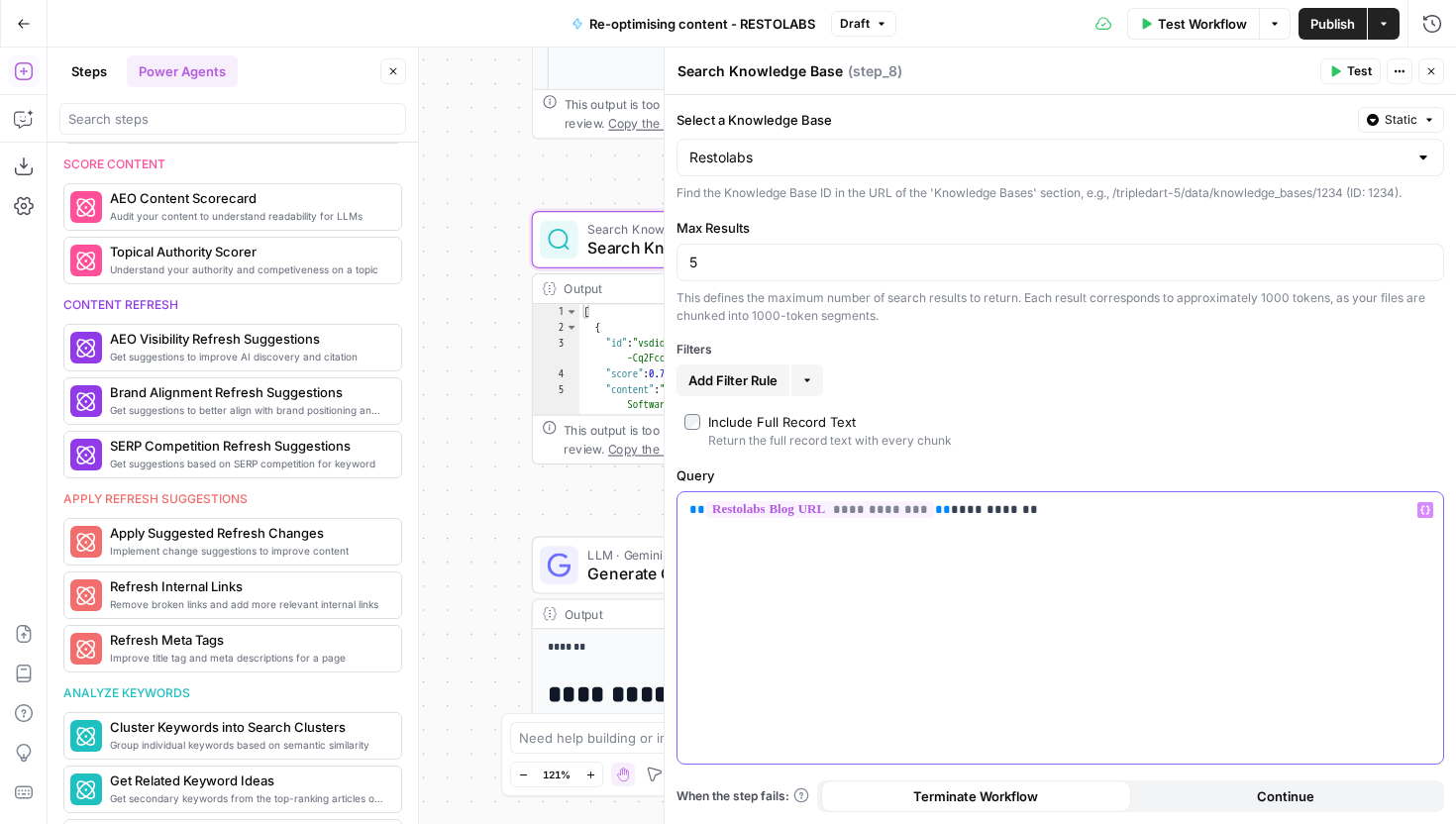 drag, startPoint x: 1034, startPoint y: 514, endPoint x: 695, endPoint y: 519, distance: 339.03687 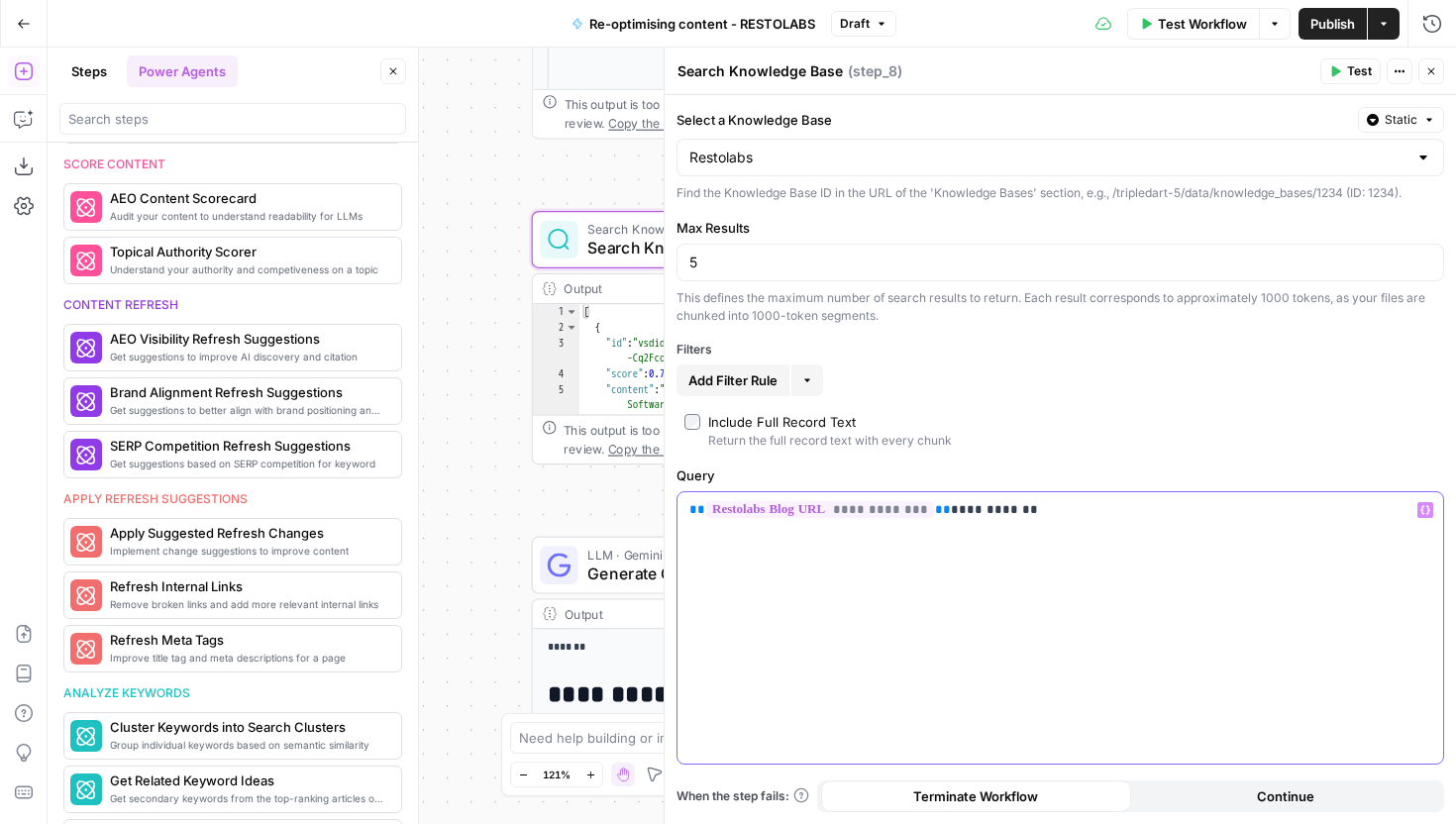 click on "**********" at bounding box center (1060, 510) 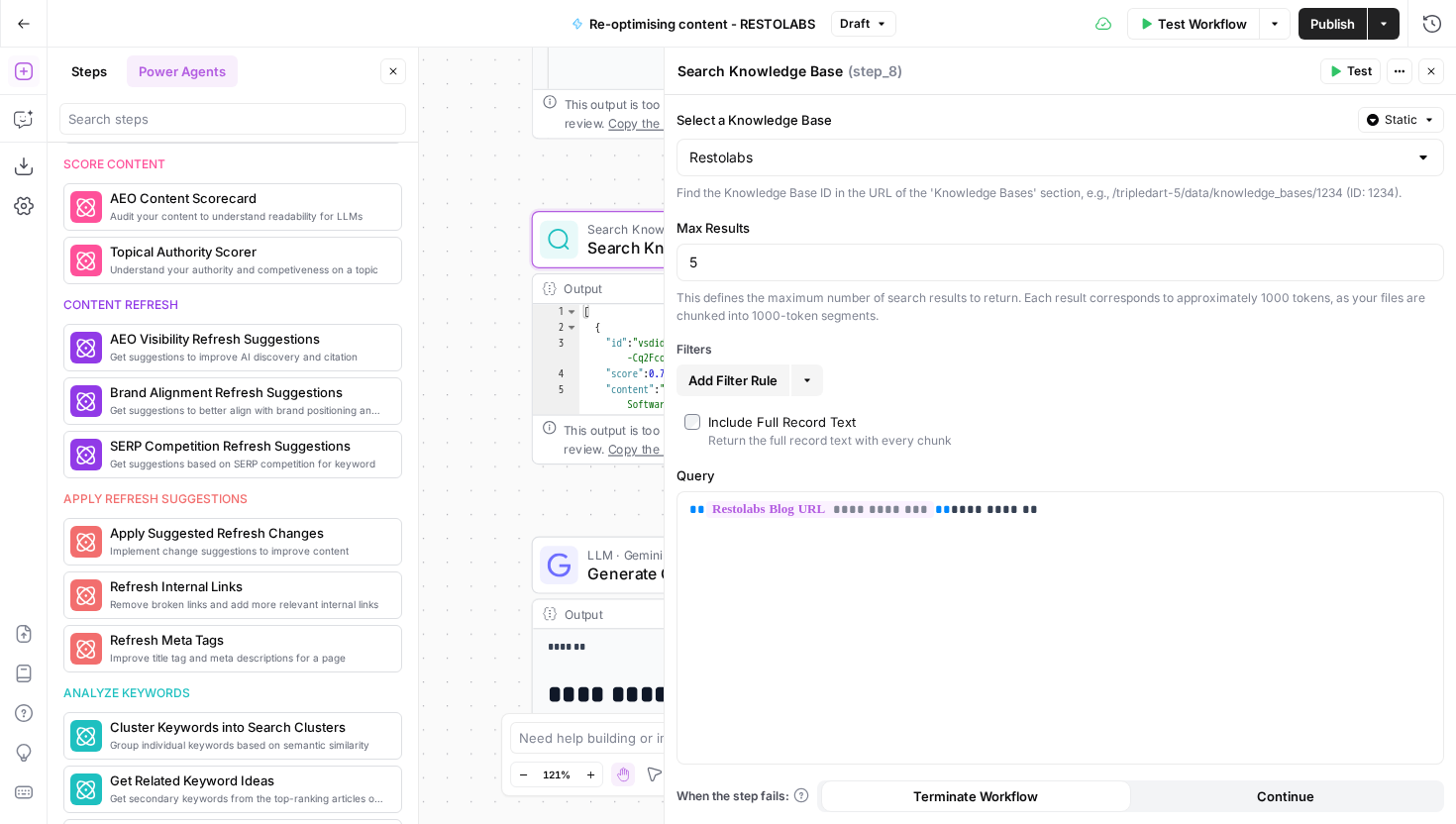 drag, startPoint x: 675, startPoint y: 475, endPoint x: 760, endPoint y: 475, distance: 85 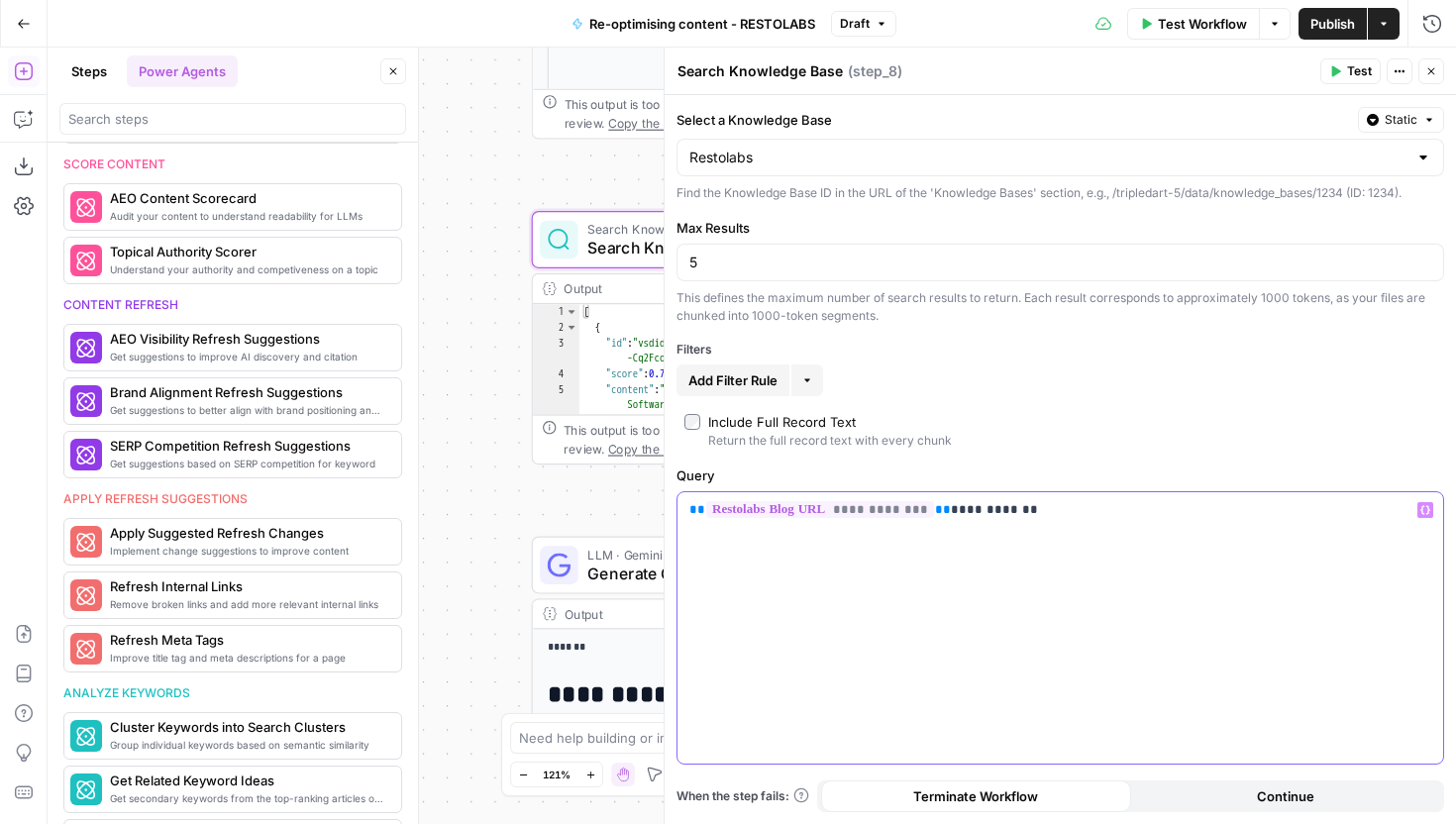 drag, startPoint x: 936, startPoint y: 514, endPoint x: 1032, endPoint y: 514, distance: 96 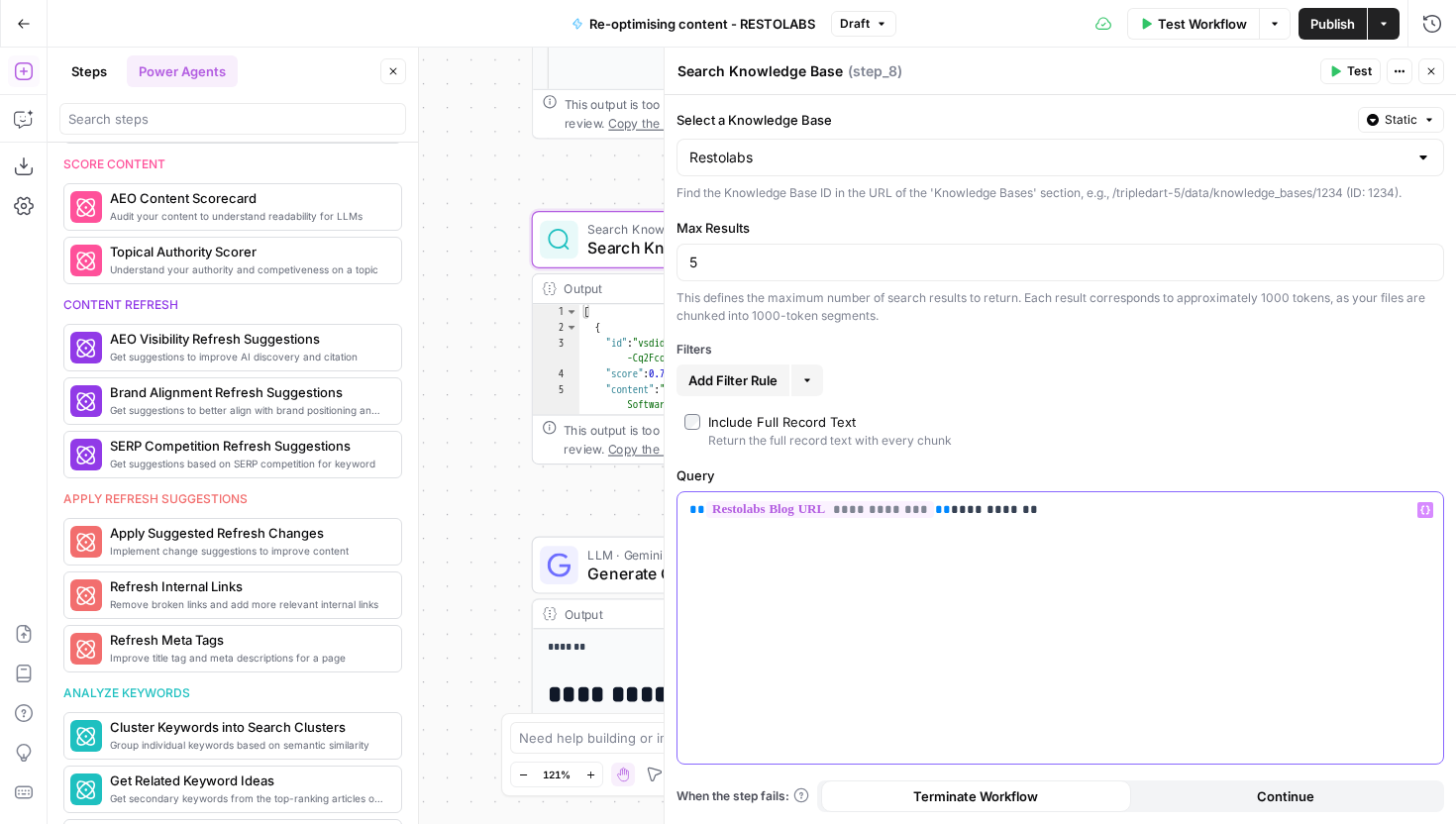 click on "**********" at bounding box center (1060, 510) 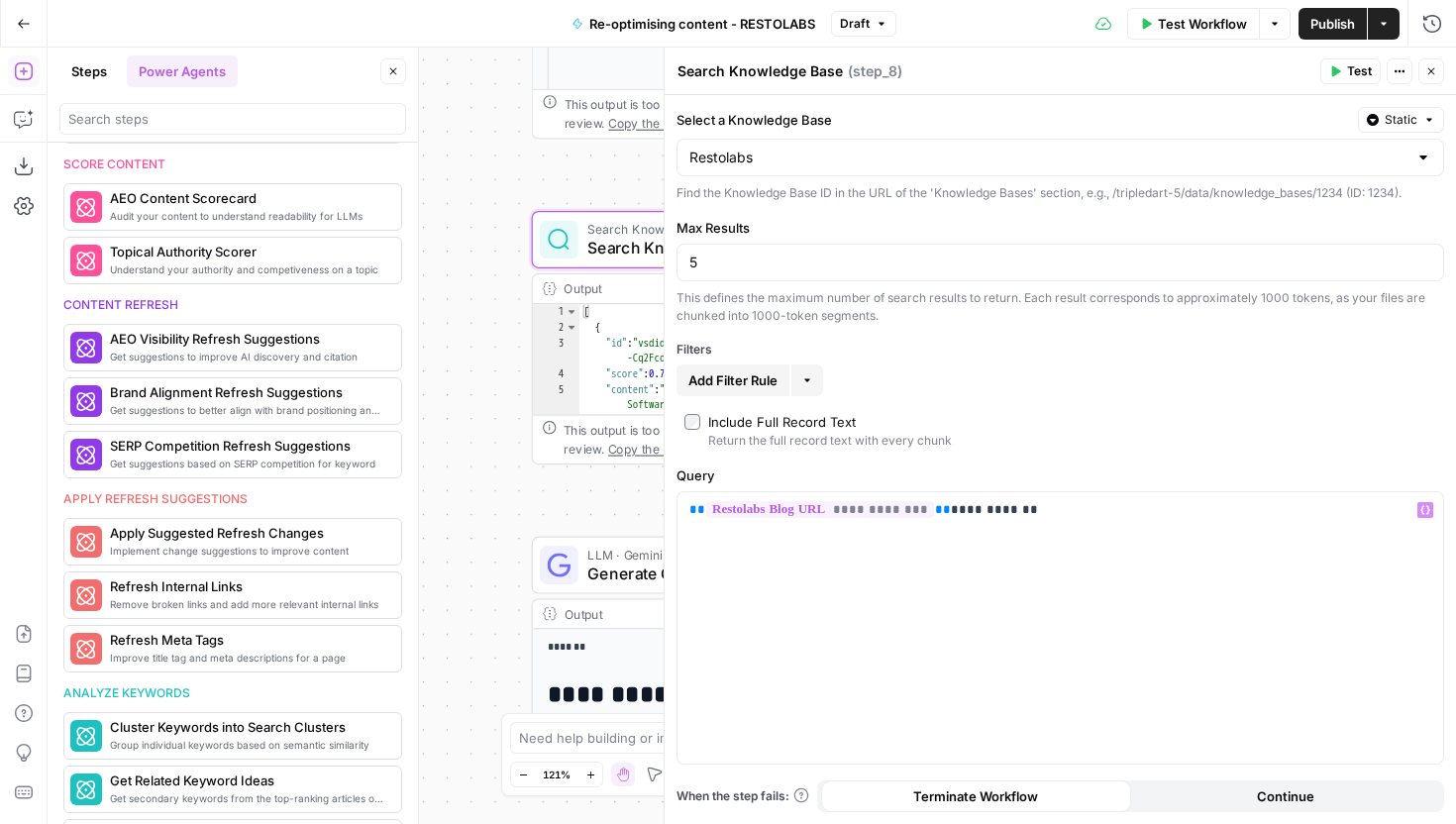 click on "5" at bounding box center (1060, 262) 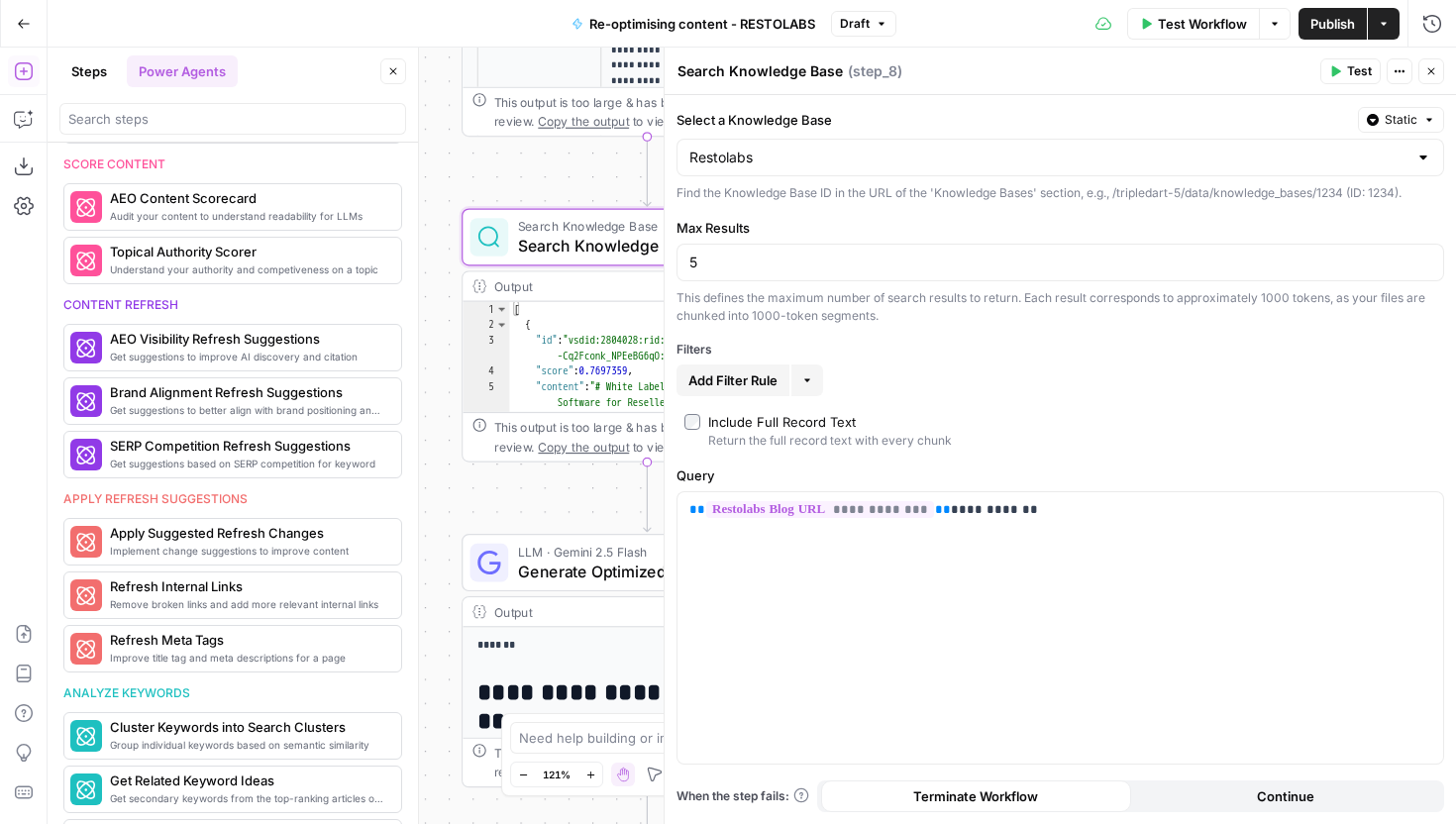 click 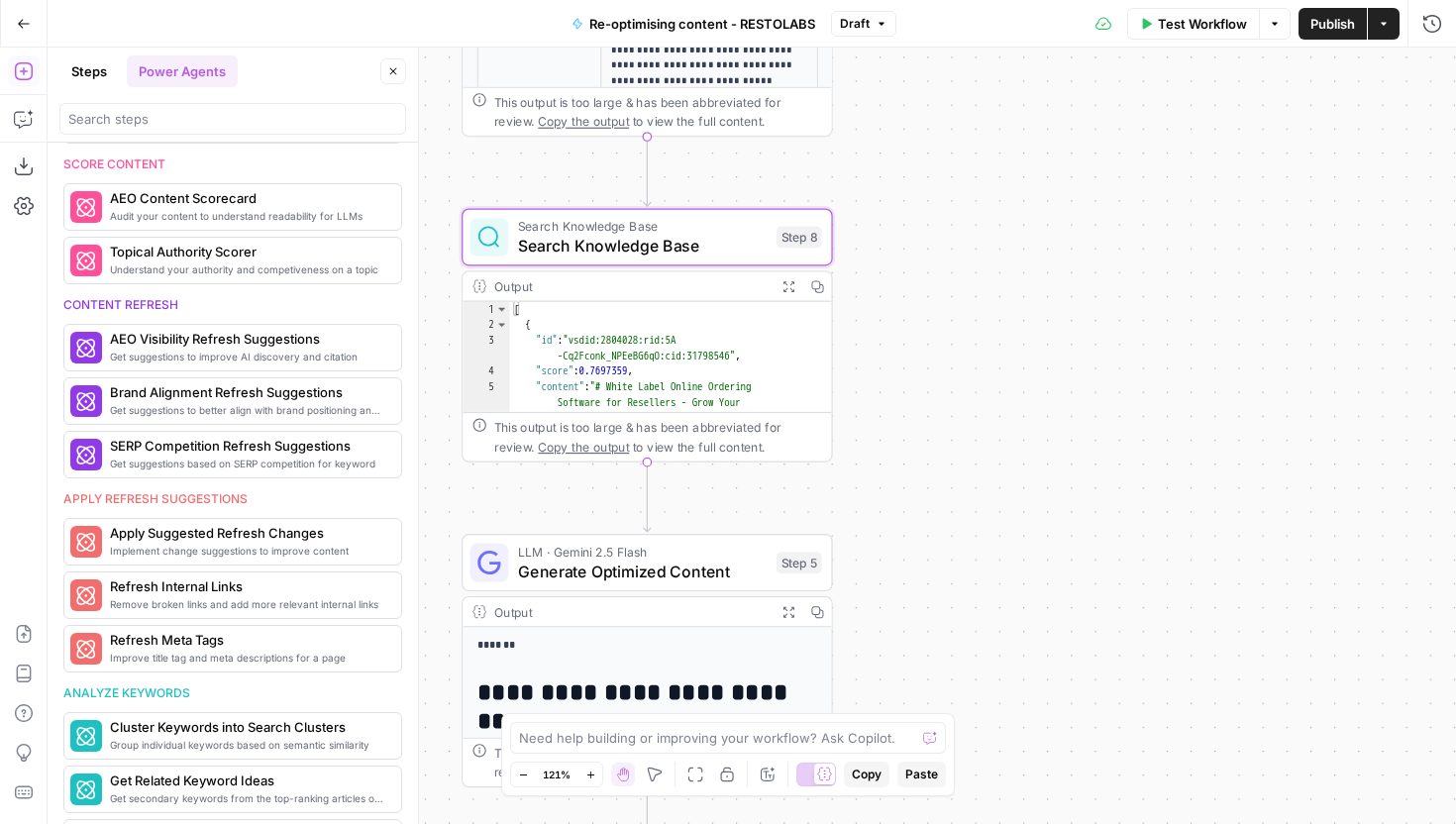 click 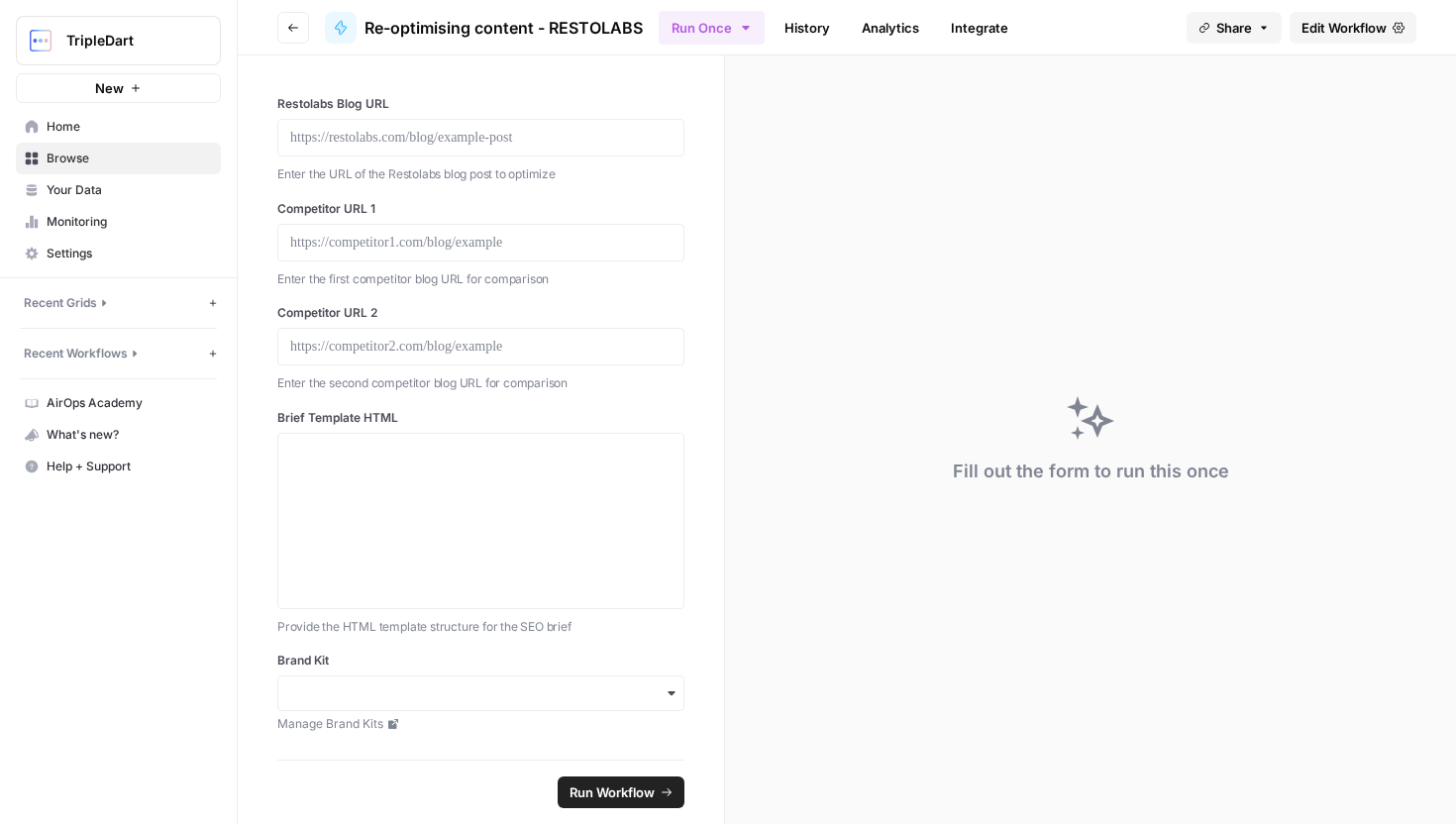 click on "Go back Re-optimising content - RESTOLABS Run Once History Analytics Integrate Share Edit Workflow" at bounding box center [847, 28] 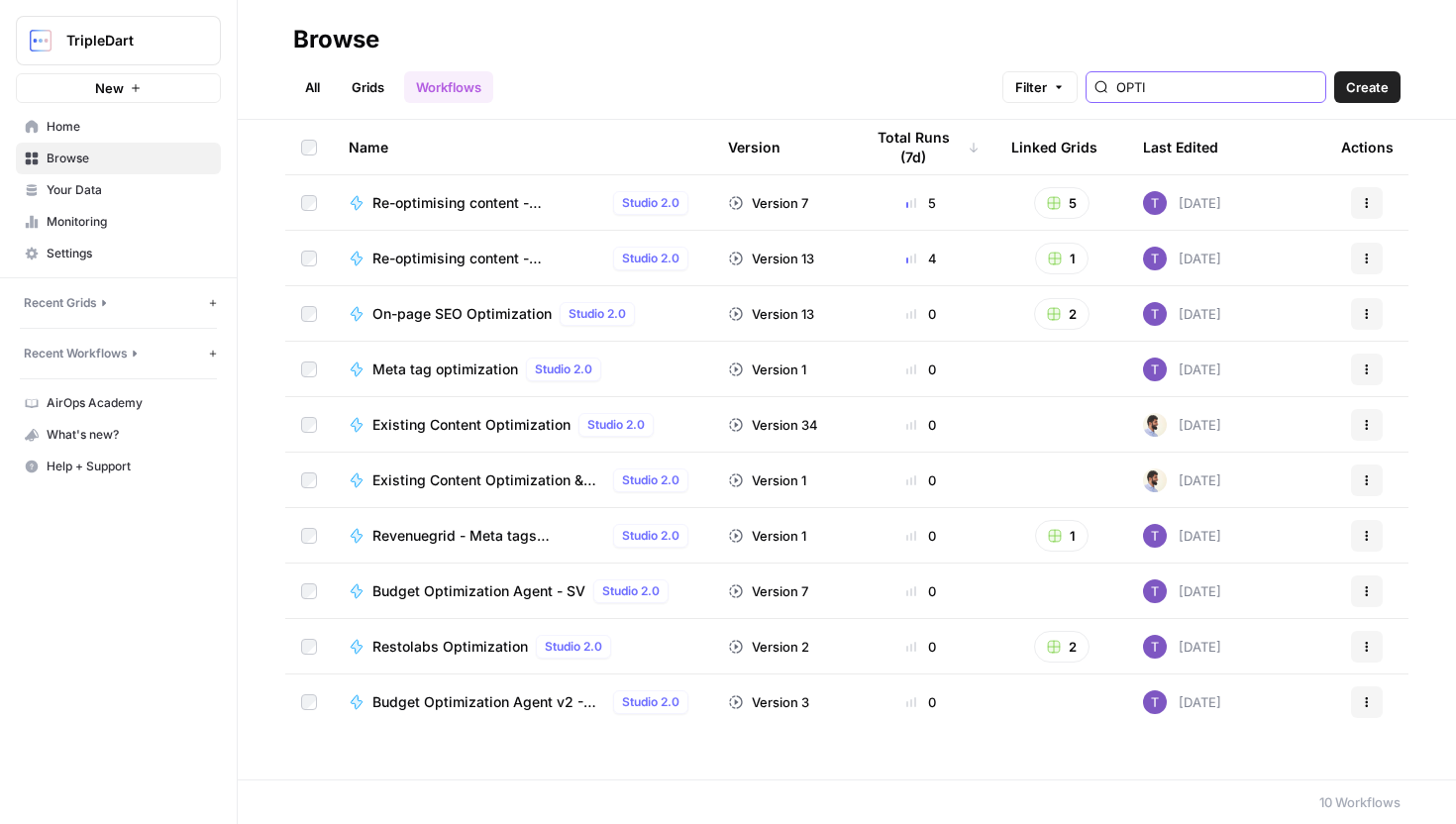 click on "OPTI" at bounding box center [1216, 87] 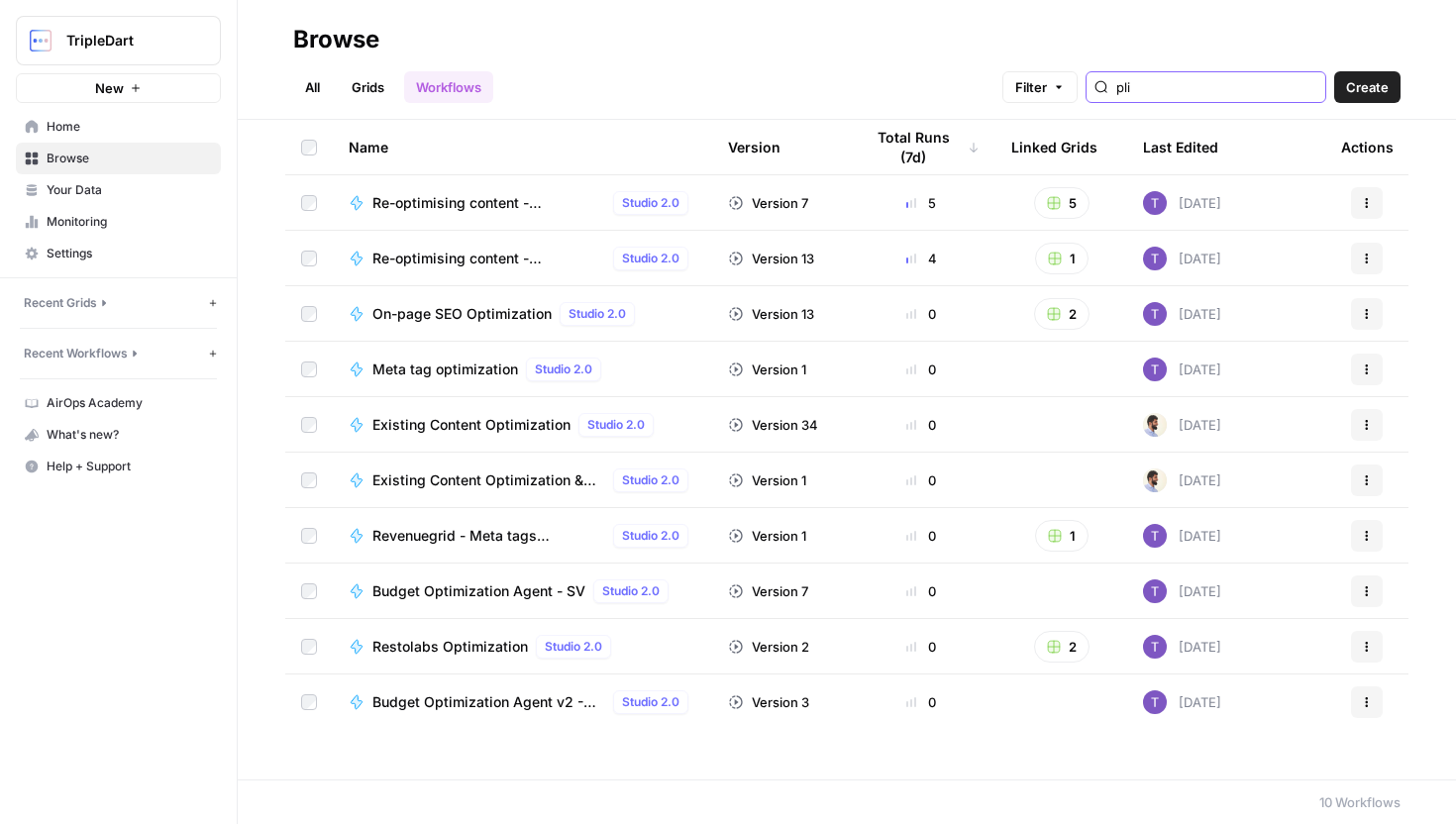type on "pliv" 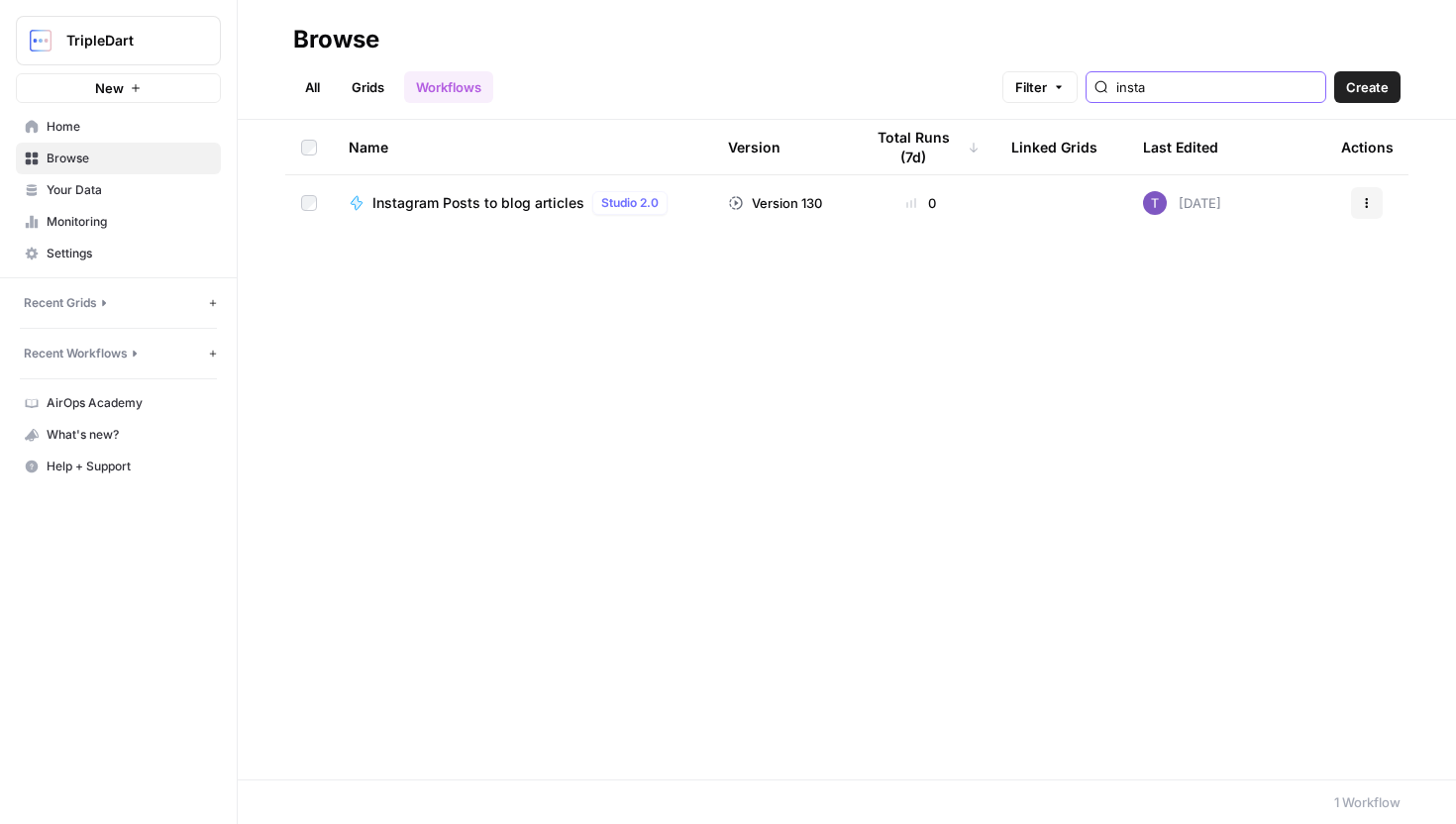 type on "insta" 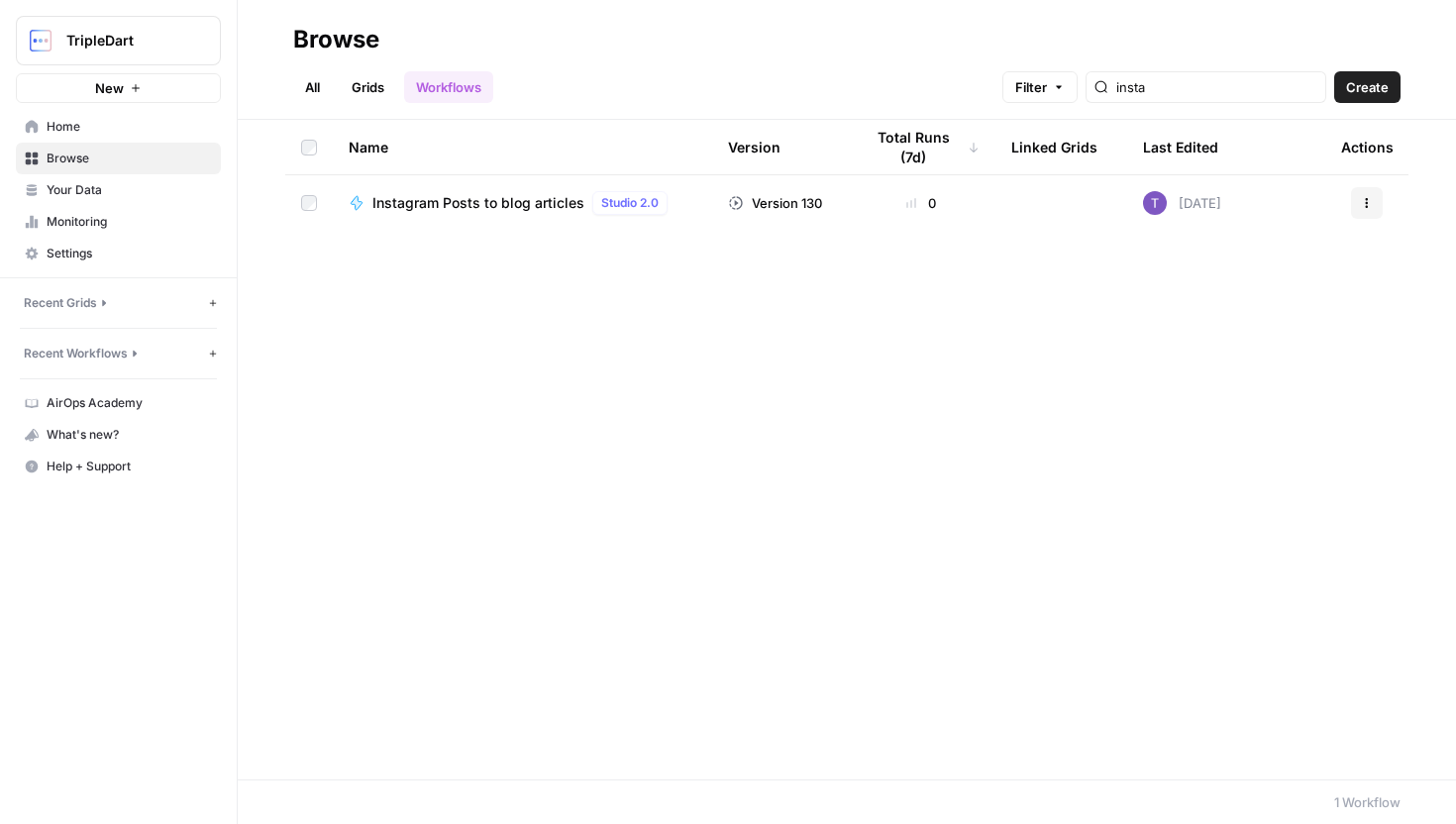 click on "Instagram Posts to blog articles" at bounding box center (478, 203) 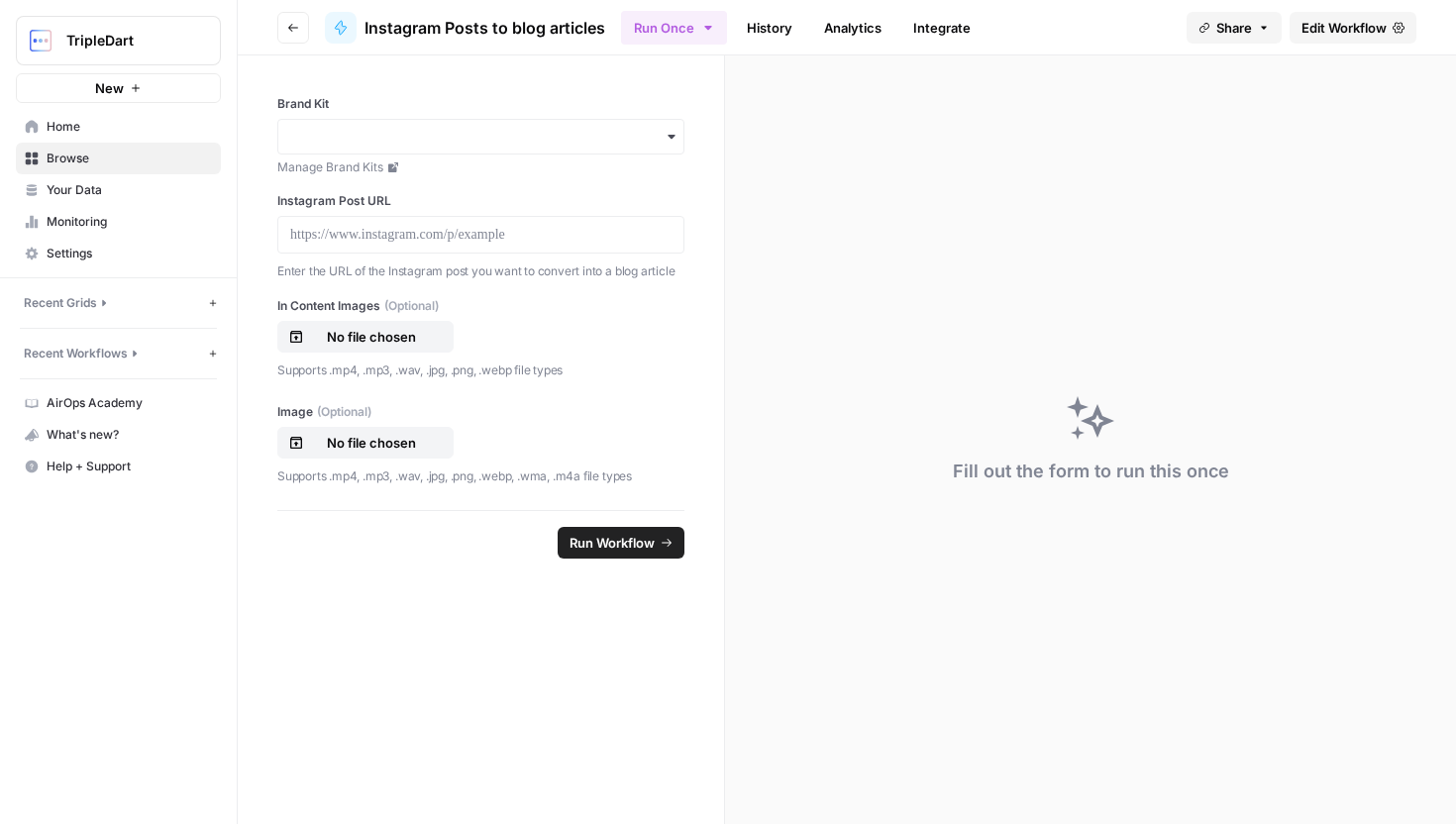 click on "Edit Workflow" at bounding box center [1344, 28] 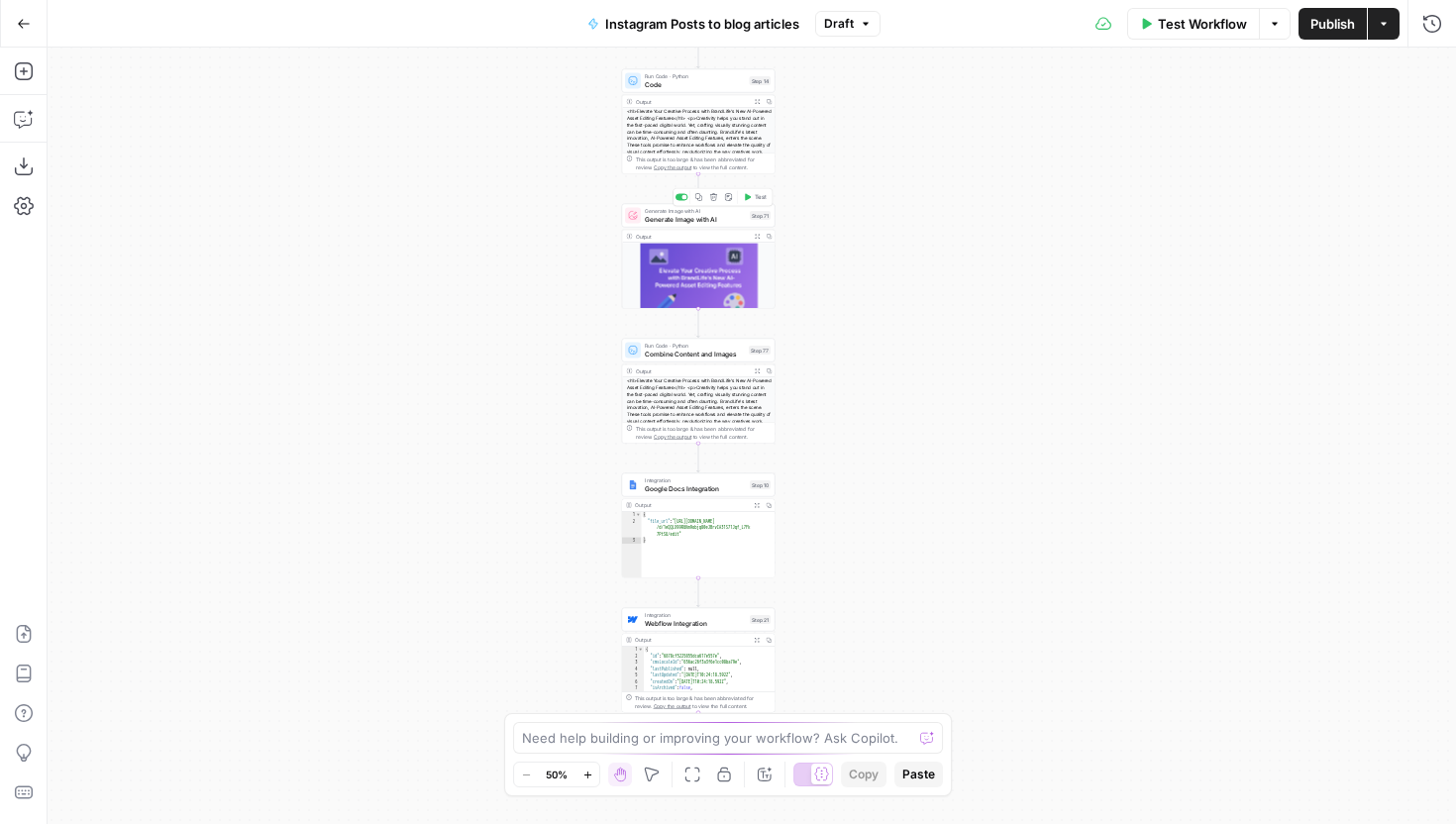 click on "Generate Image with AI" at bounding box center [695, 219] 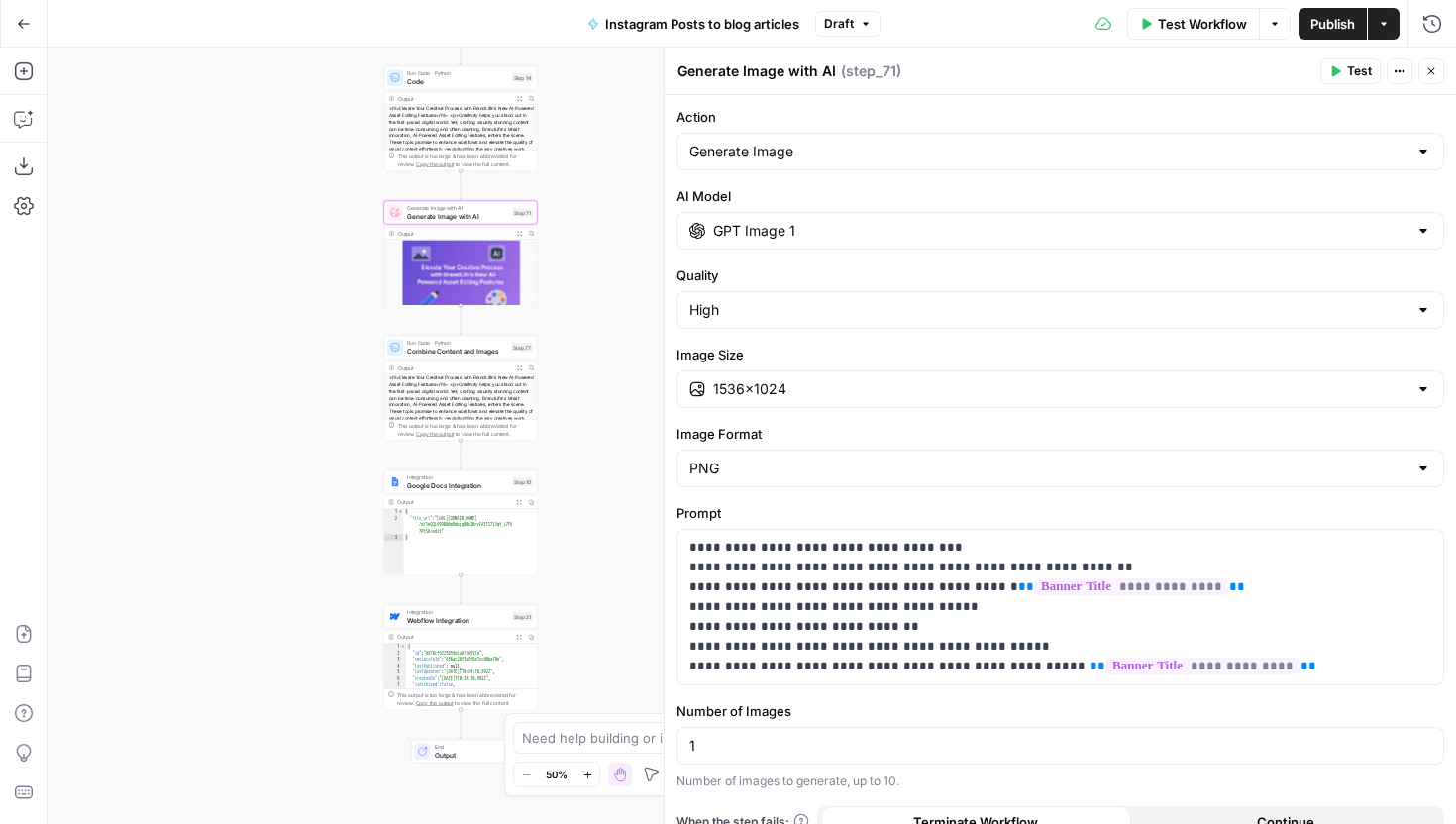click on "GPT Image 1" at bounding box center (1060, 231) 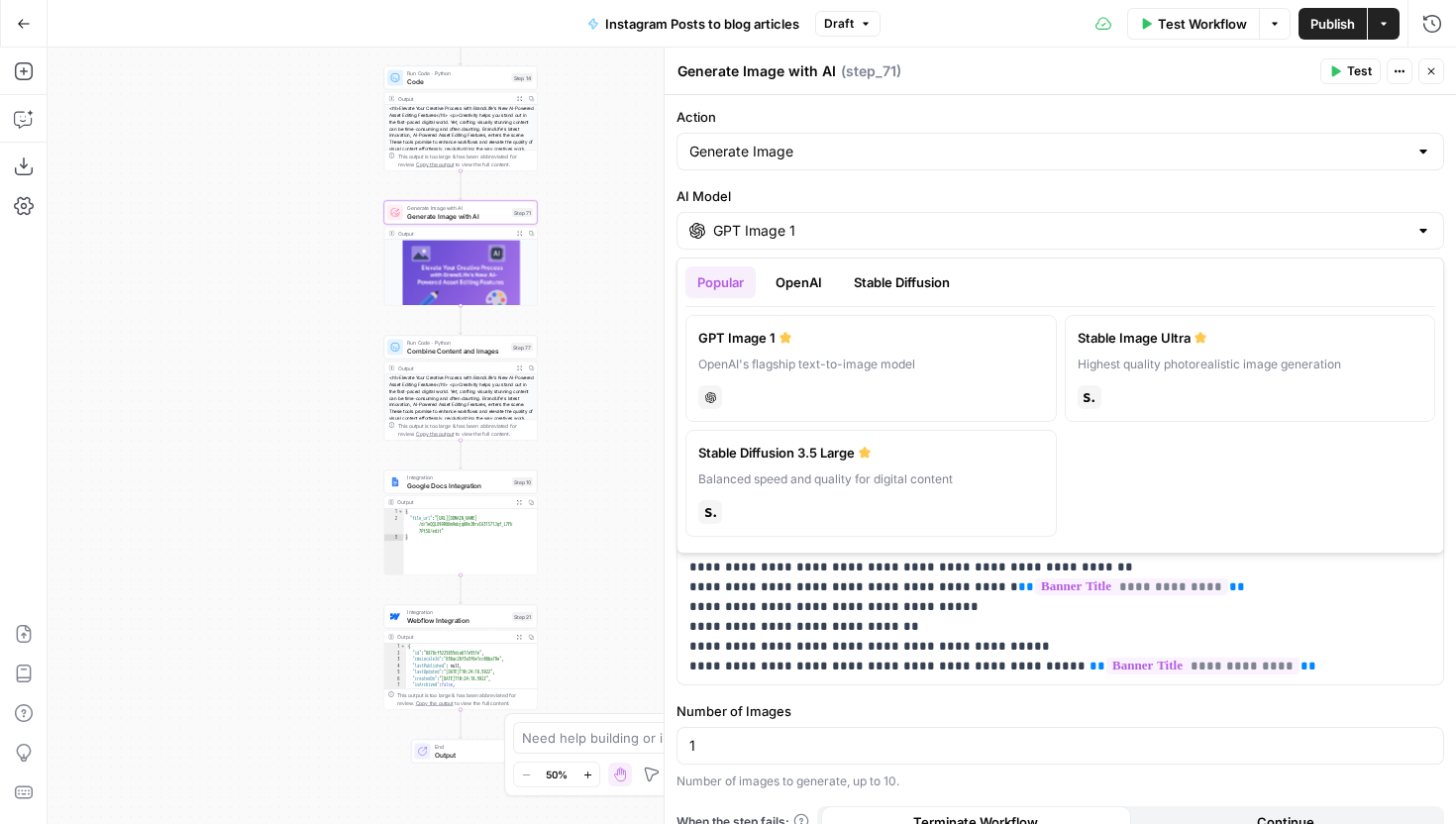 drag, startPoint x: 683, startPoint y: 317, endPoint x: 835, endPoint y: 392, distance: 169.49631 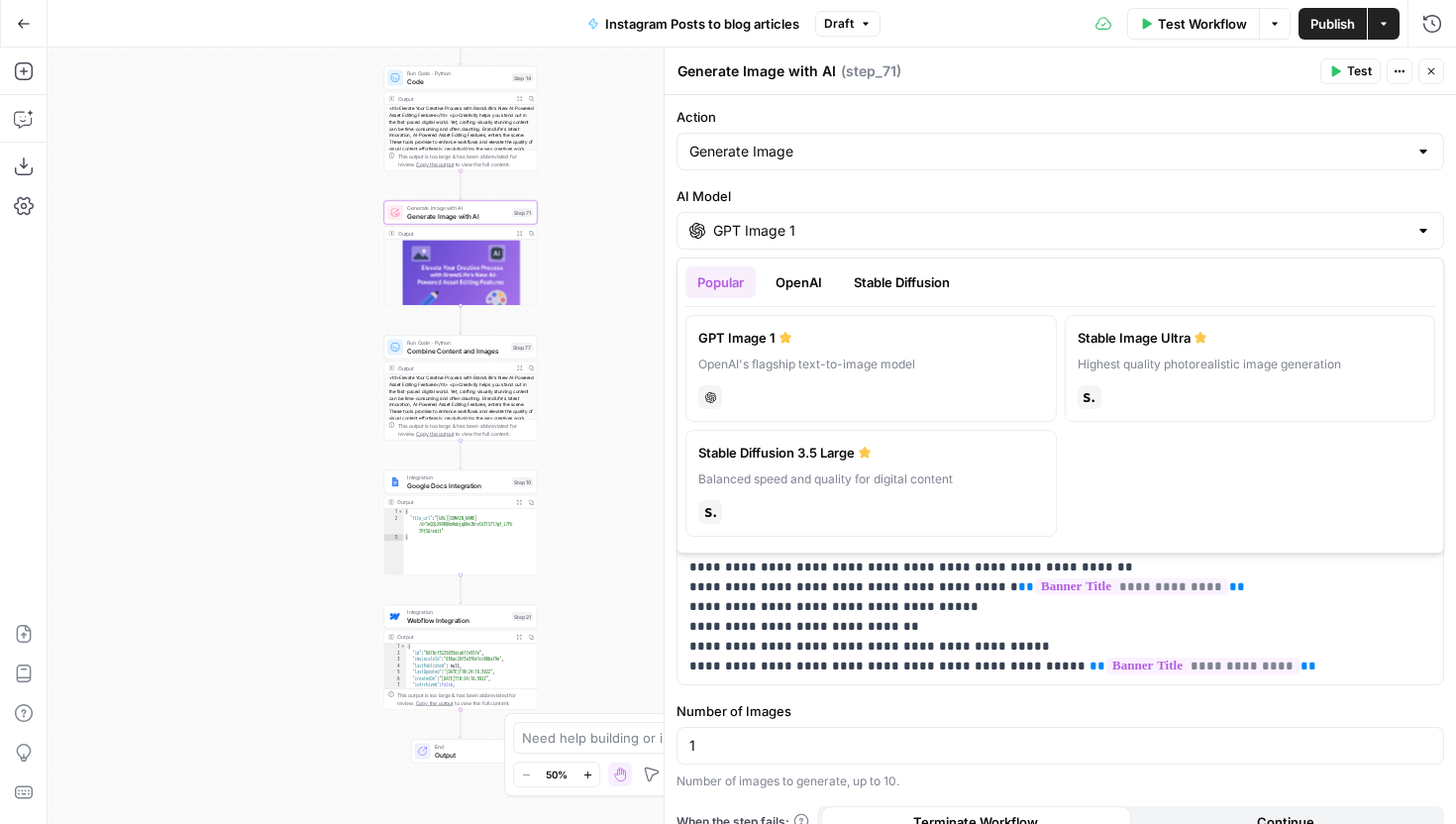 click on "GPT Image 1 OpenAI's flagship text-to-image model chat" at bounding box center (871, 368) 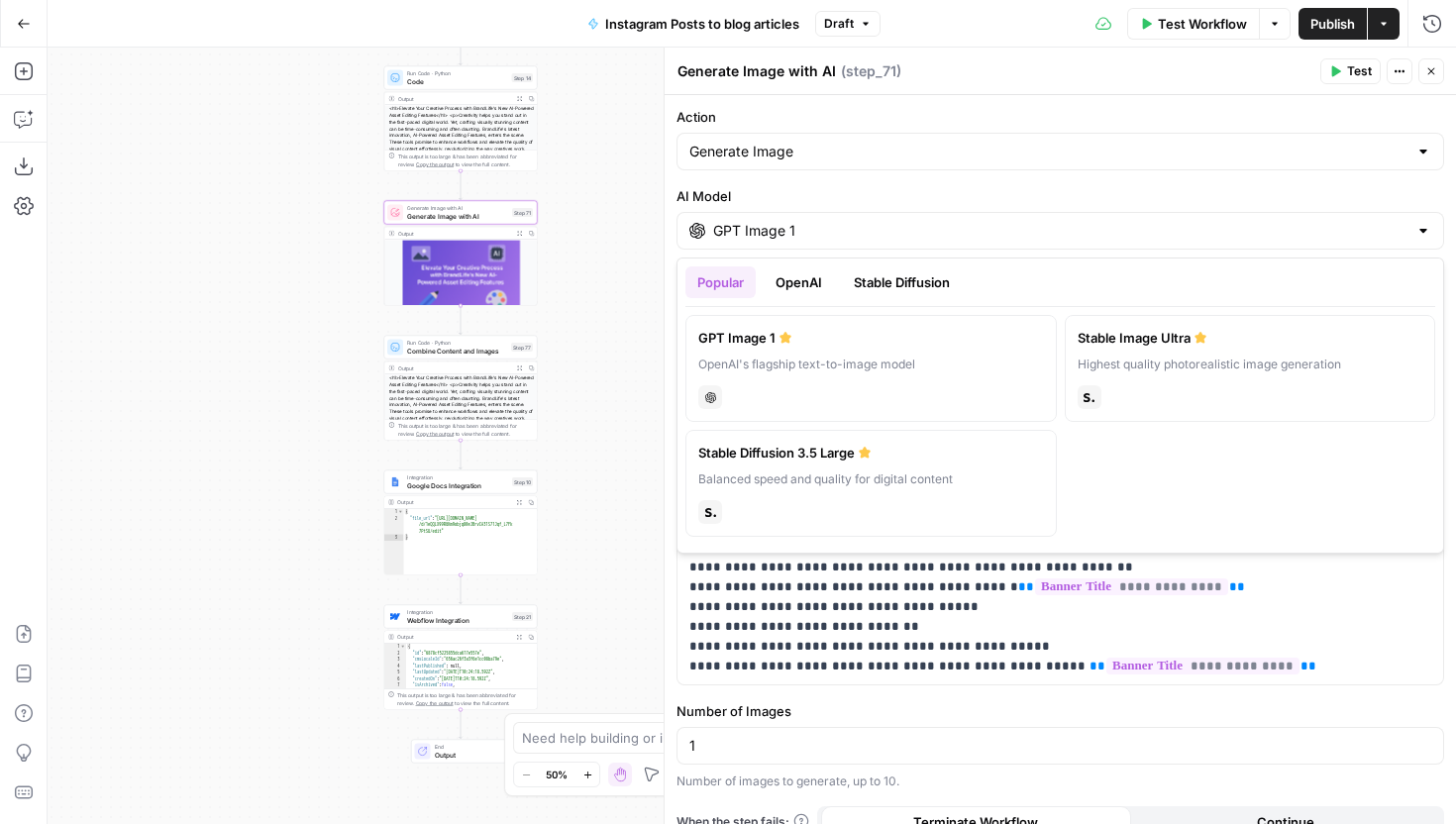 click on "Generate Image with AI" at bounding box center (458, 216) 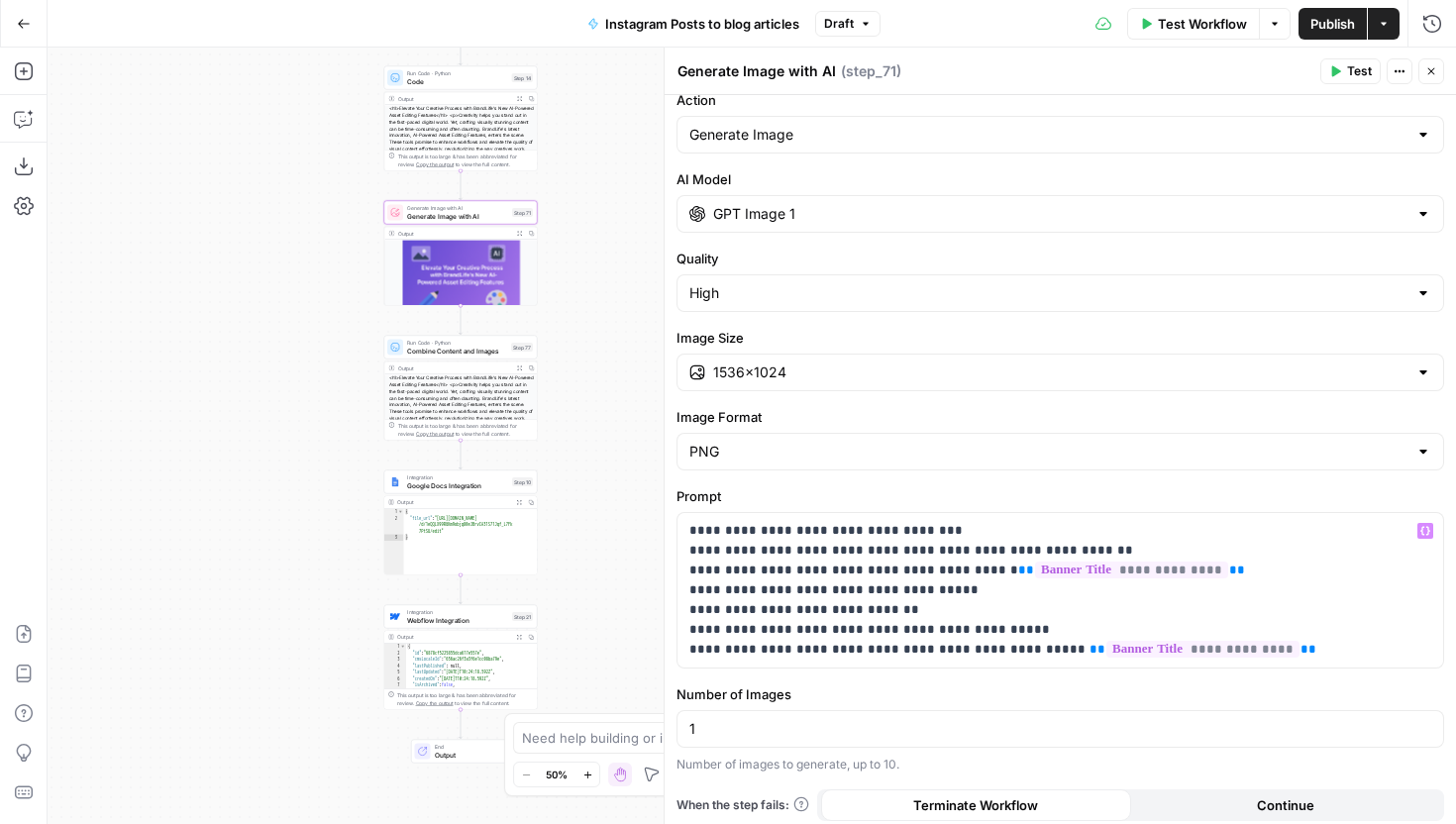 scroll, scrollTop: 26, scrollLeft: 0, axis: vertical 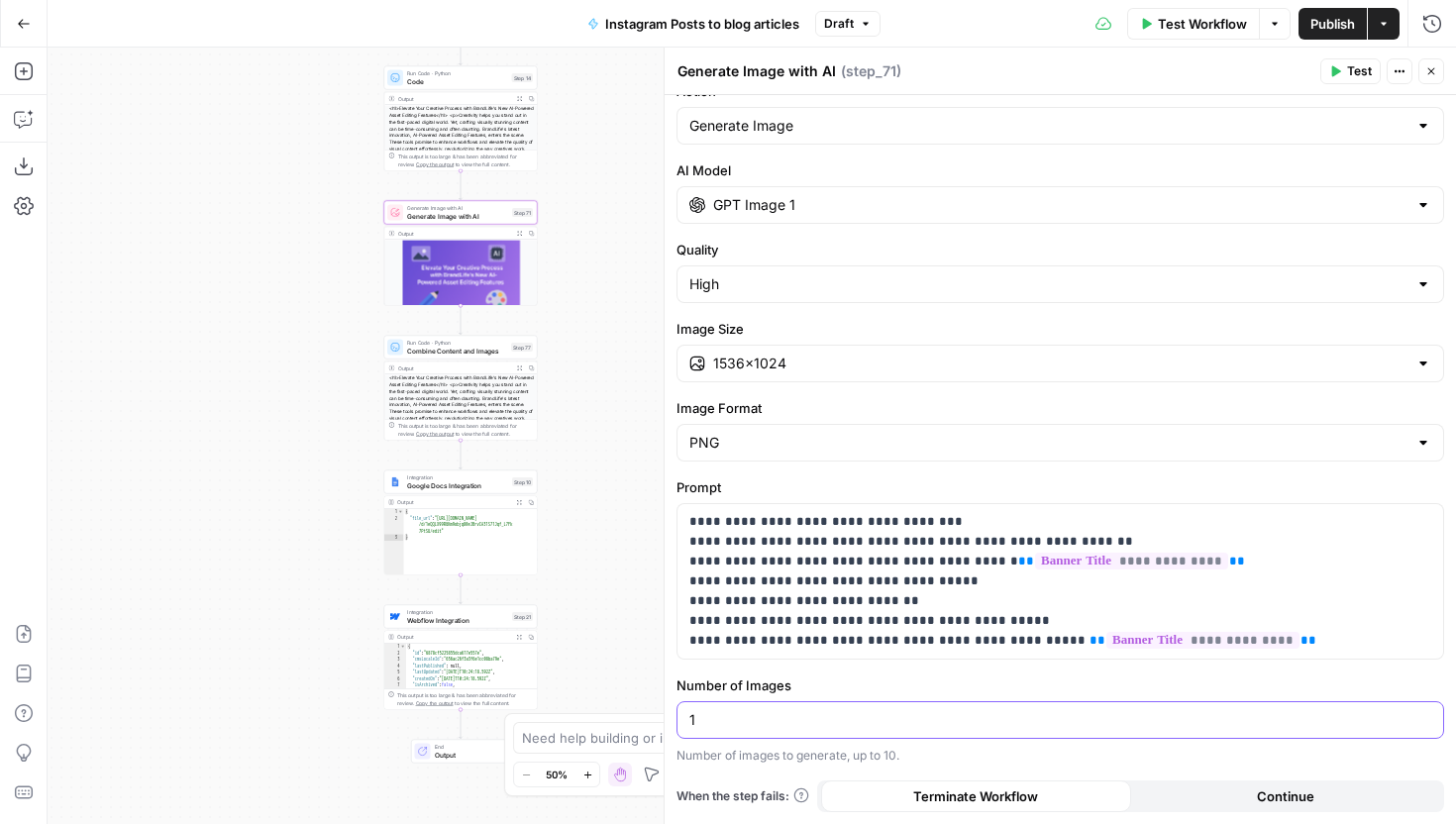click on "1" at bounding box center (1060, 720) 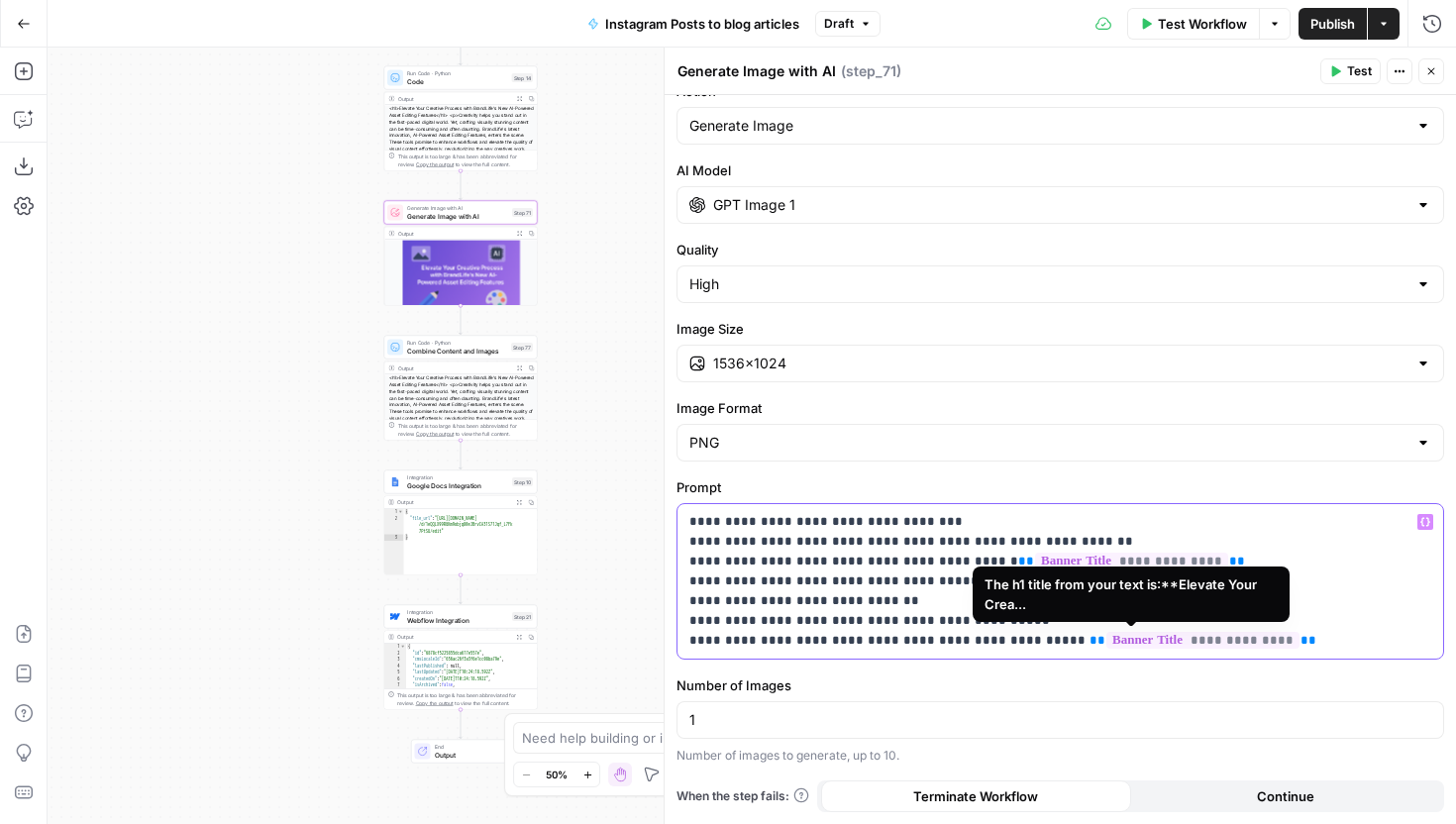 drag, startPoint x: 690, startPoint y: 521, endPoint x: 1235, endPoint y: 620, distance: 553.91877 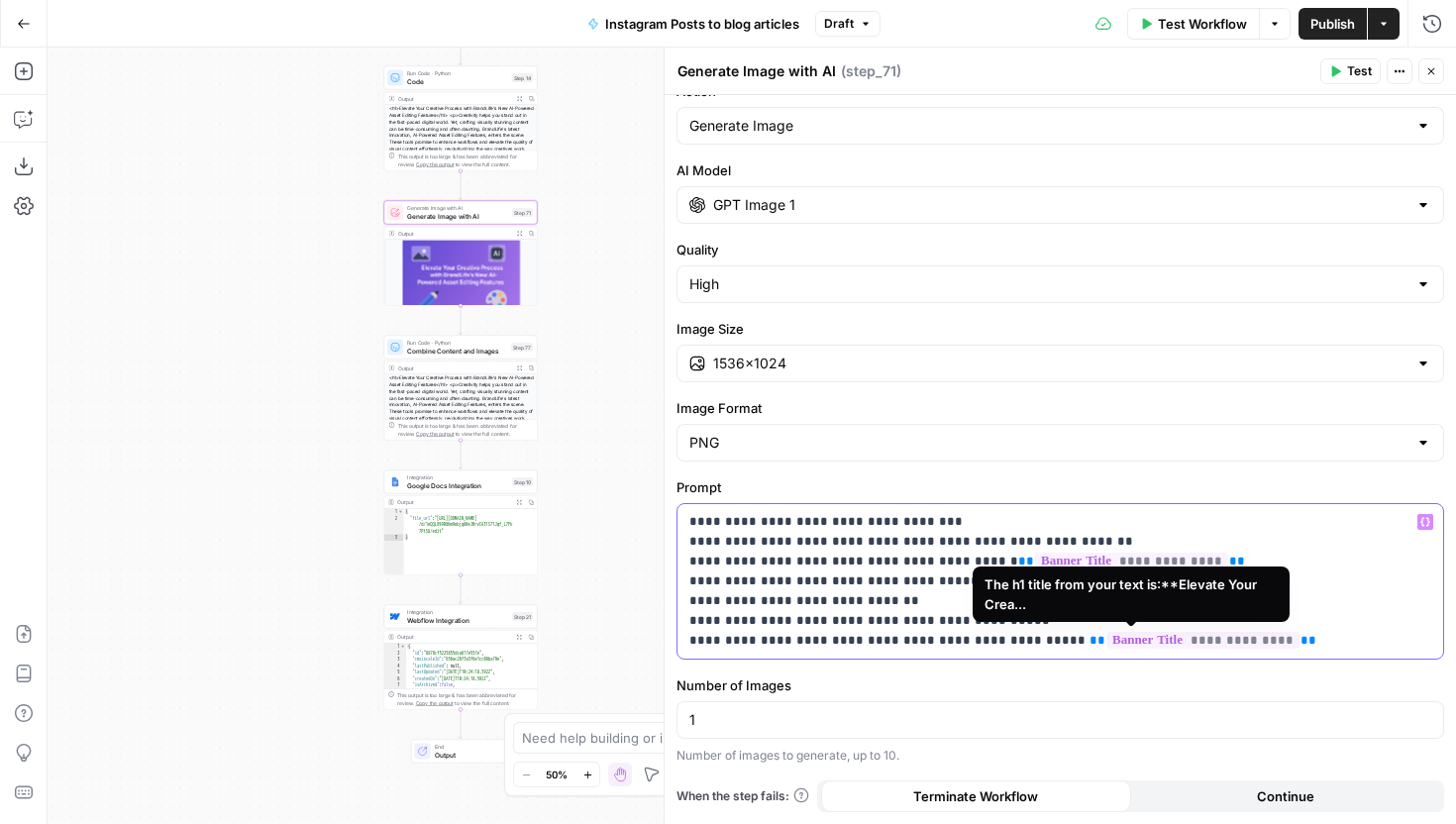 click on "**********" at bounding box center [1060, 581] 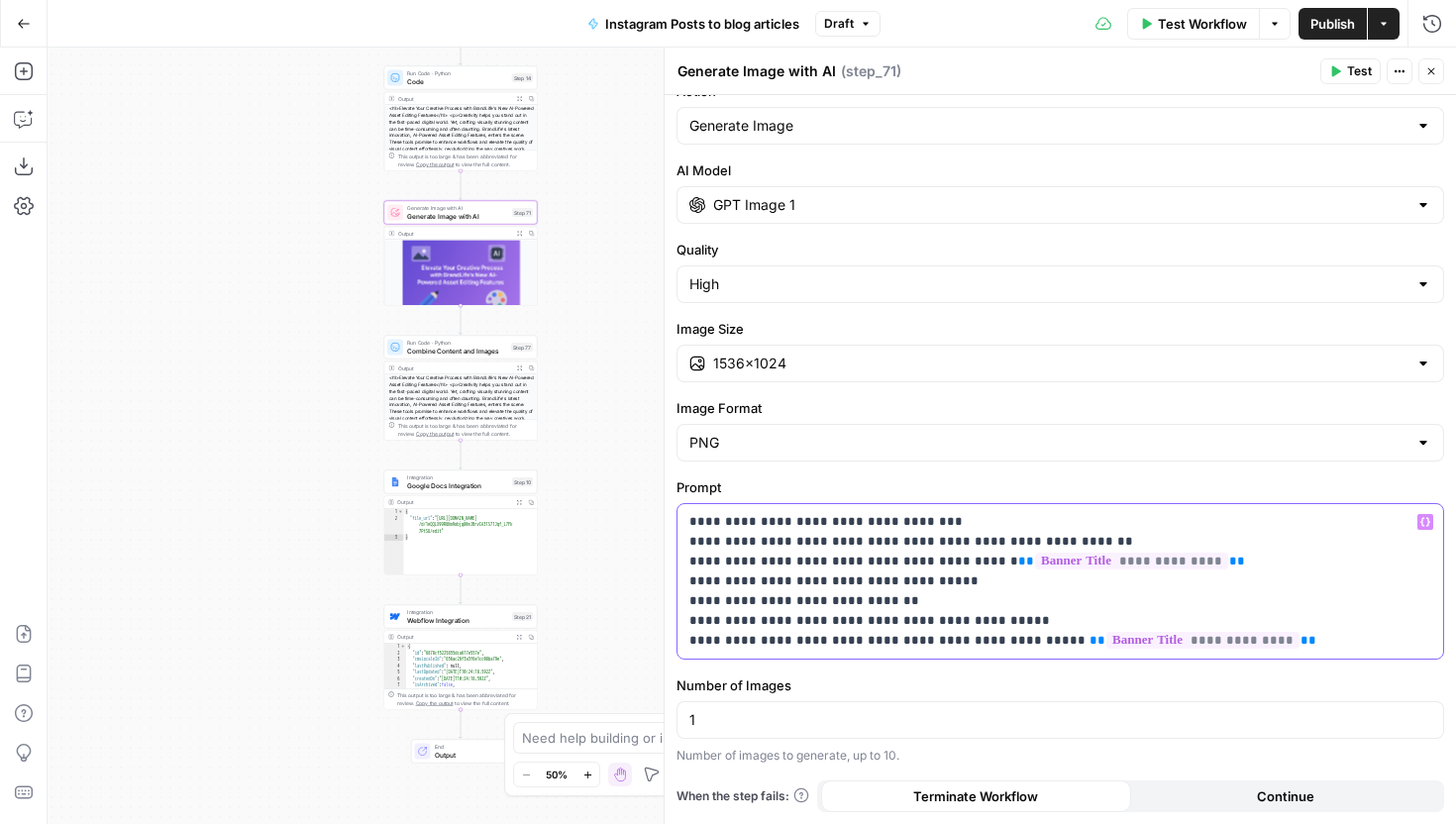 click on "**********" at bounding box center (1060, 581) 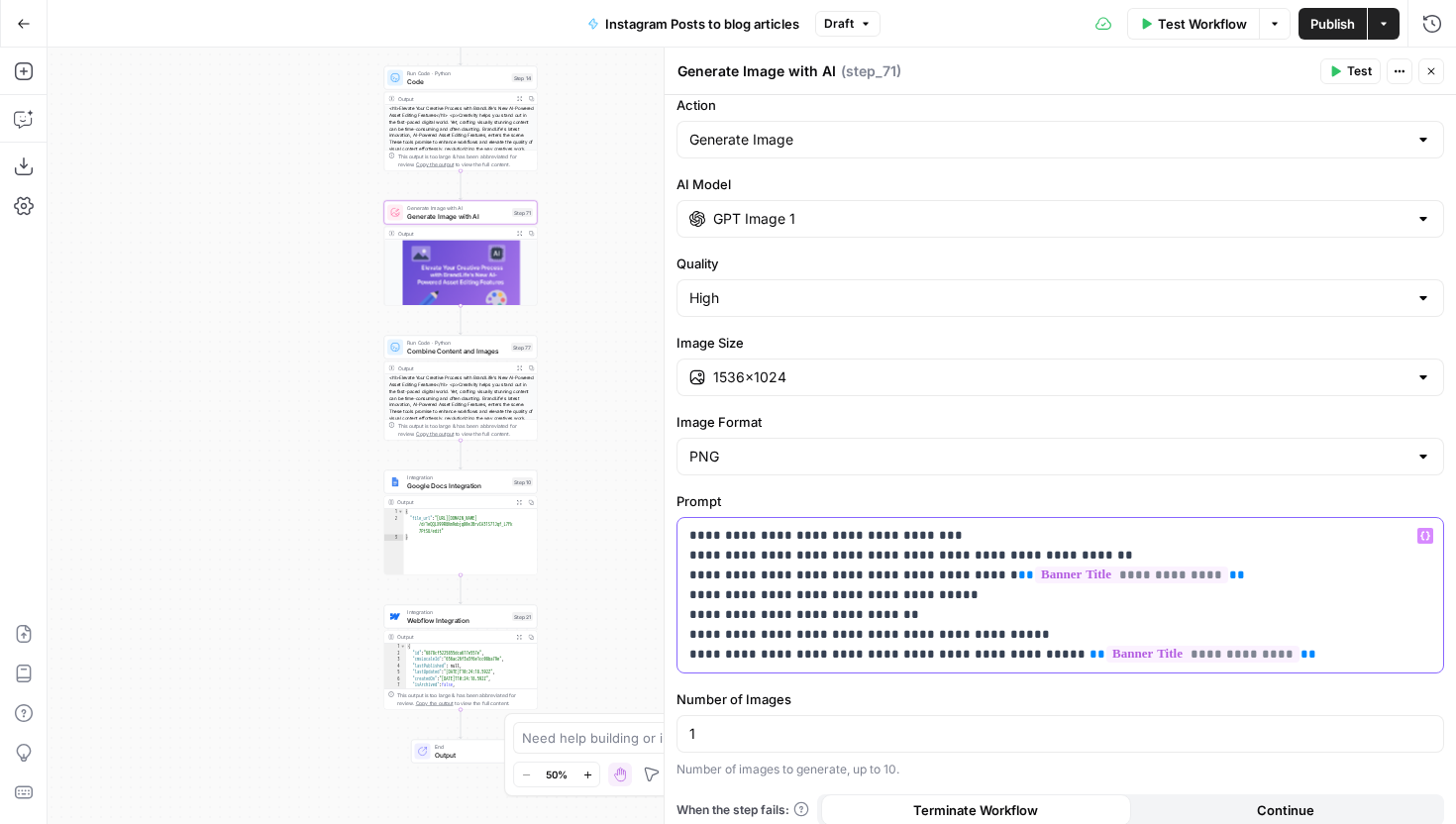 scroll, scrollTop: 11, scrollLeft: 0, axis: vertical 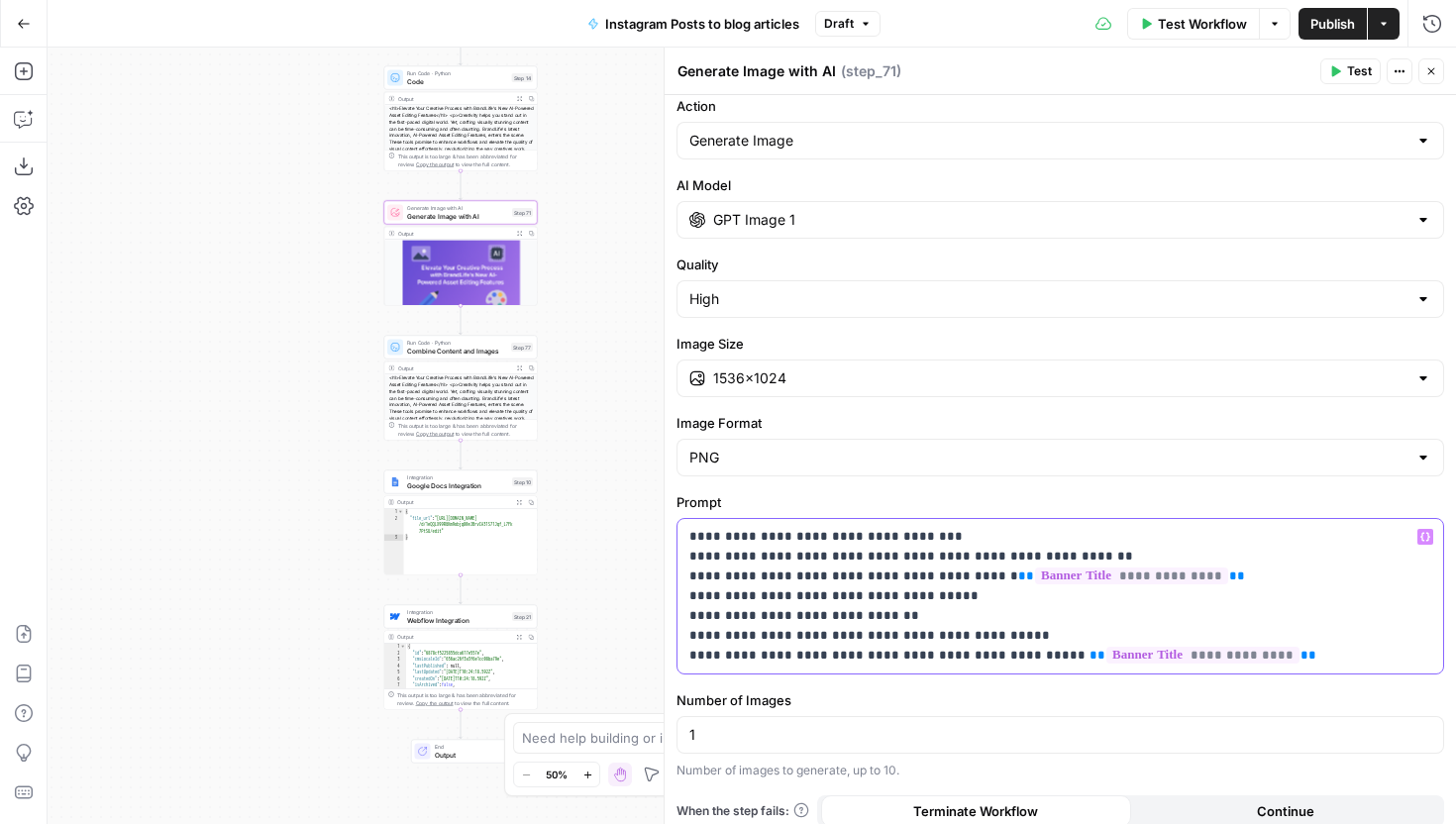 click on "**********" at bounding box center (1060, 596) 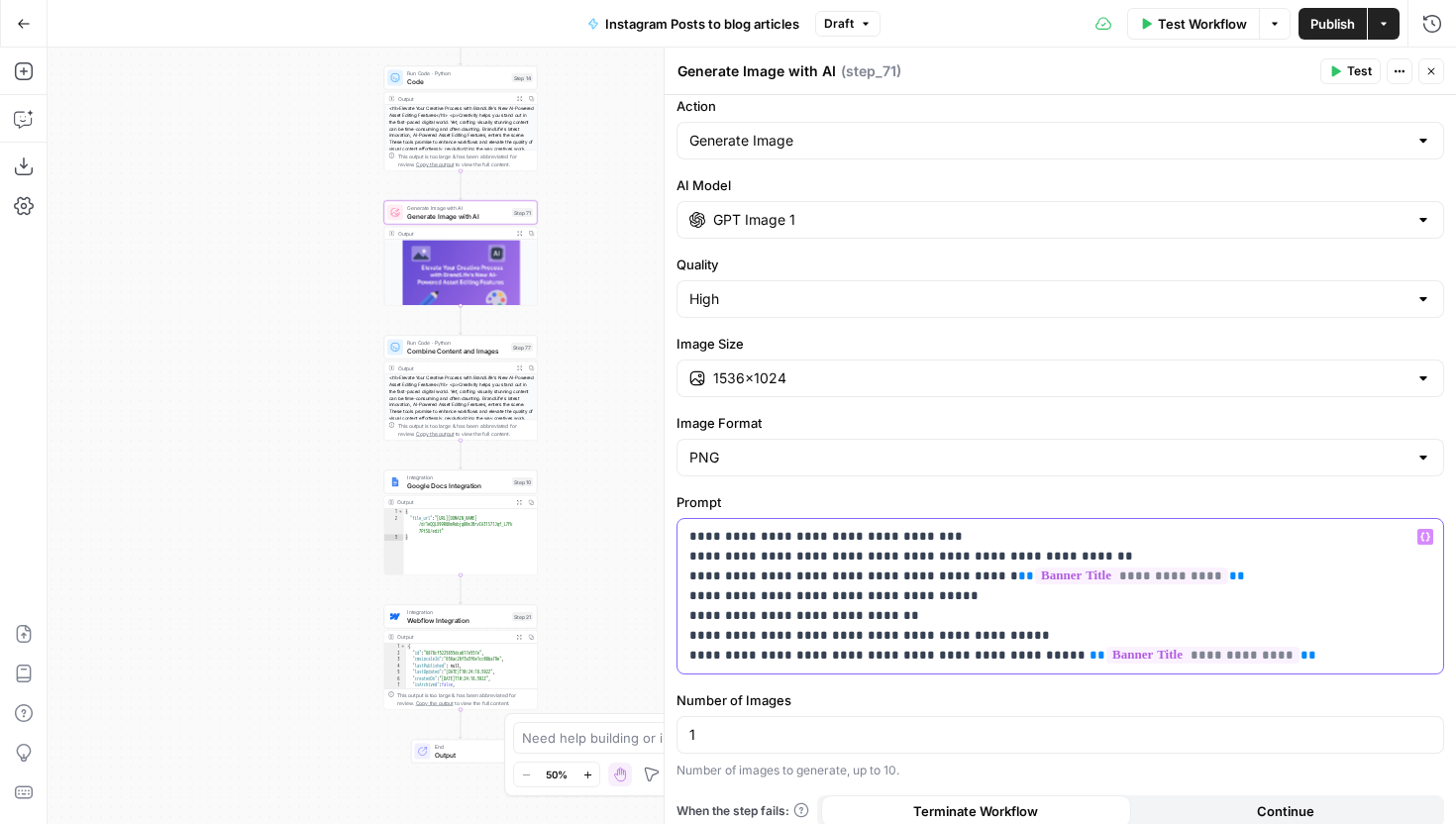 scroll, scrollTop: 0, scrollLeft: 0, axis: both 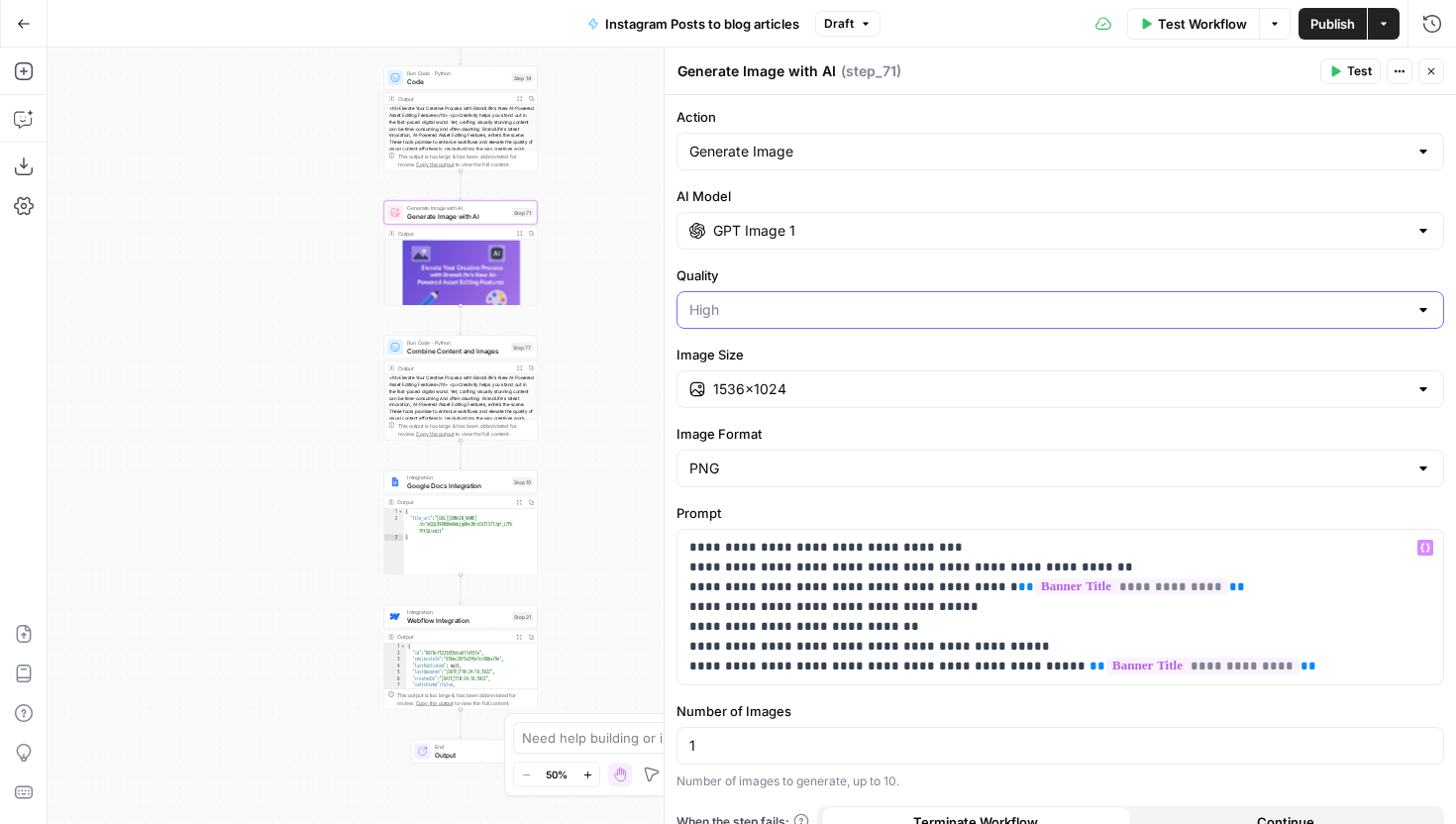 click on "Quality" at bounding box center [1048, 310] 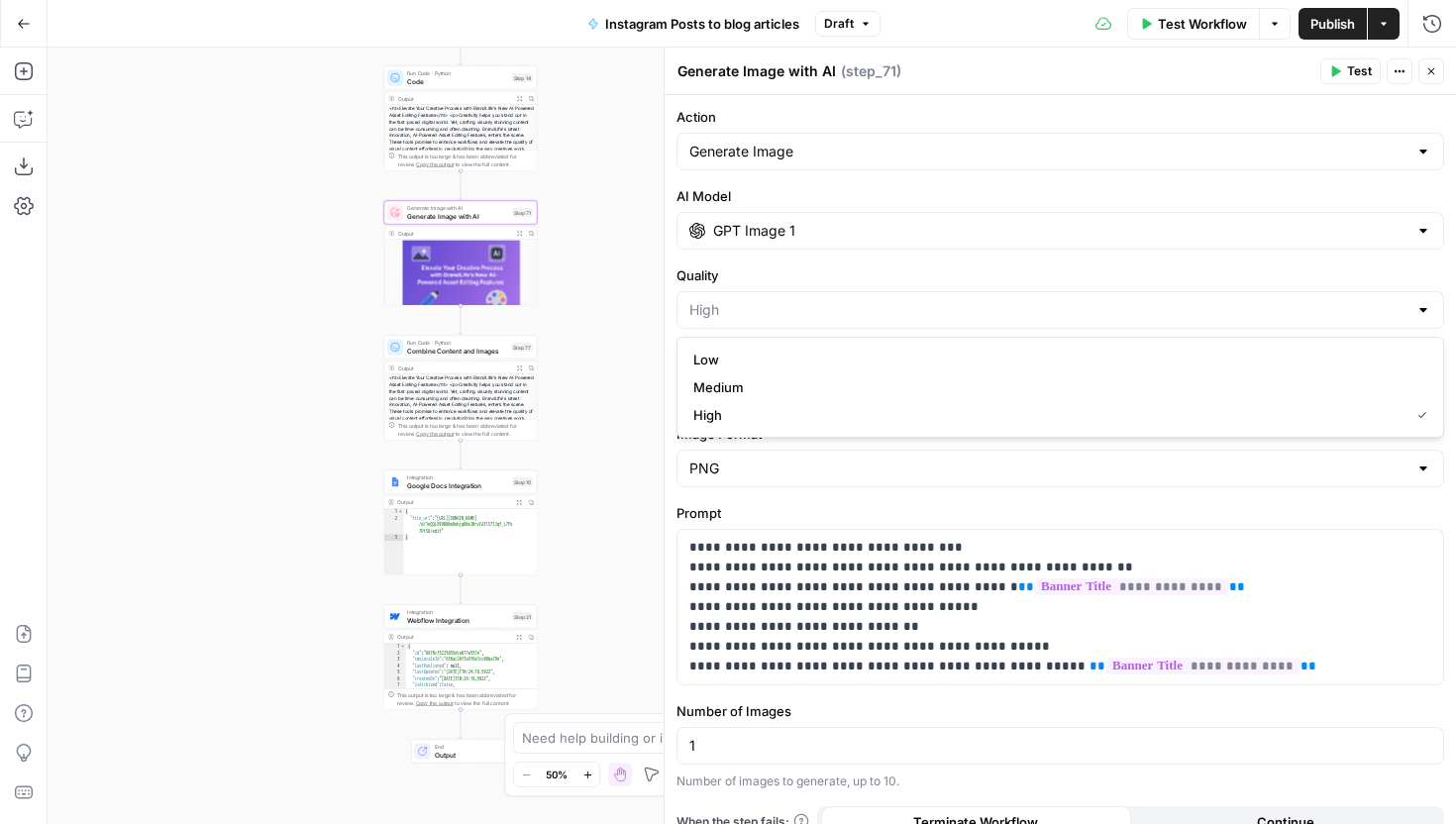 type on "High" 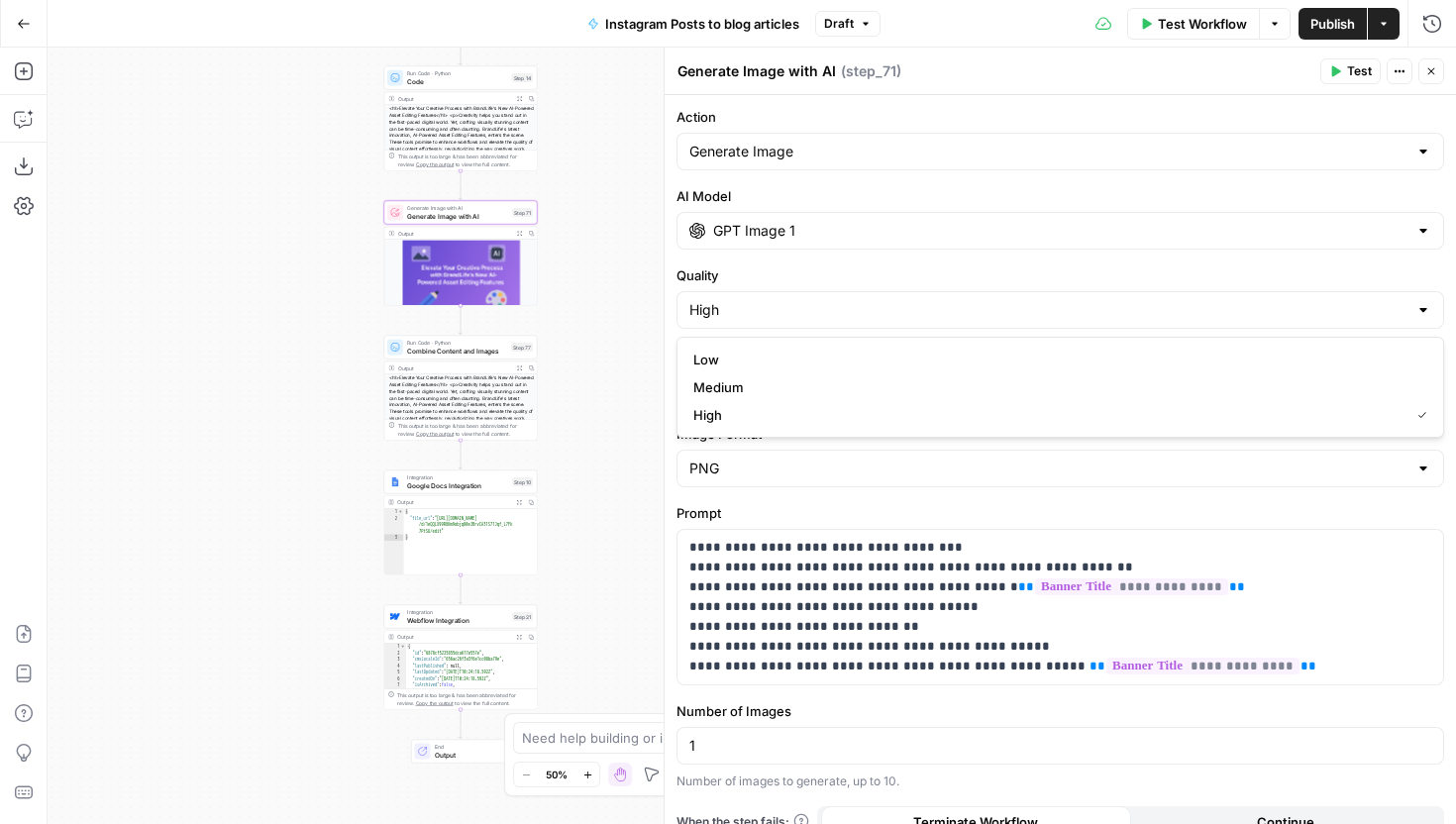 click on "Quality" at bounding box center (1060, 275) 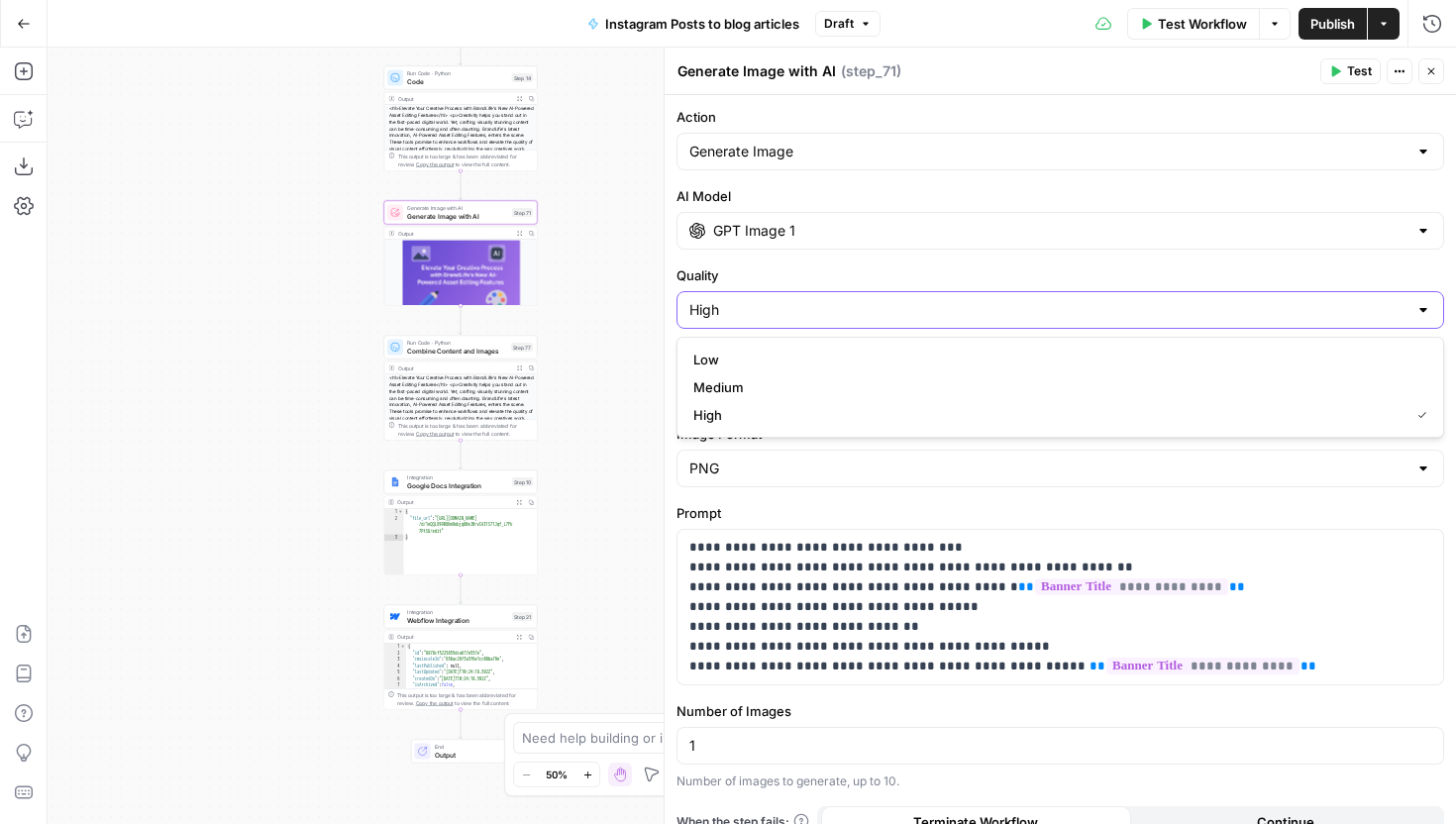 click on "High" at bounding box center [1048, 310] 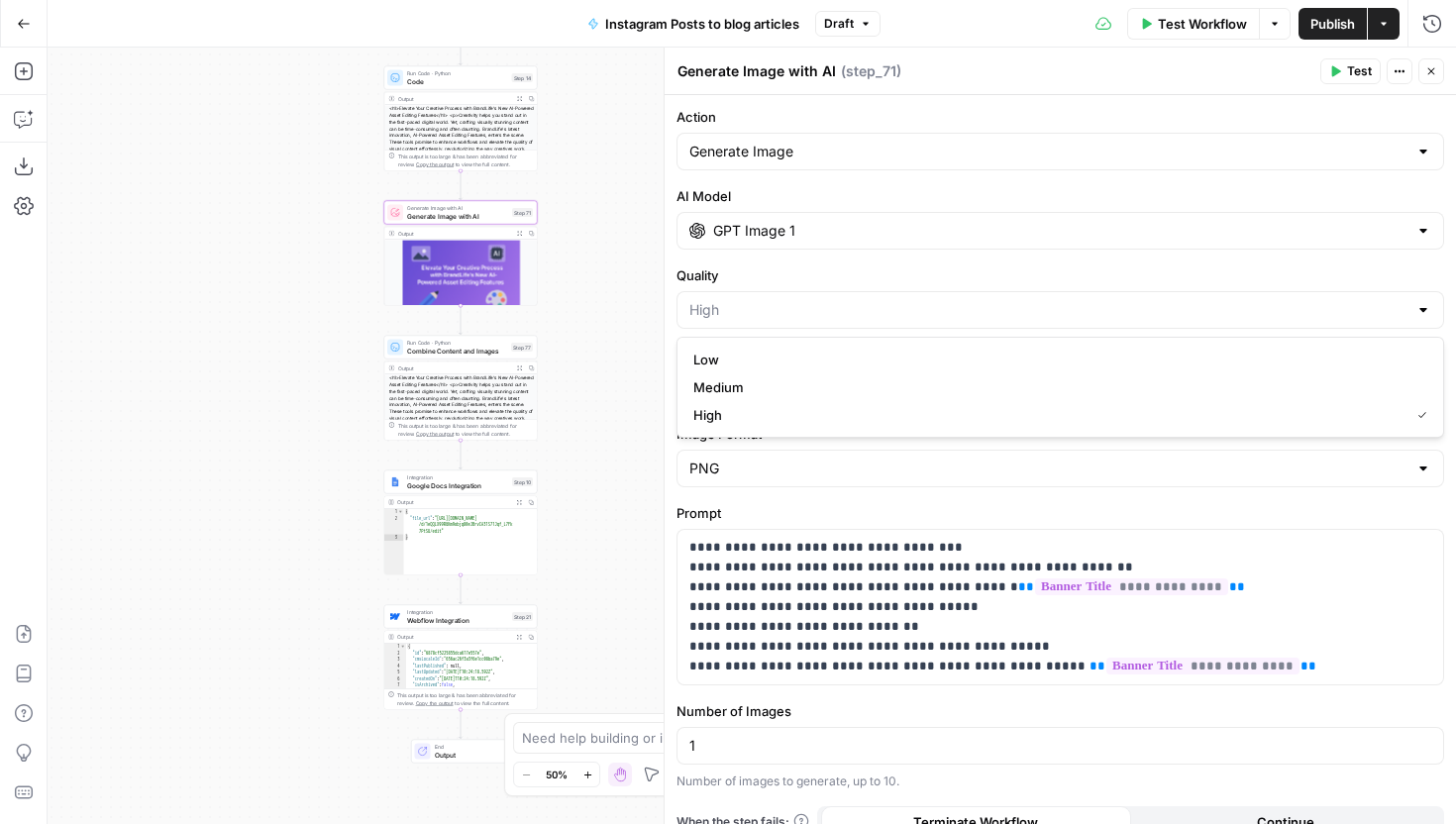 type on "High" 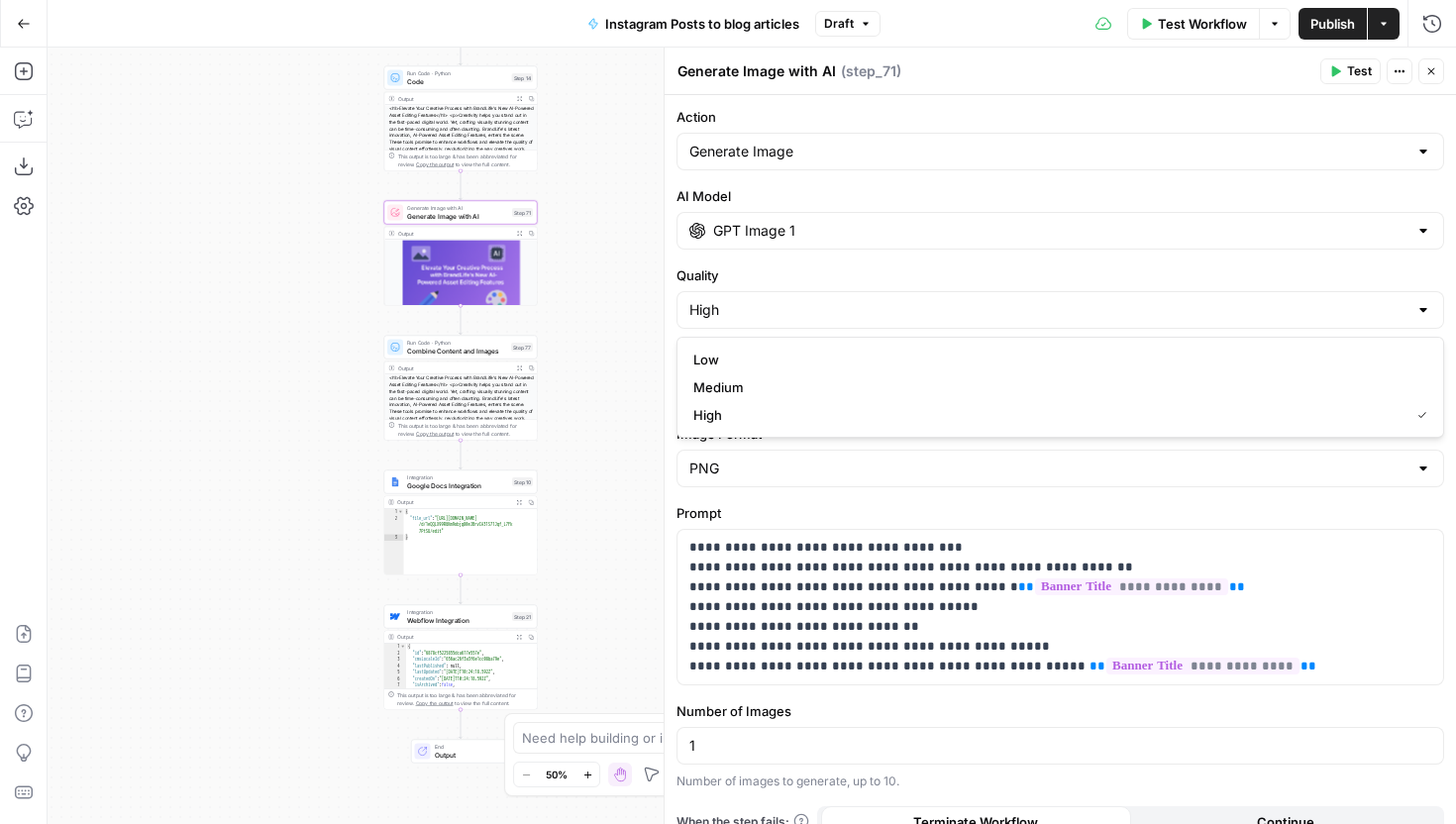 click on "Quality" at bounding box center (1060, 275) 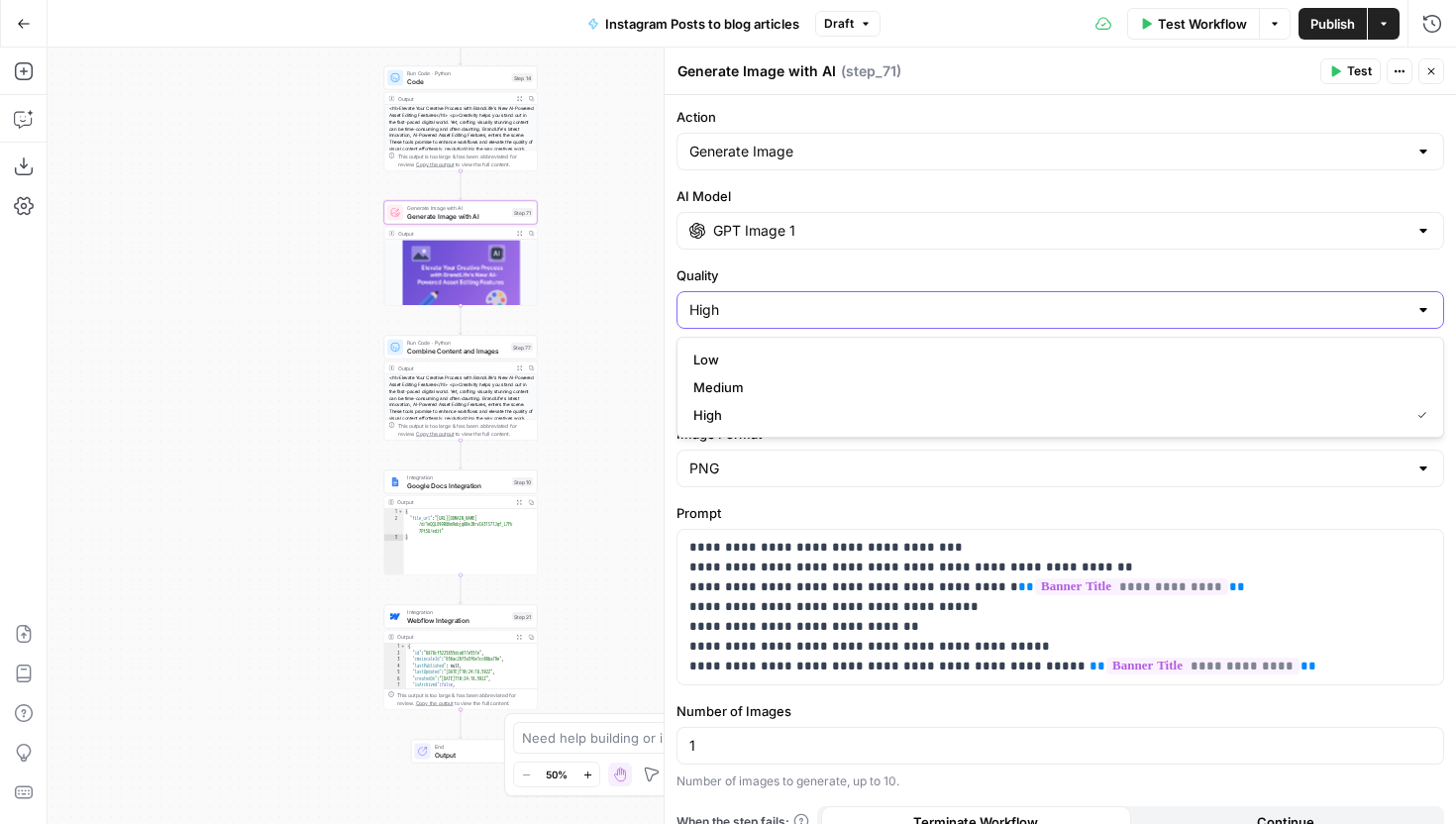 click on "High" at bounding box center (1048, 310) 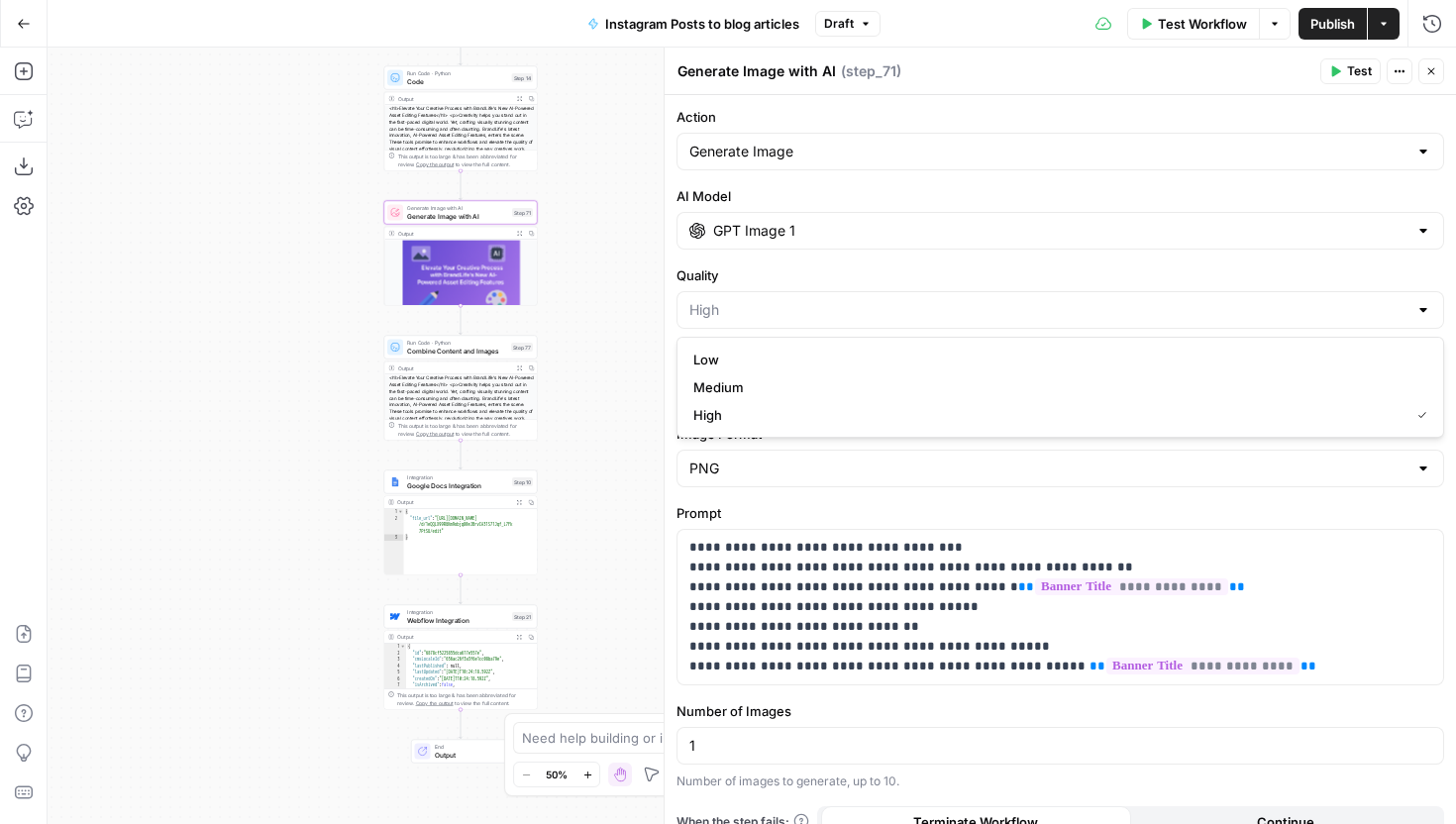 type on "High" 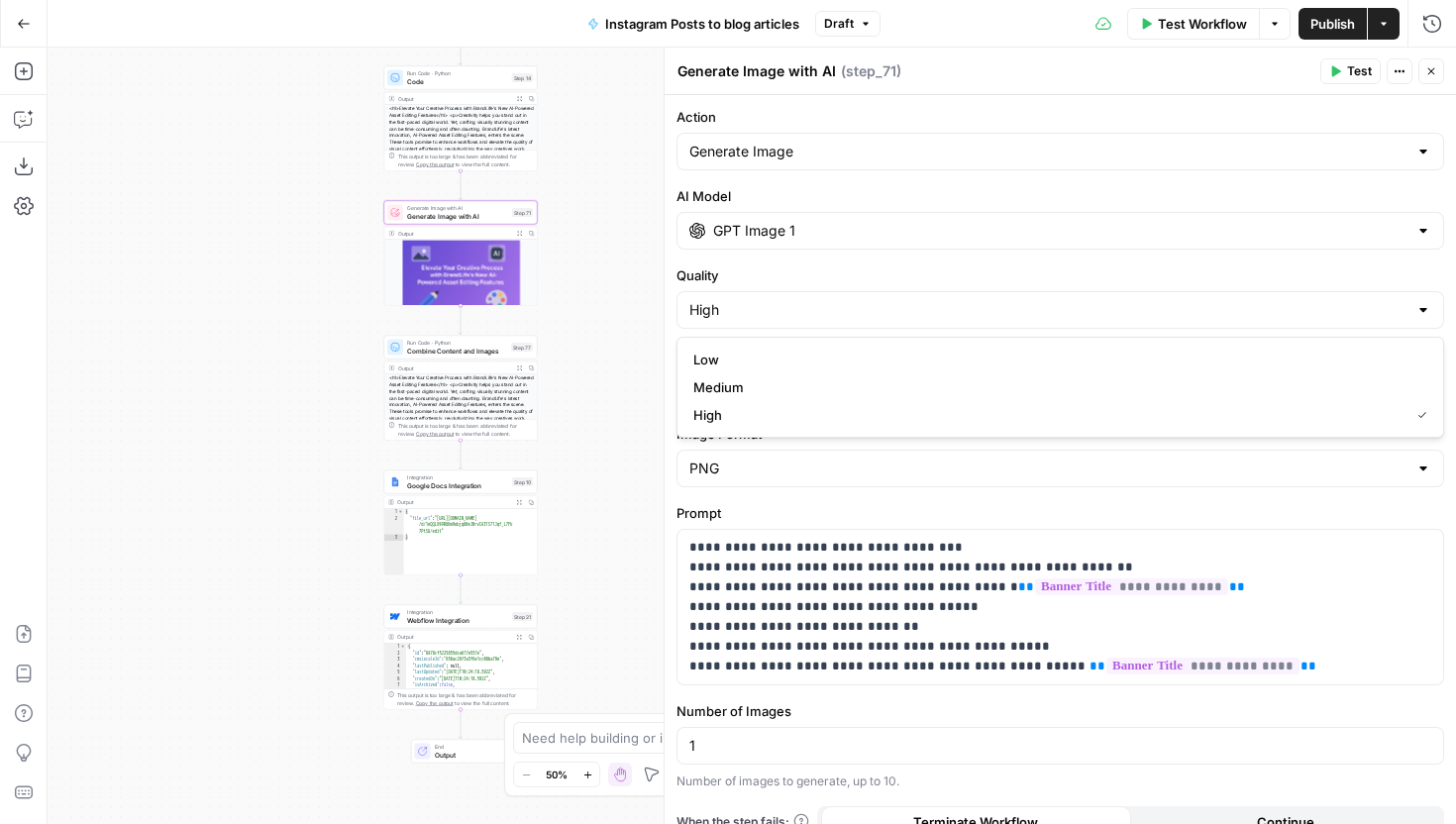 click on "Quality" at bounding box center [1060, 275] 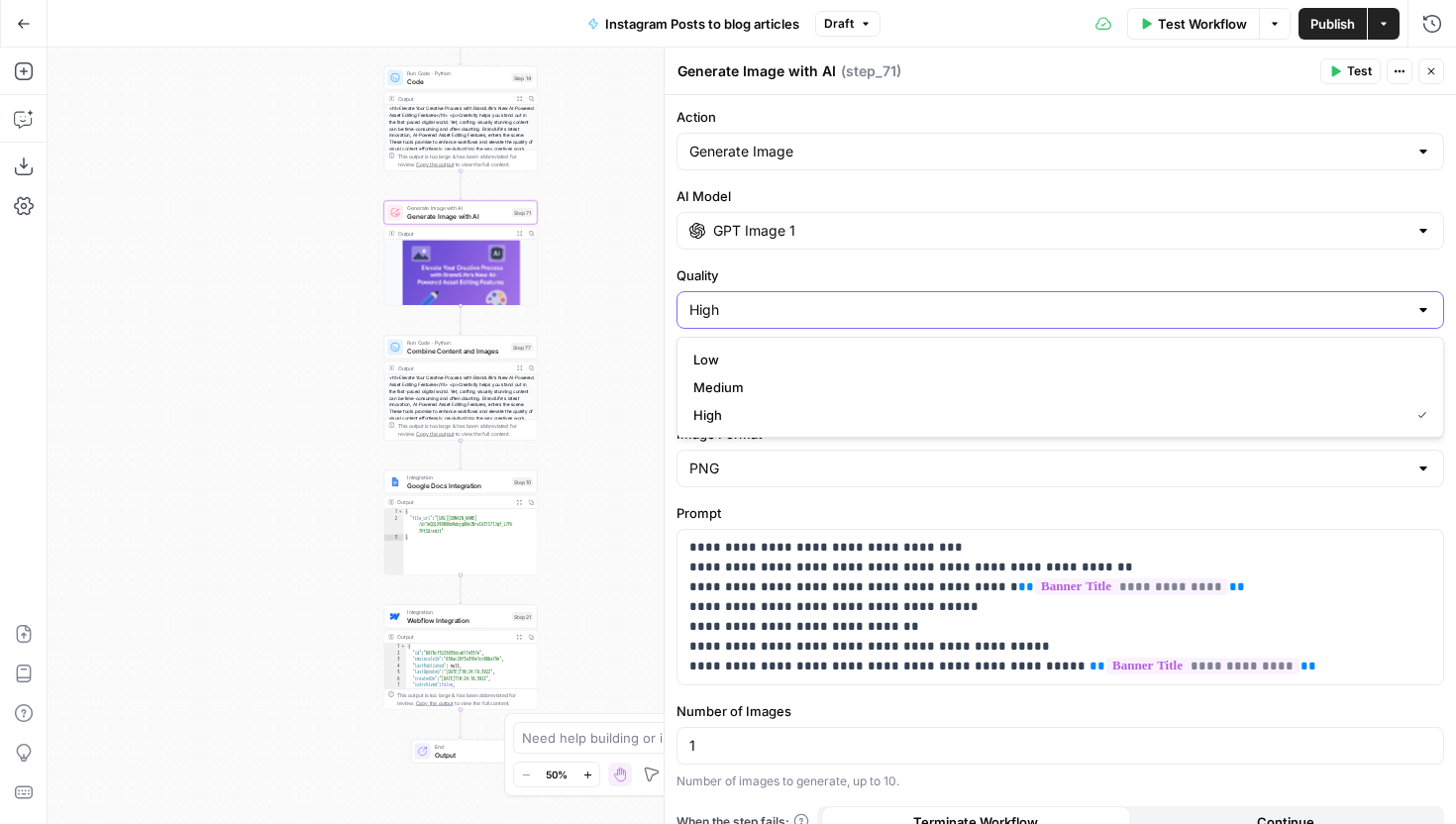 click on "High" at bounding box center [1048, 310] 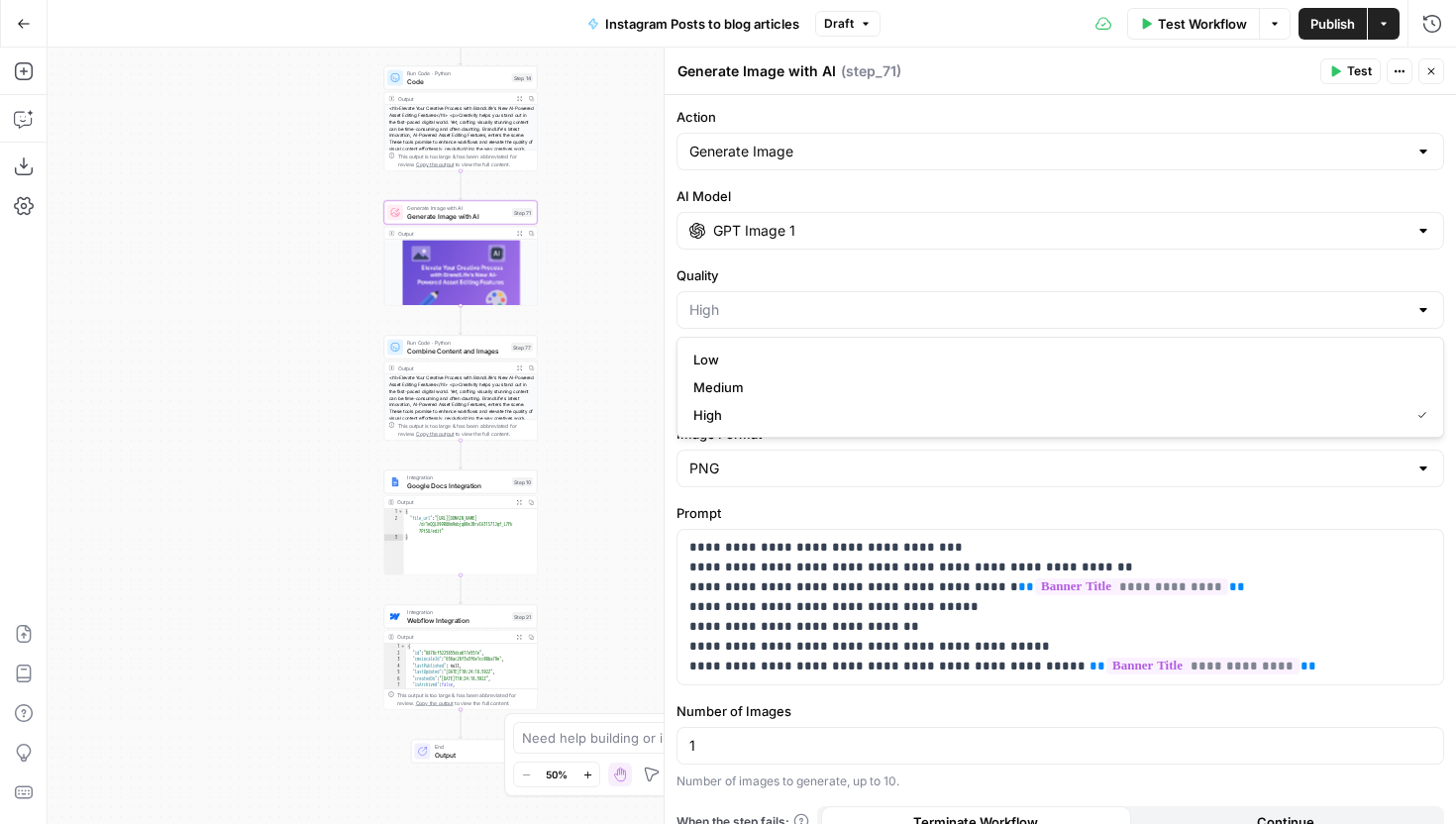 type on "High" 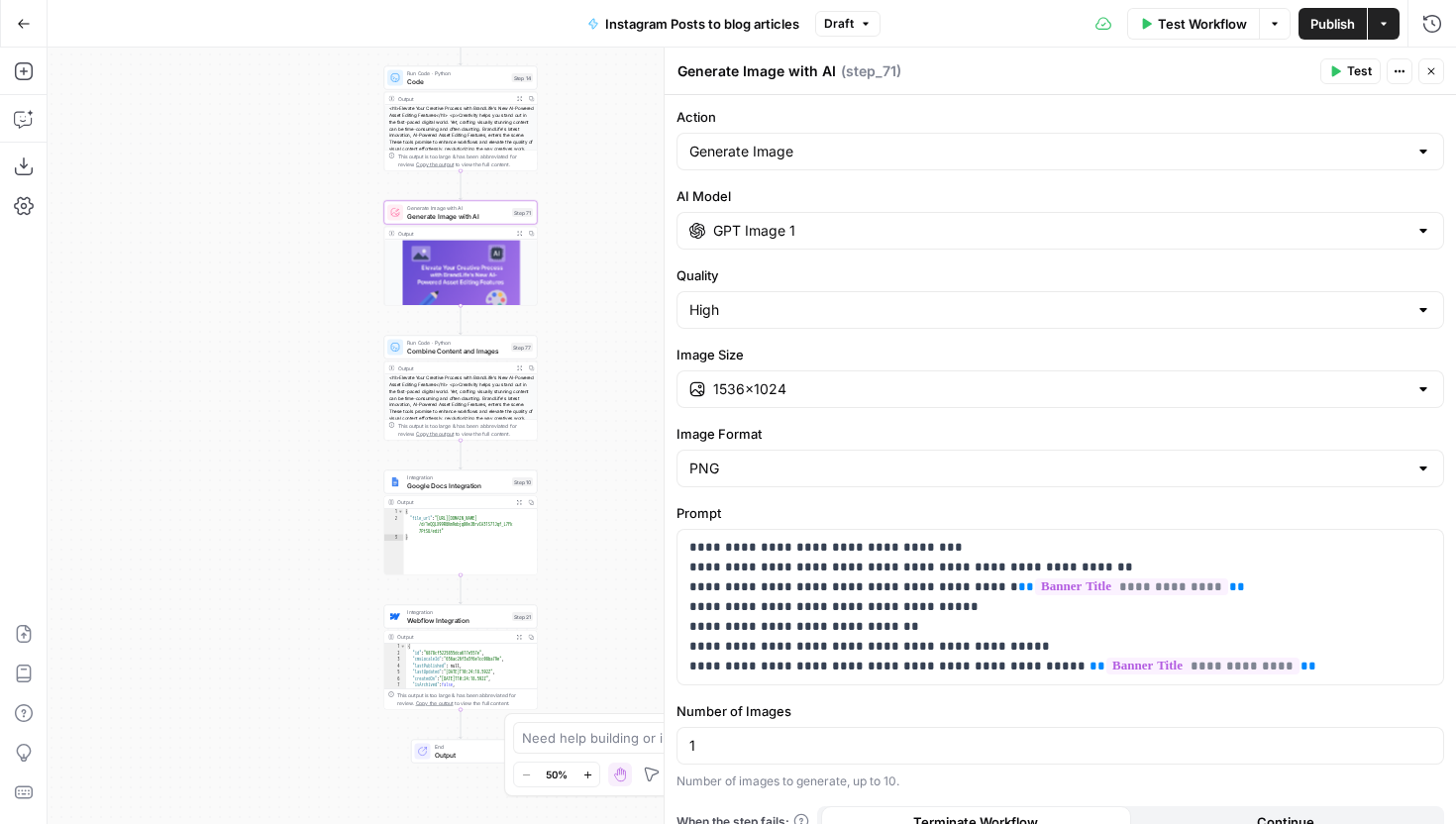 click on "Prompt" at bounding box center [1060, 513] 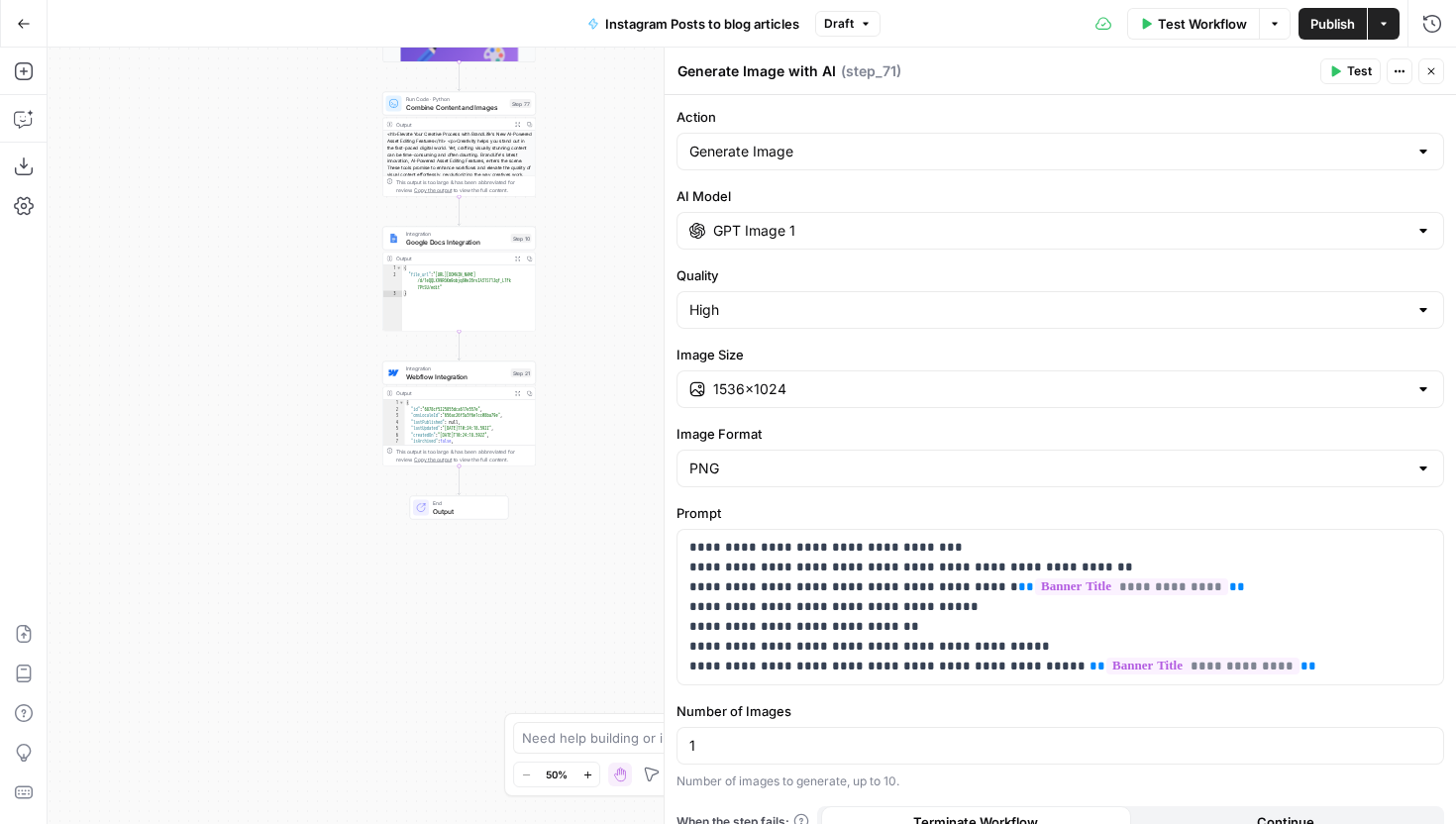 click on "Integration Webflow Integration Step 21 Copy step Delete step Add Note Test" at bounding box center [459, 373] 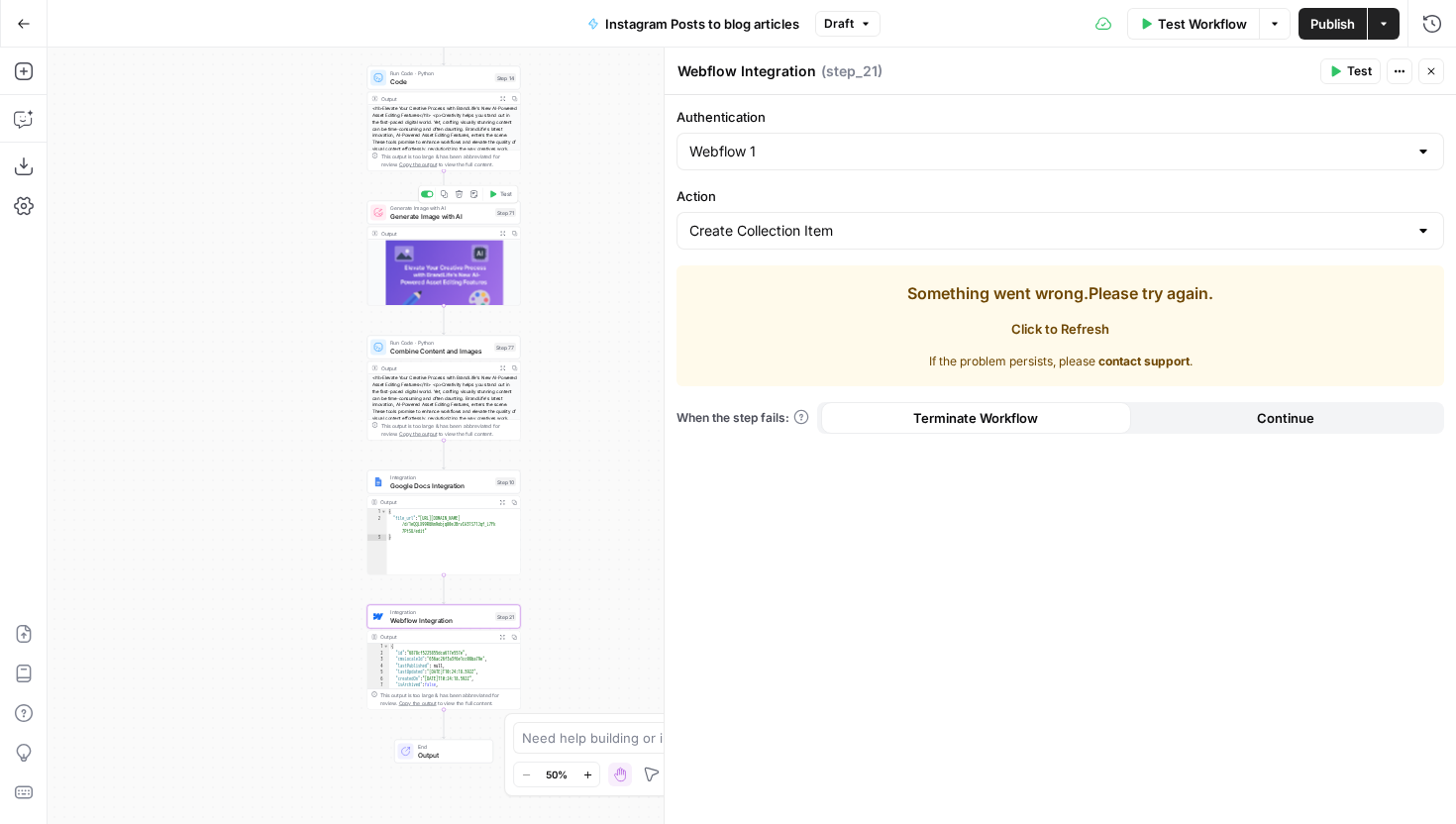 click on "Generate Image with AI" at bounding box center (441, 216) 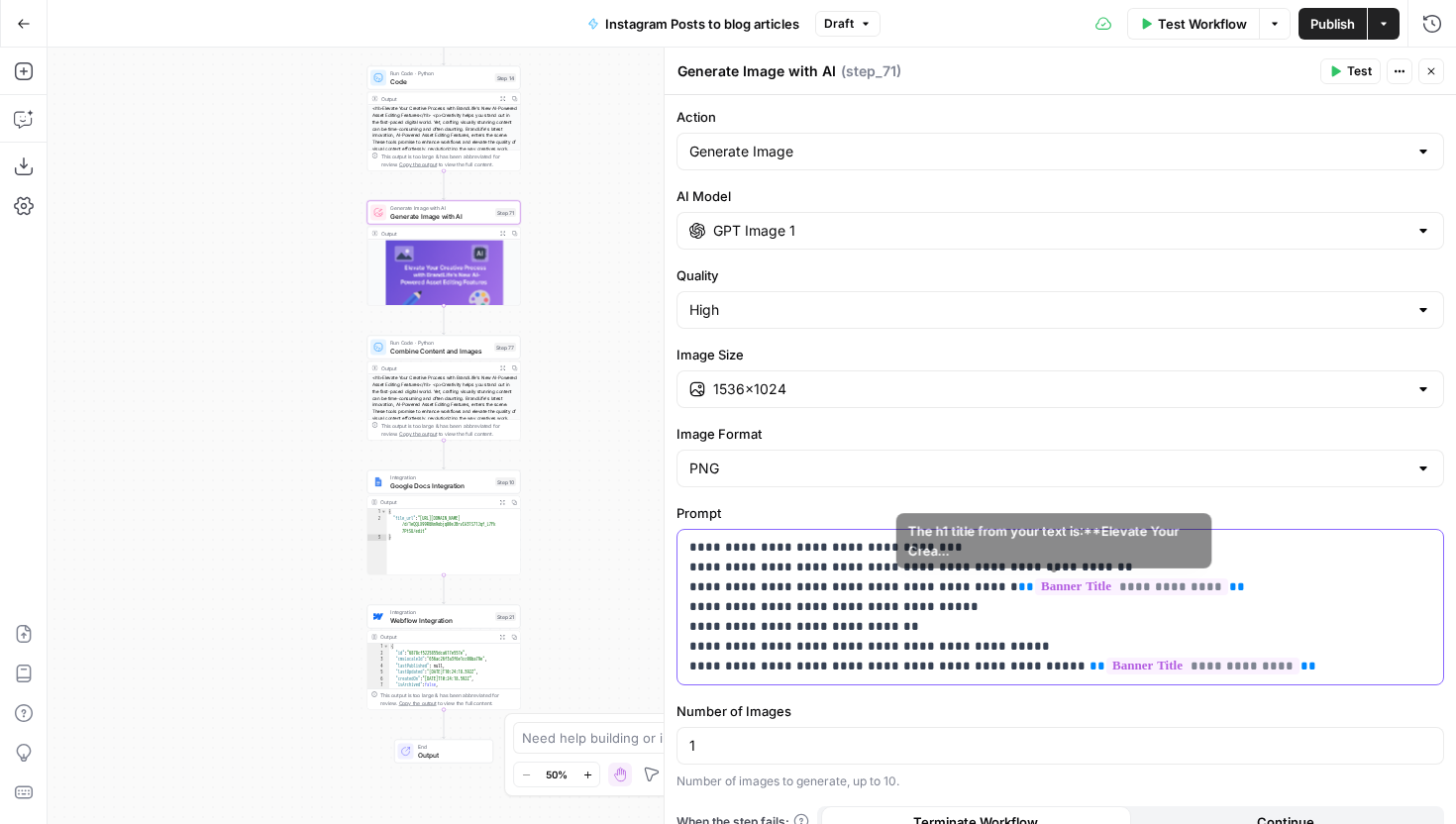 click on "**********" at bounding box center (1060, 607) 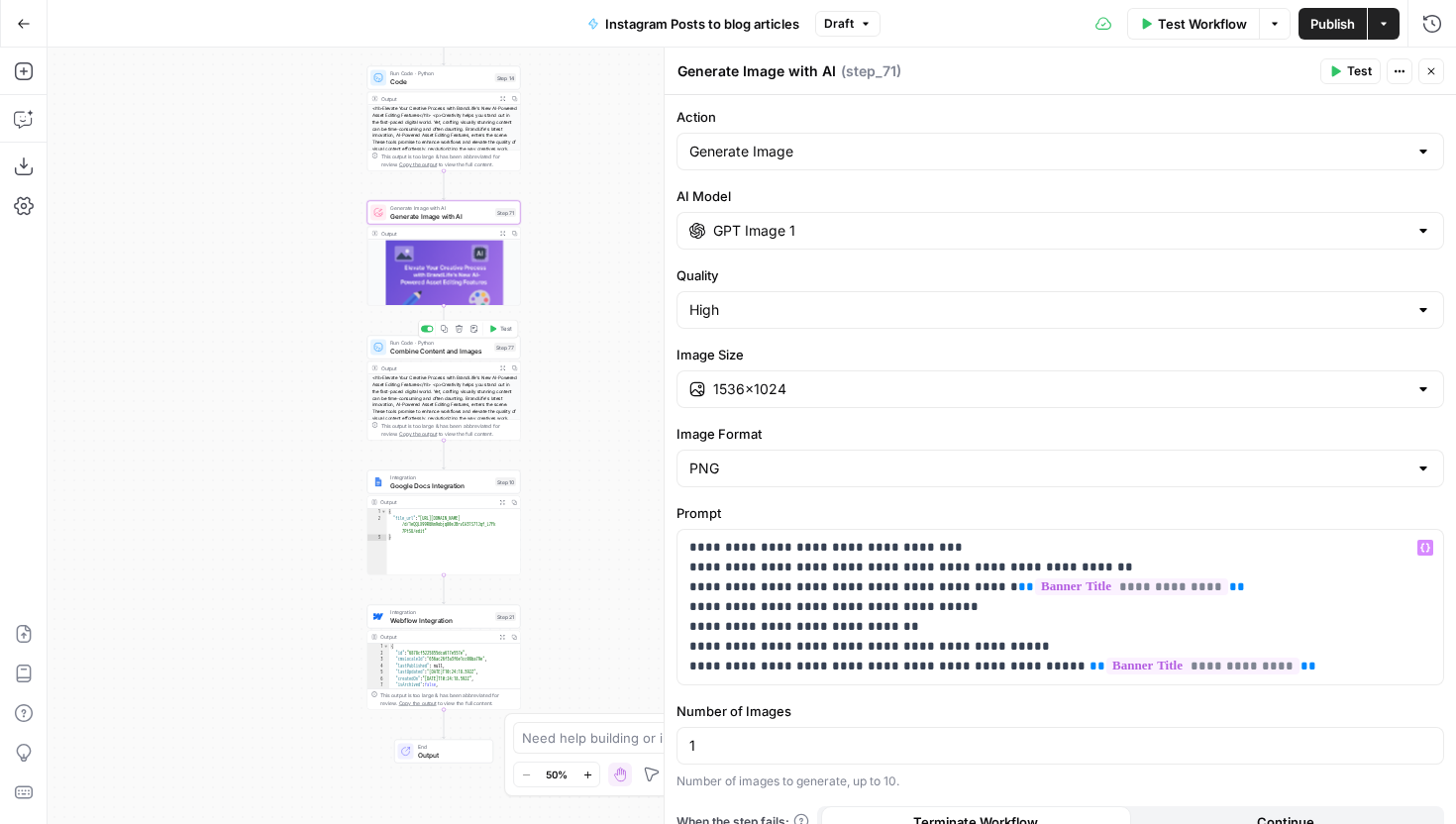 click on "Run Code · Python Combine Content and Images Step 77 Copy step Delete step Add Note Test" at bounding box center [444, 348] 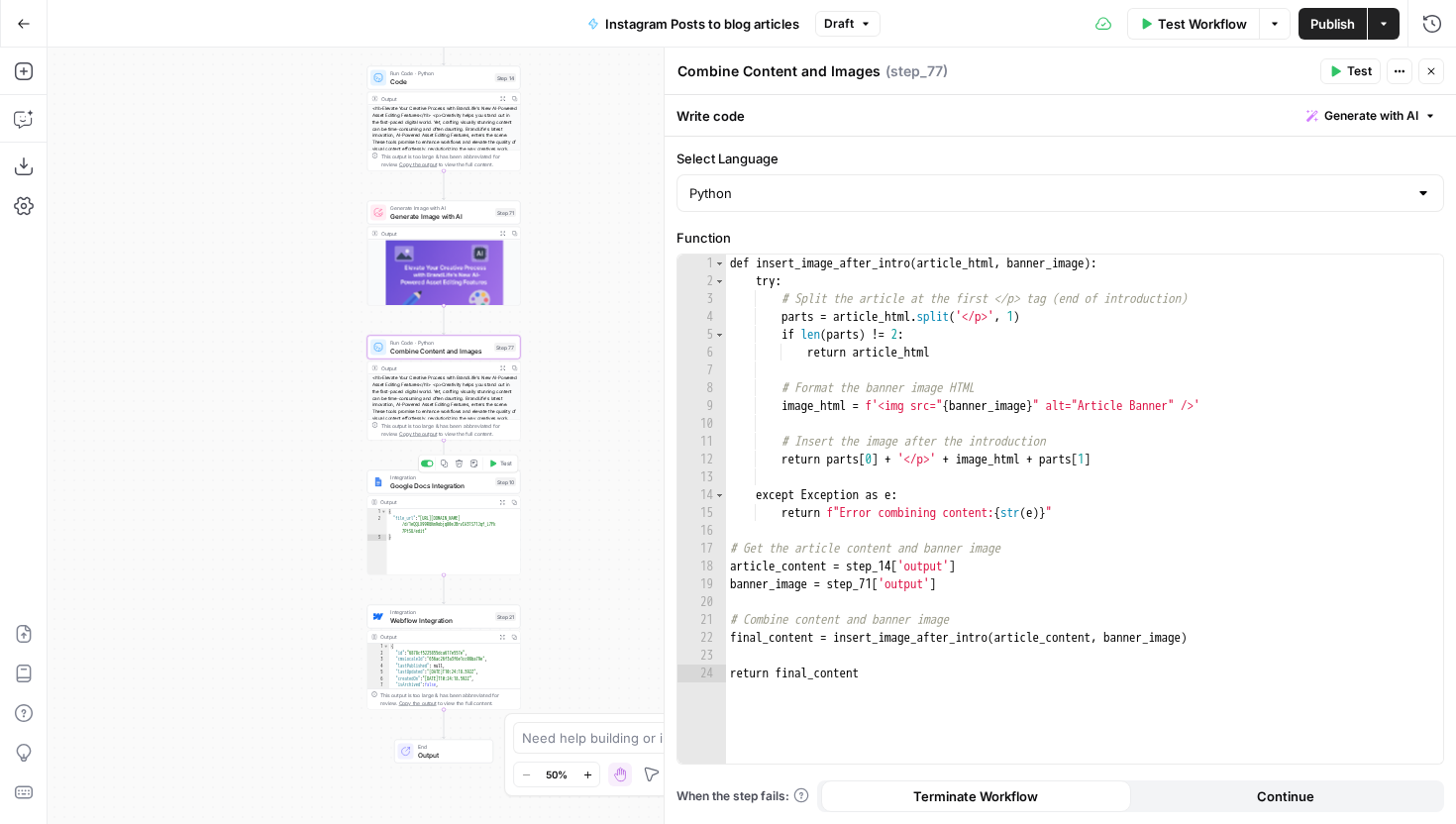 click on "Google Docs Integration" at bounding box center [441, 485] 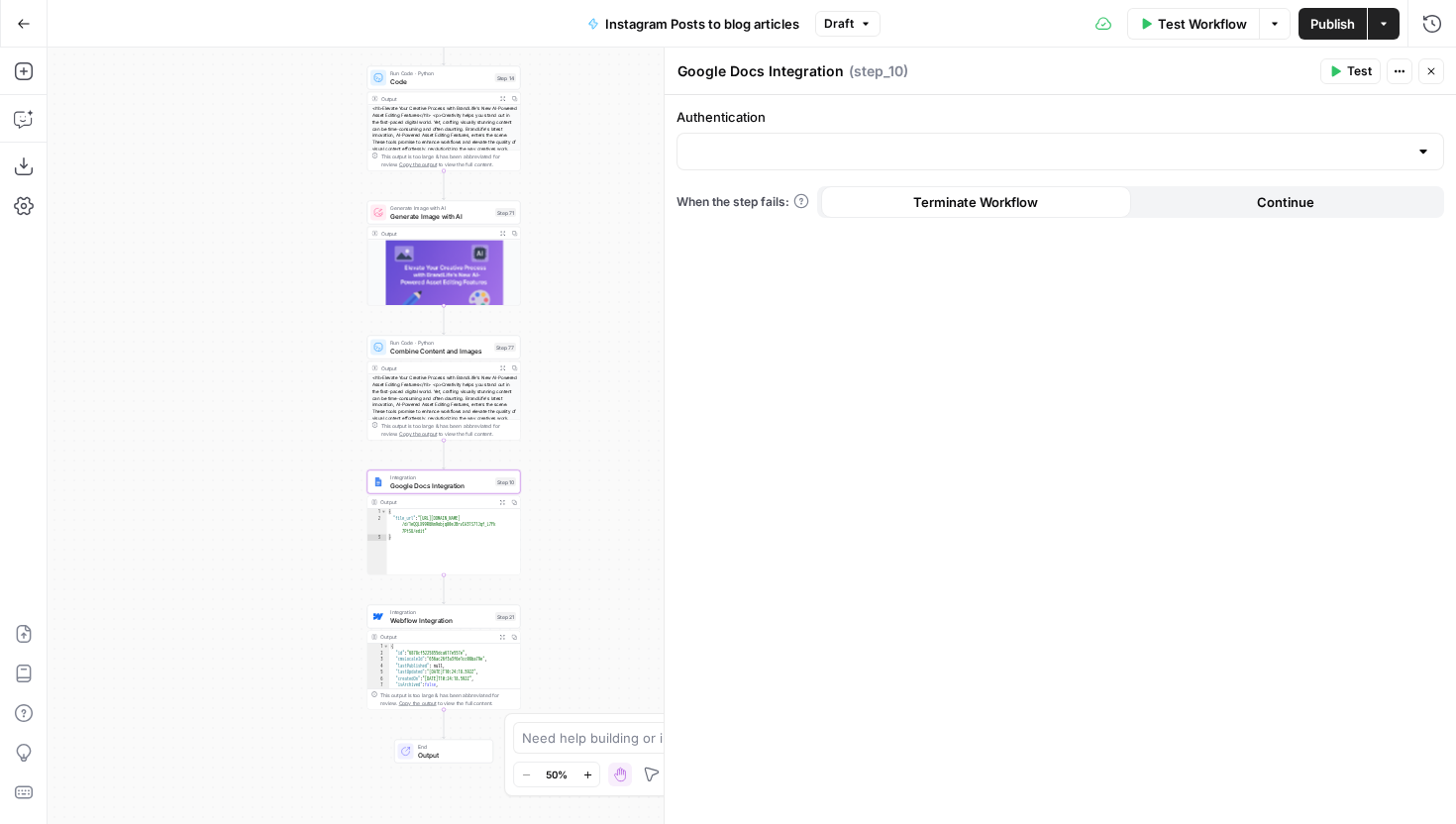 click on "Run Code · Python" at bounding box center (441, 73) 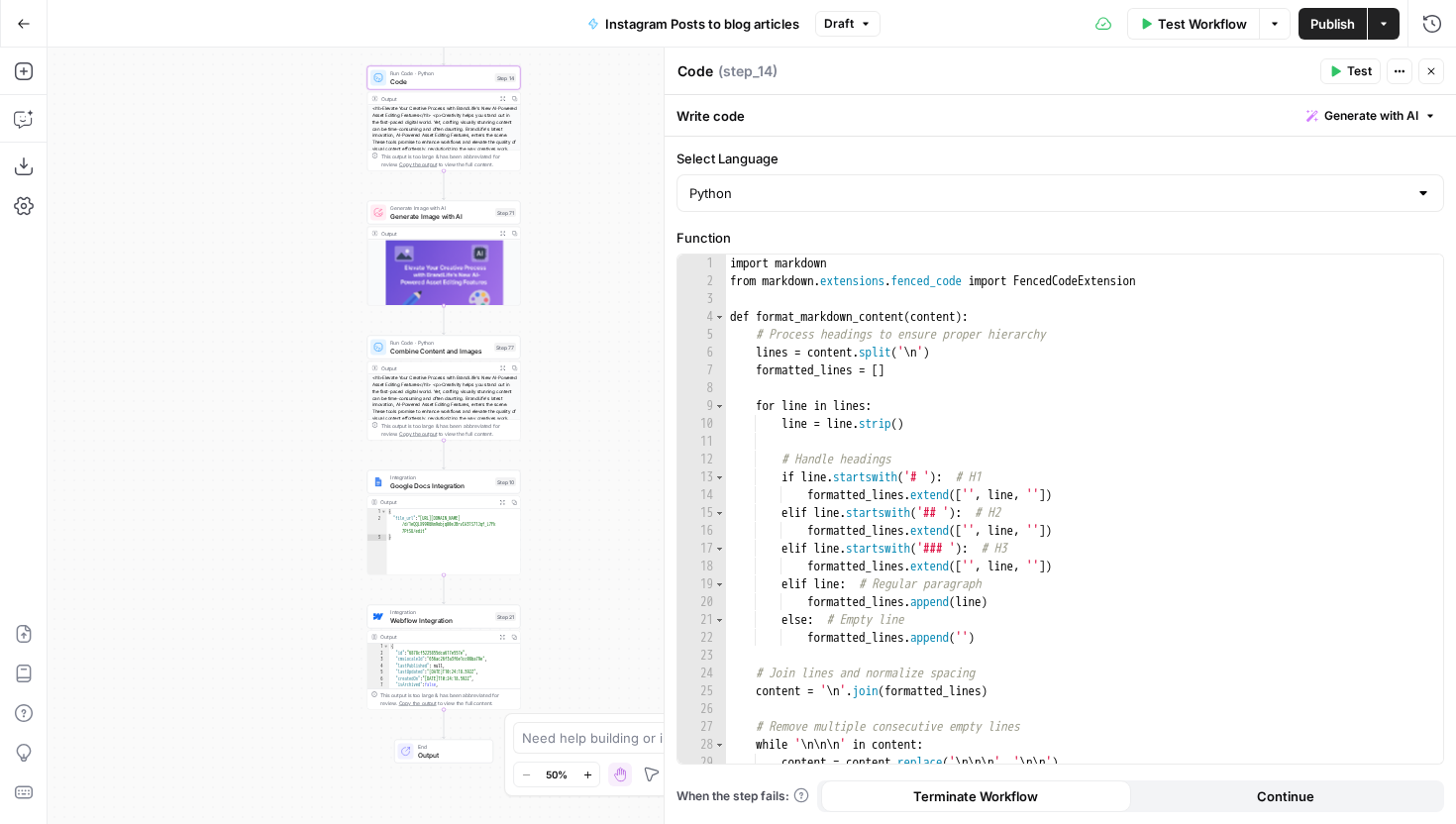 click on "Generate Image with AI" at bounding box center (441, 216) 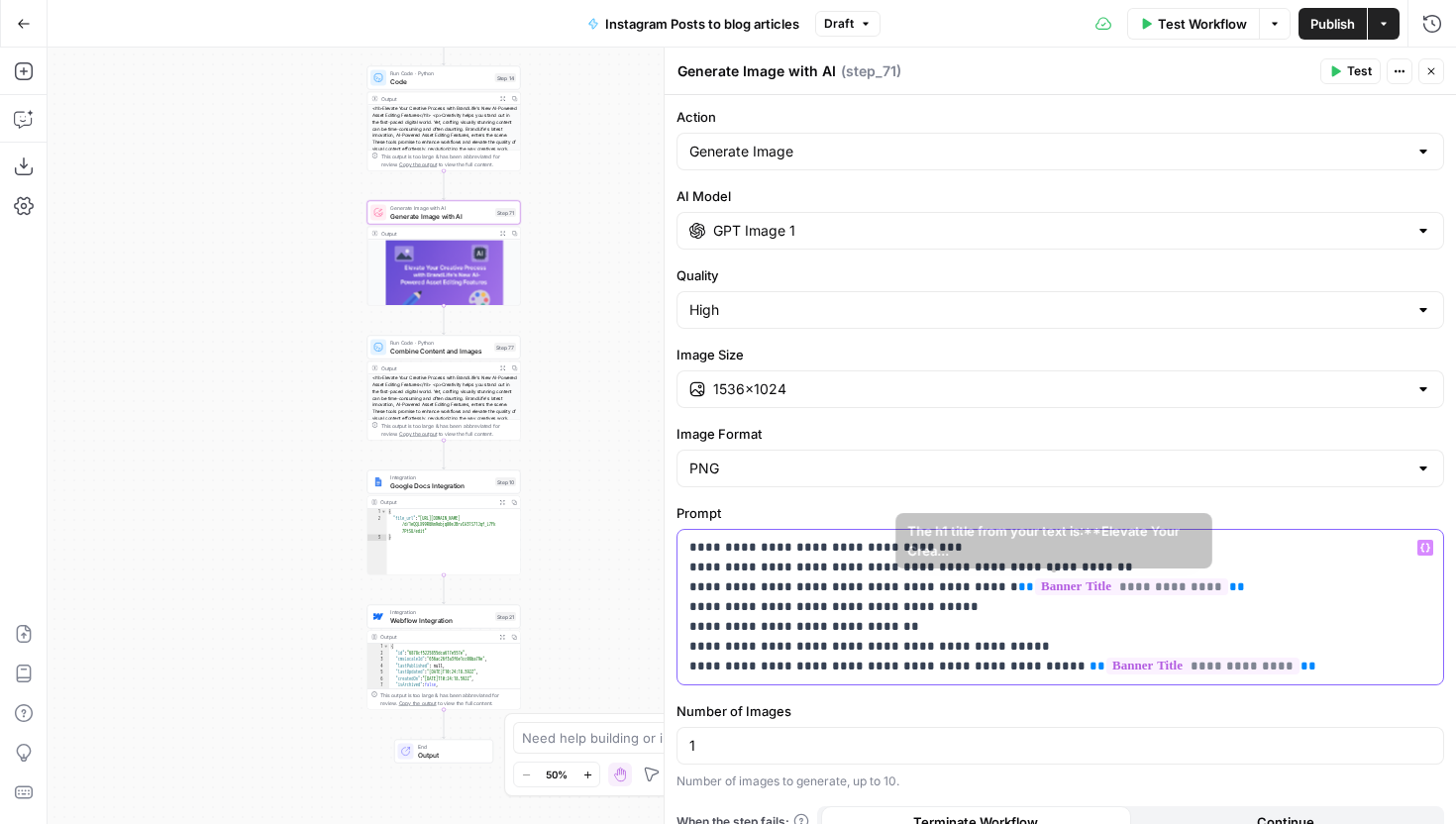 click on "**********" at bounding box center [1060, 607] 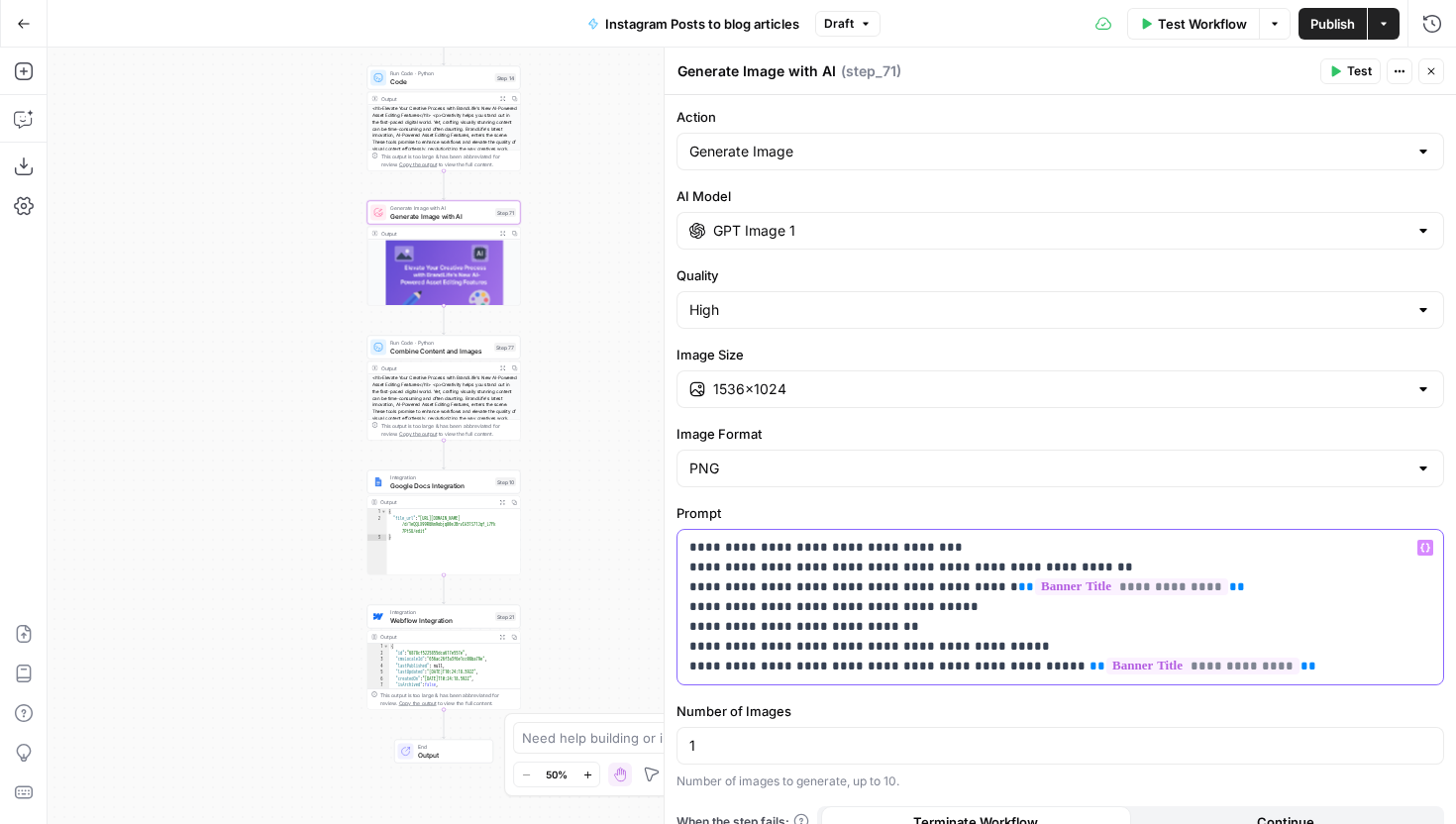 type 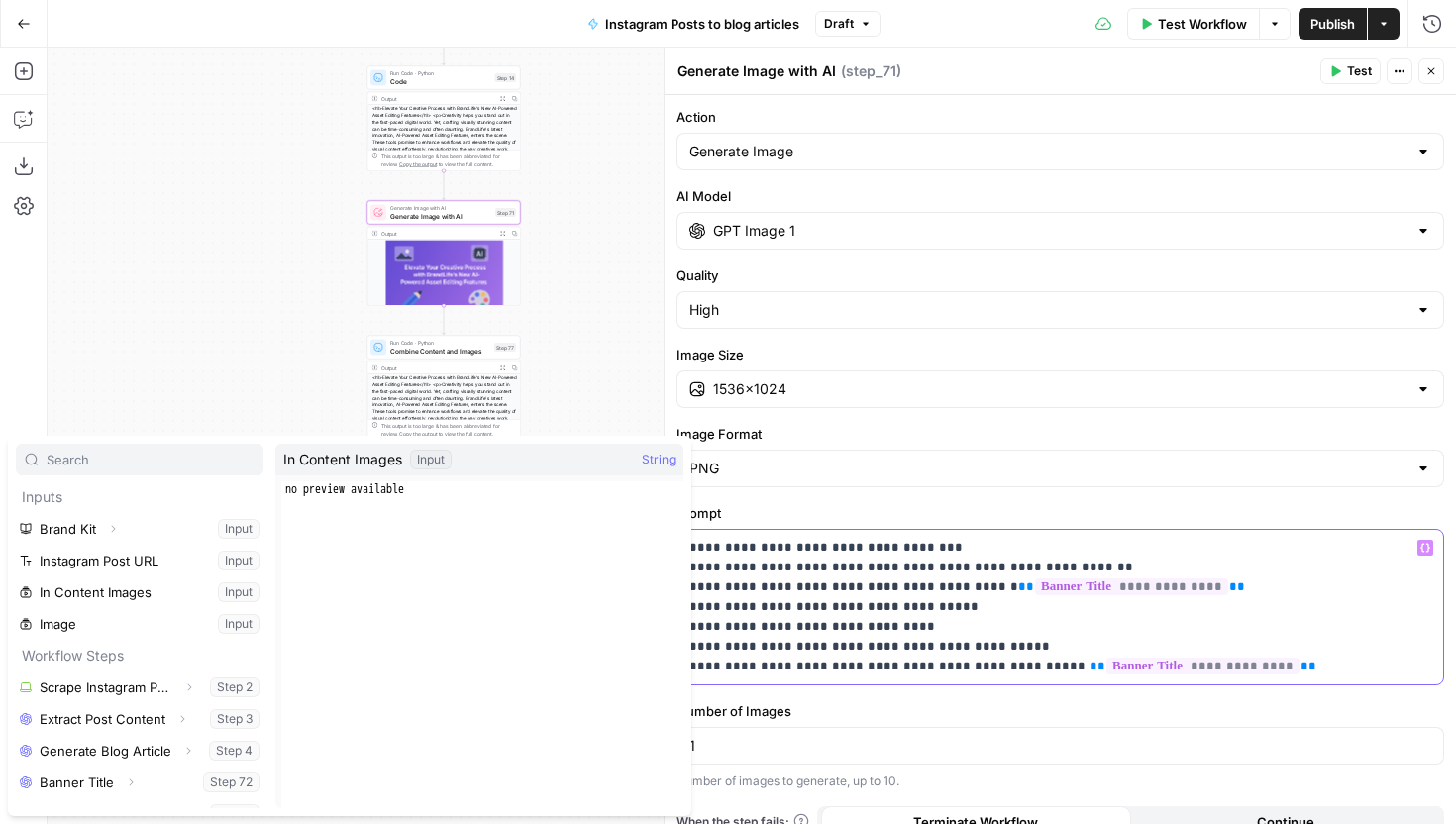 click on "**********" at bounding box center (1060, 607) 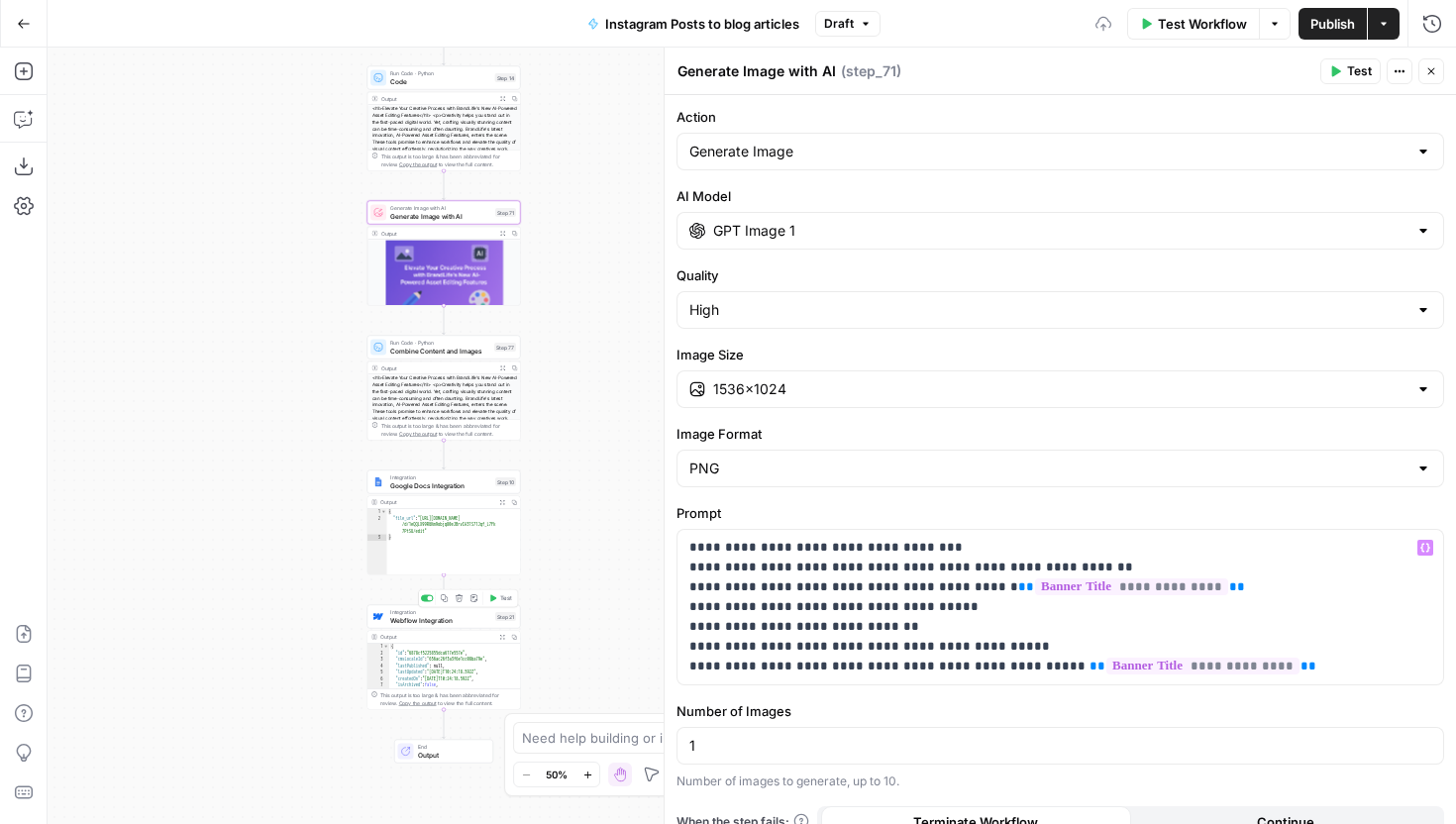click on "Webflow Integration" at bounding box center (441, 620) 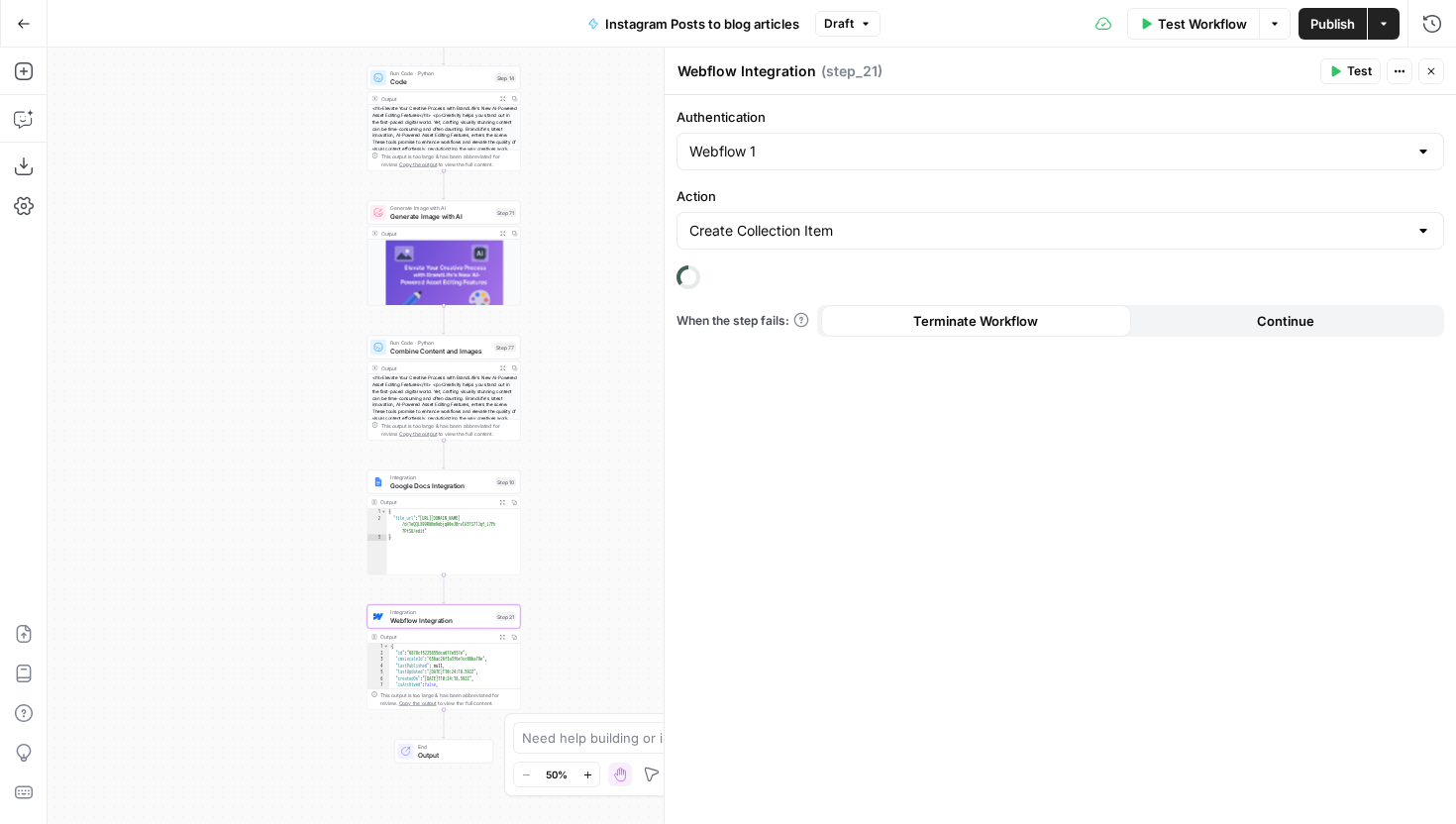 click on "Create Collection Item" at bounding box center [1060, 231] 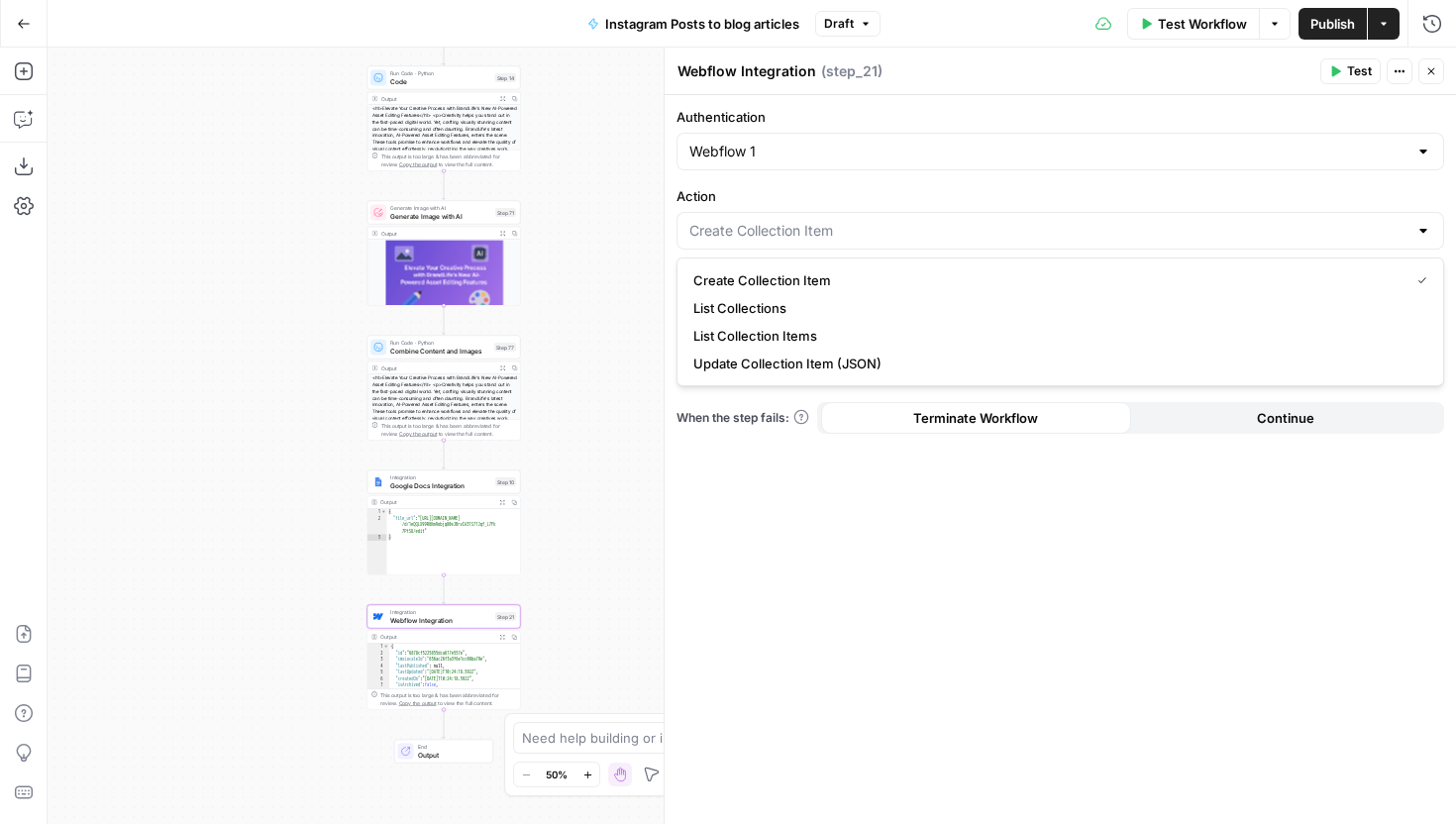 type on "Create Collection Item" 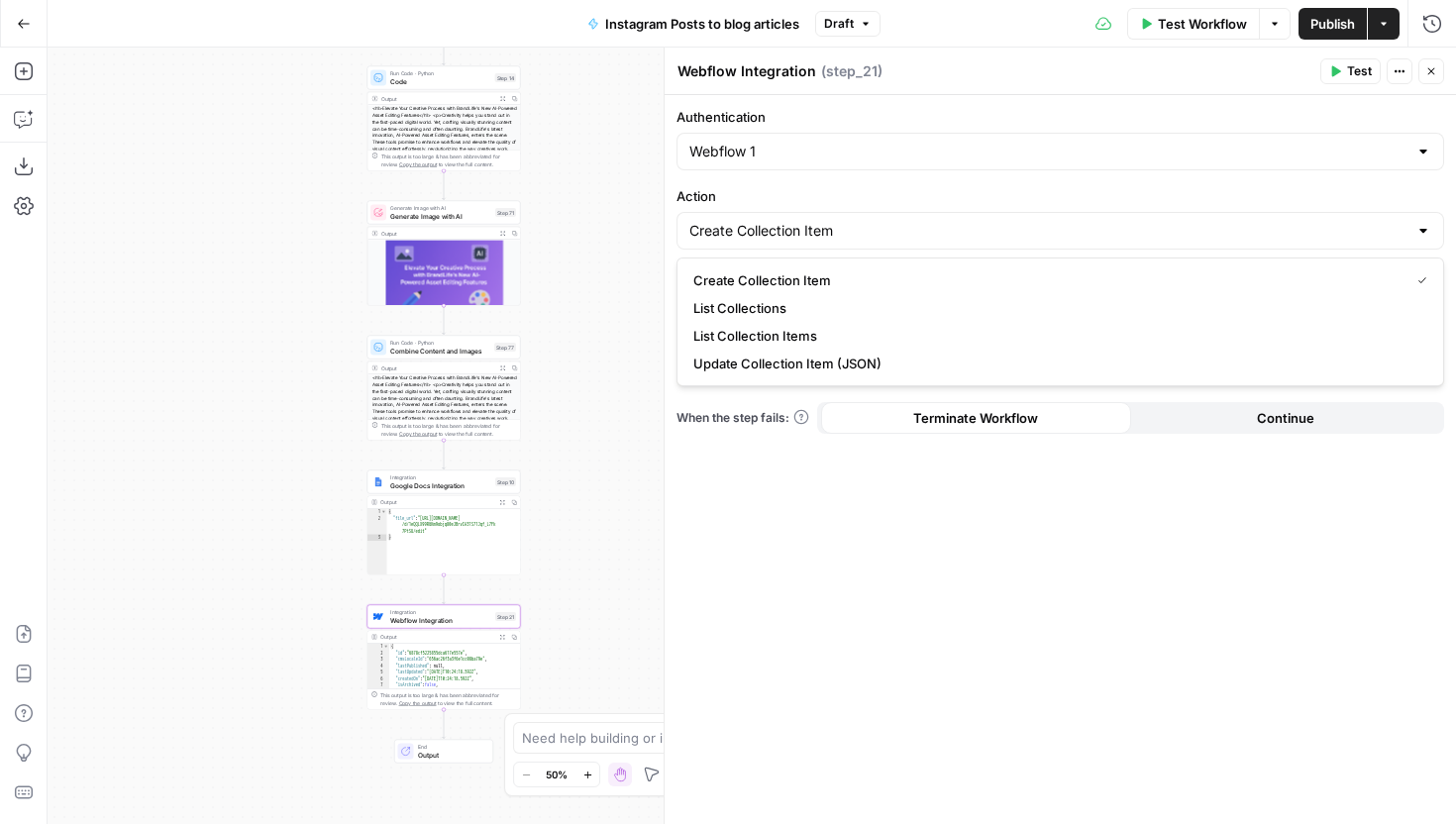 click on "Authentication Webflow 1 Action Create Collection Item Something went wrong.  Please try again. Click to Refresh If the problem persists, please   contact support . When the step fails: Terminate Workflow Continue" at bounding box center [1060, 460] 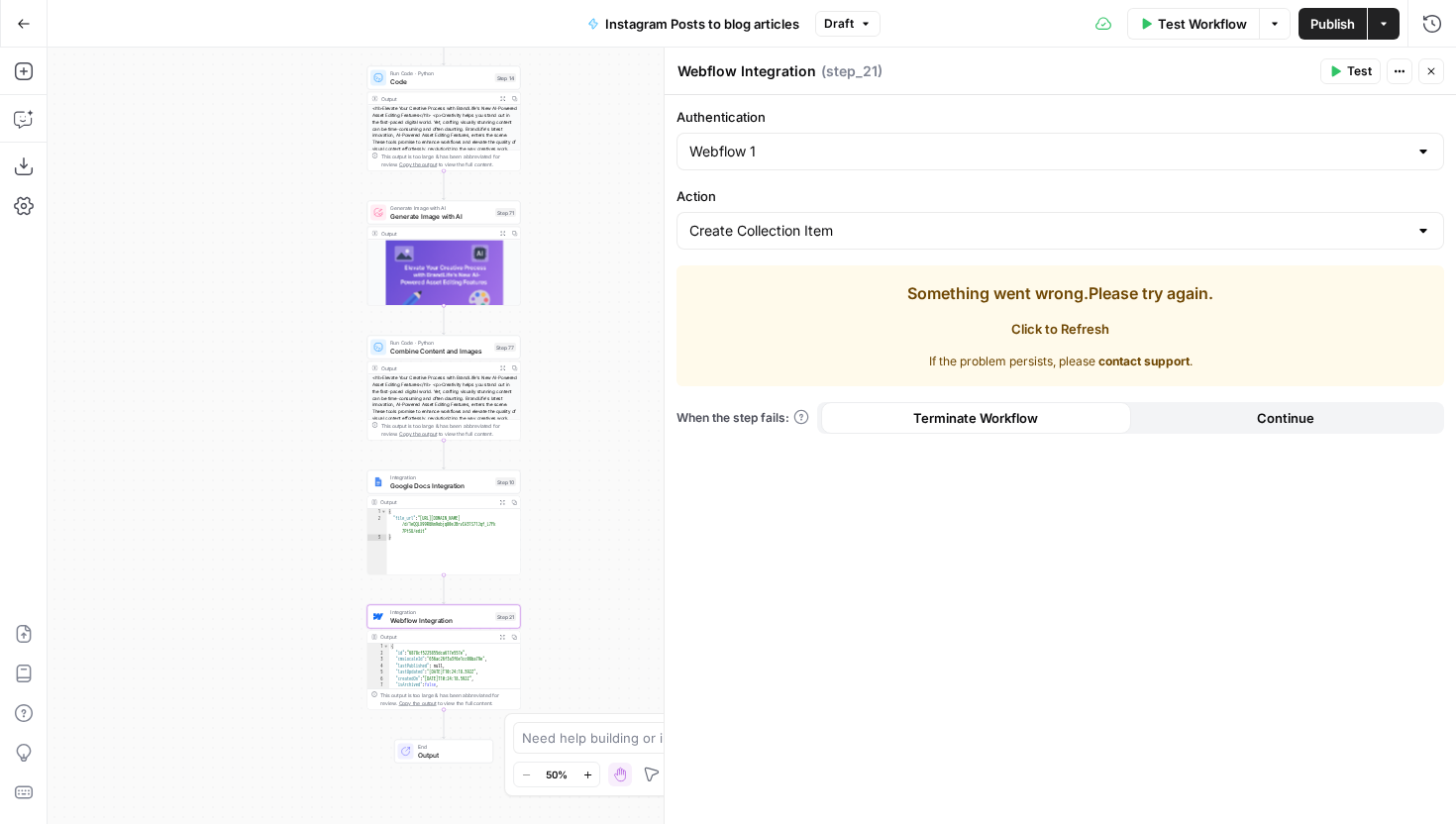 click on "Click to Refresh" at bounding box center (1060, 329) 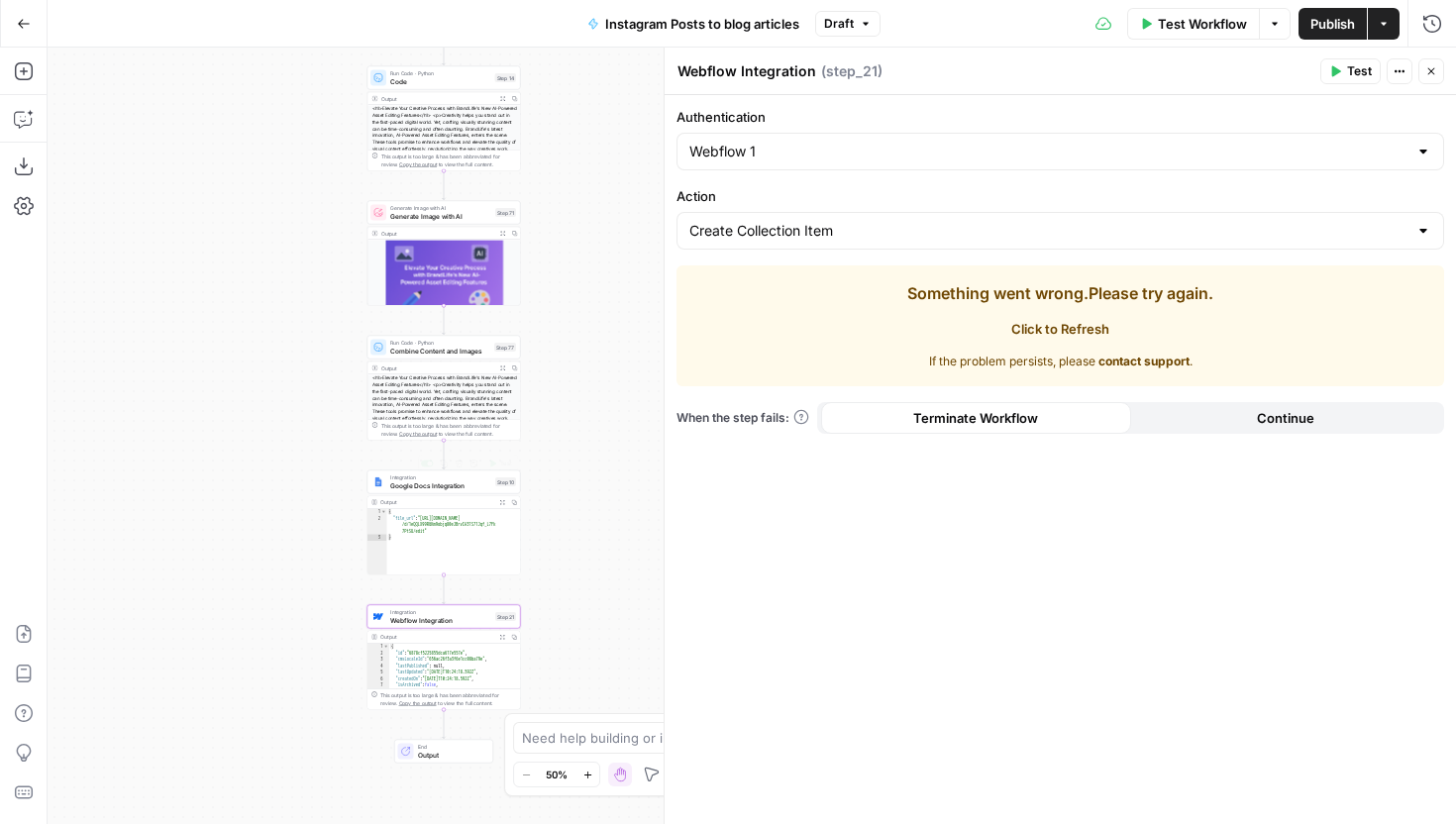 click on "Google Docs Integration" at bounding box center (441, 485) 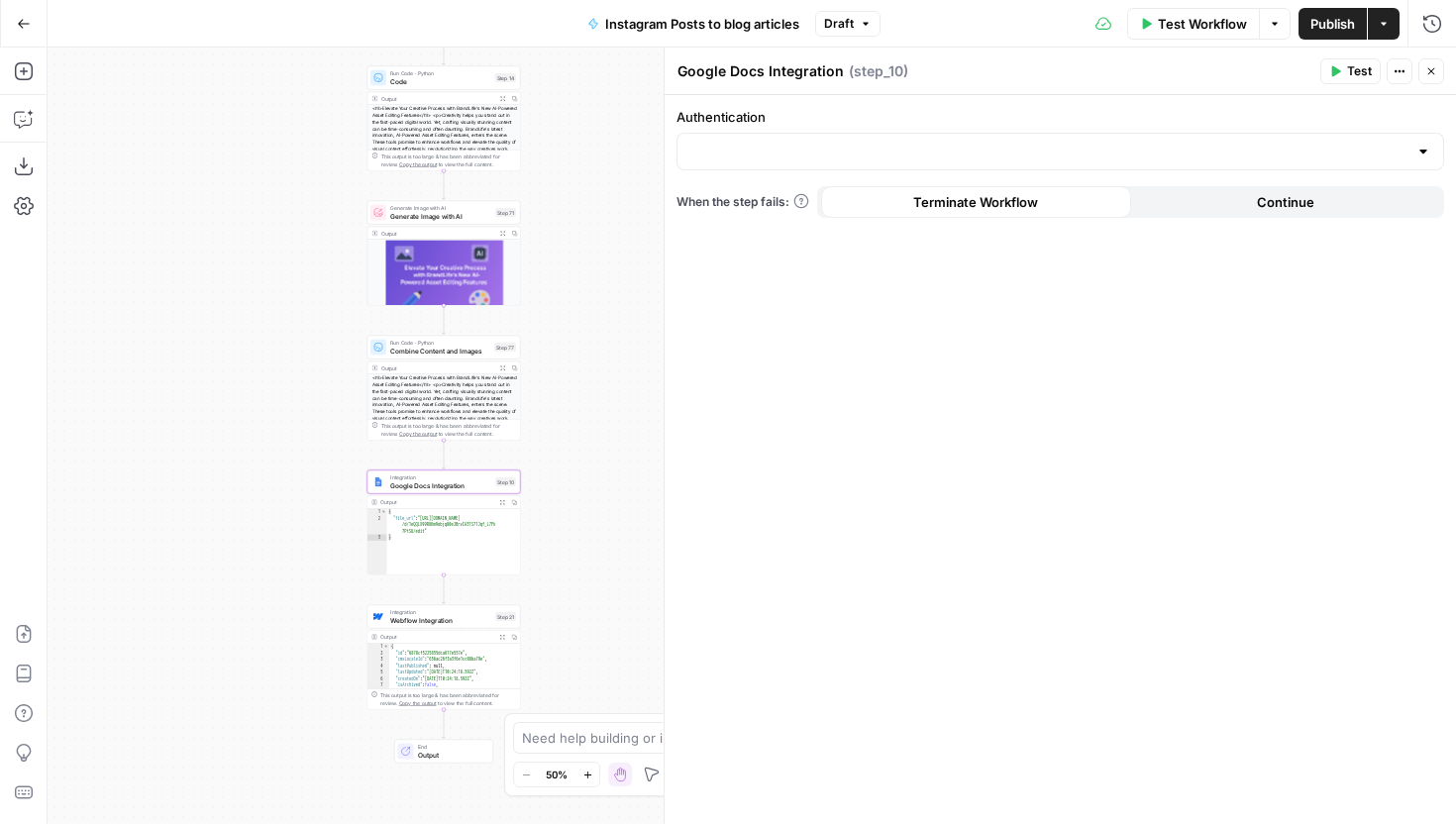 click at bounding box center (1060, 152) 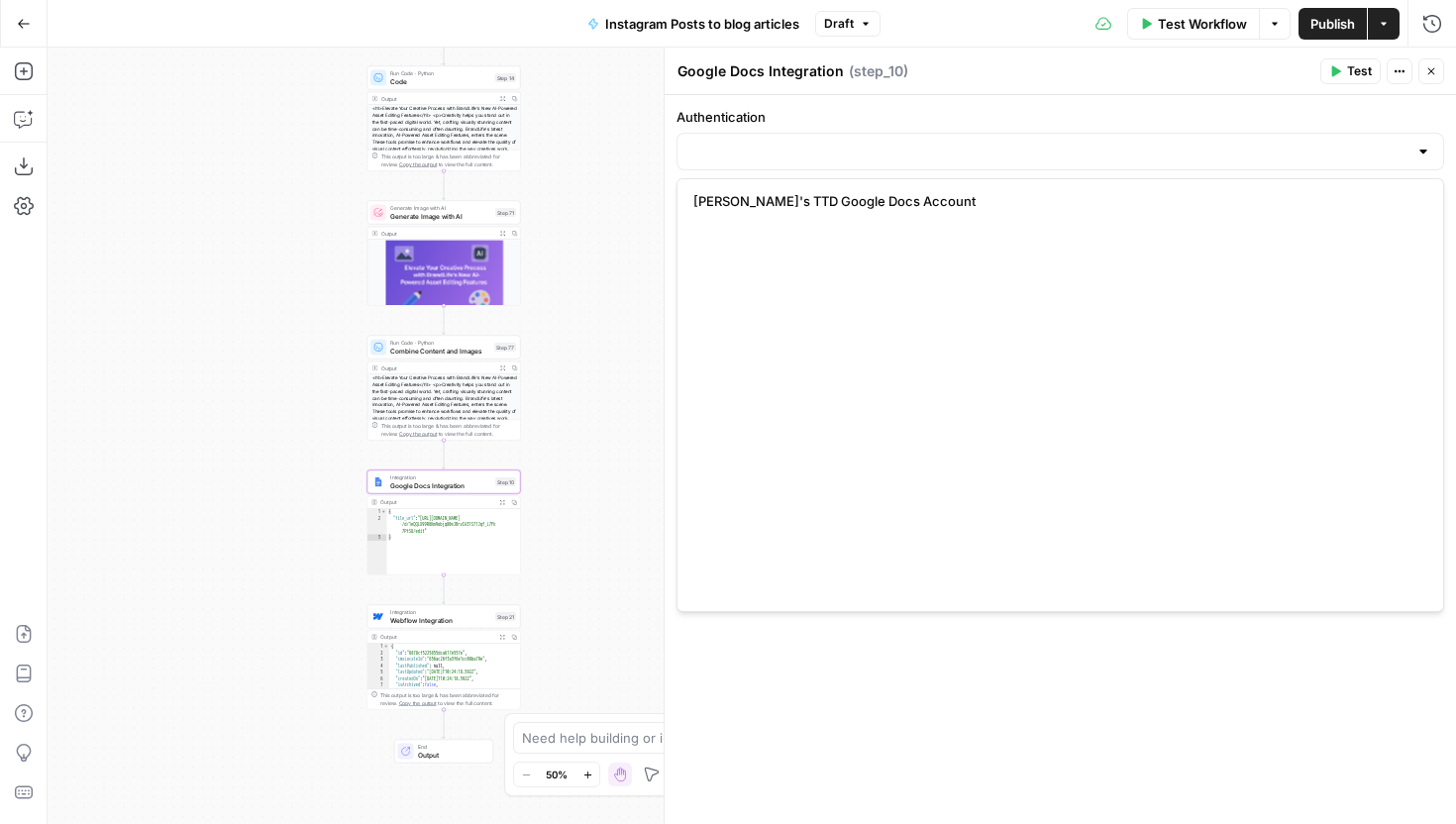 scroll, scrollTop: 887, scrollLeft: 0, axis: vertical 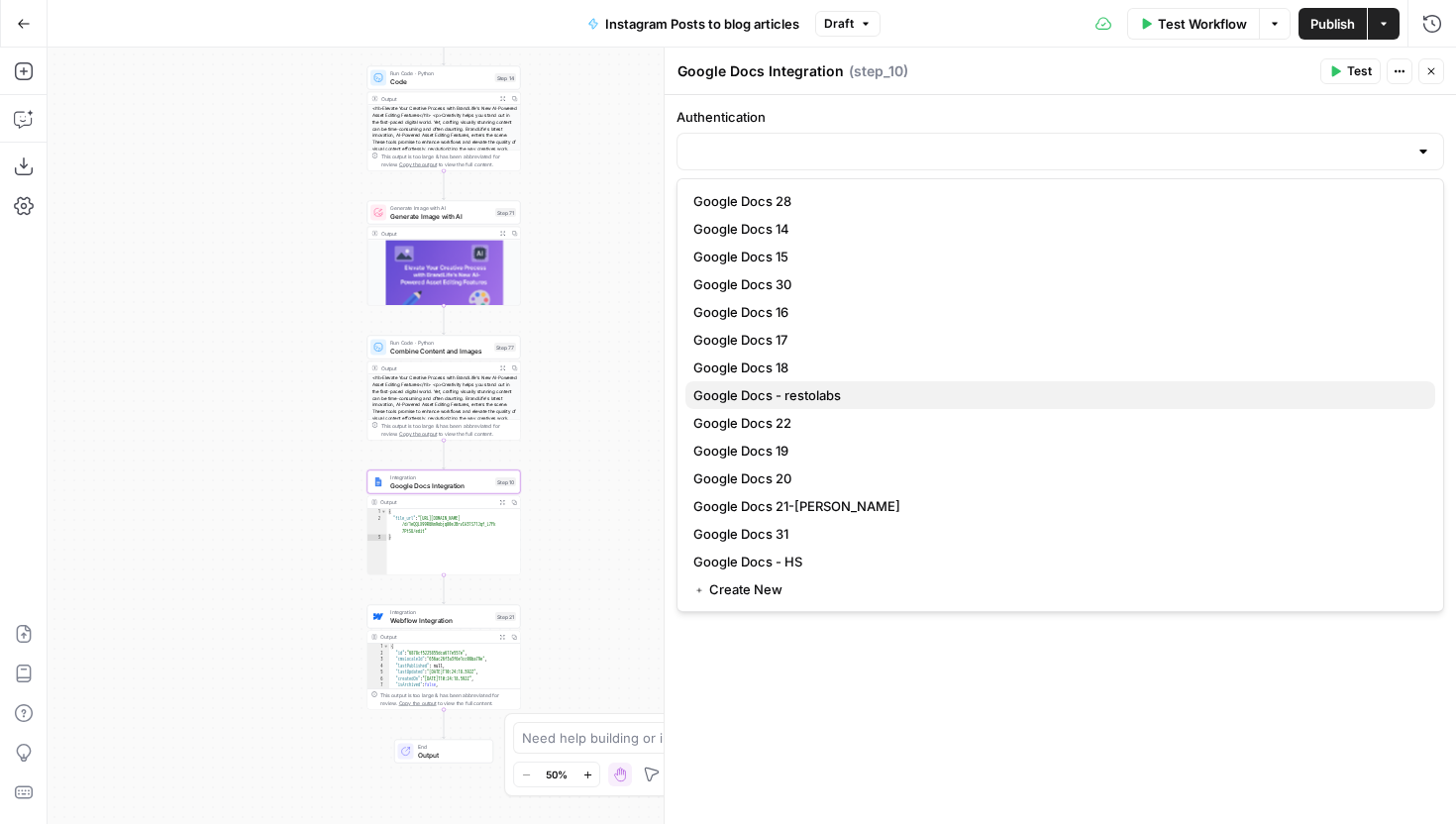 click on "Google Docs - restolabs" at bounding box center (1056, 395) 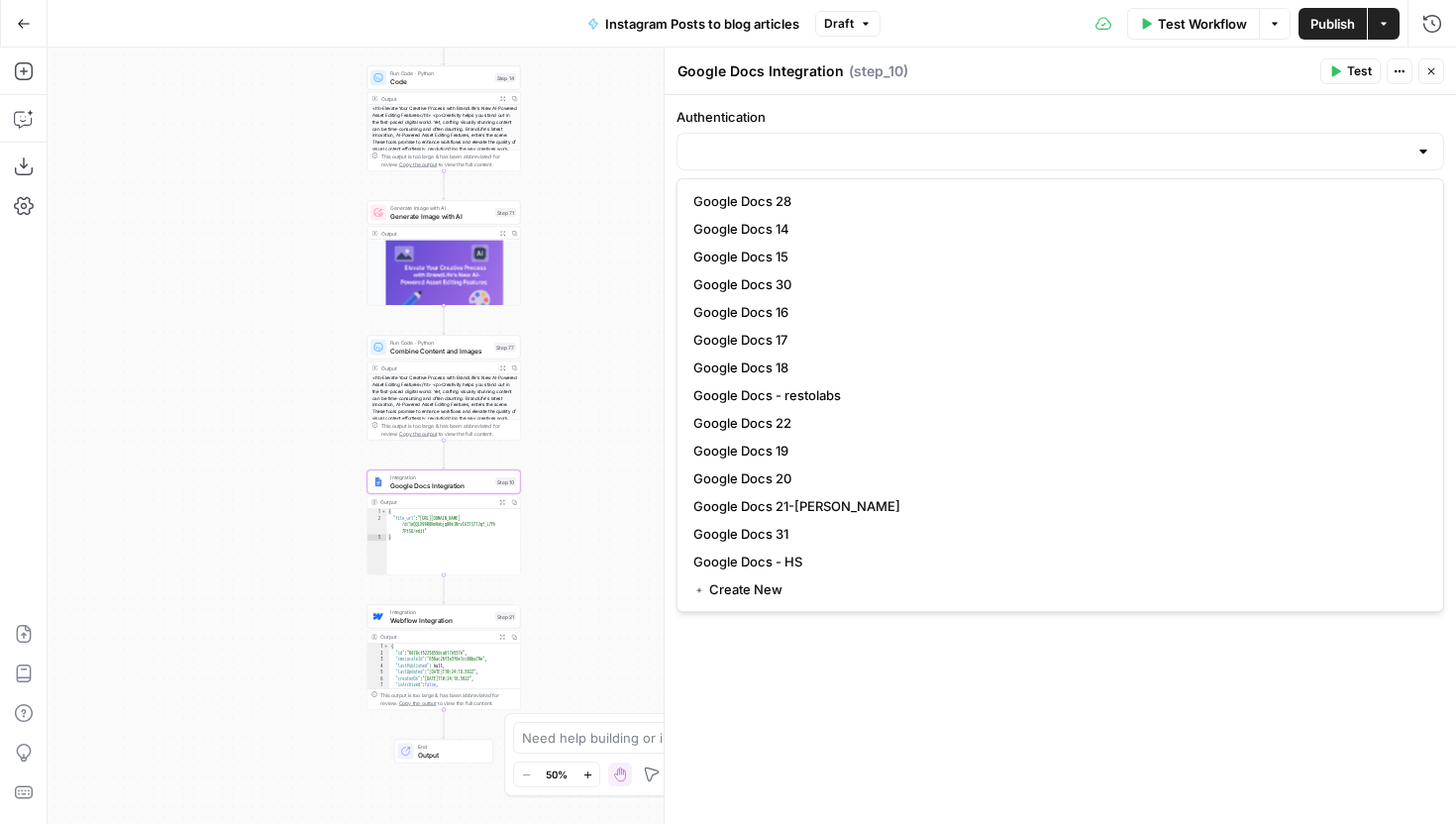type on "Google Docs - restolabs" 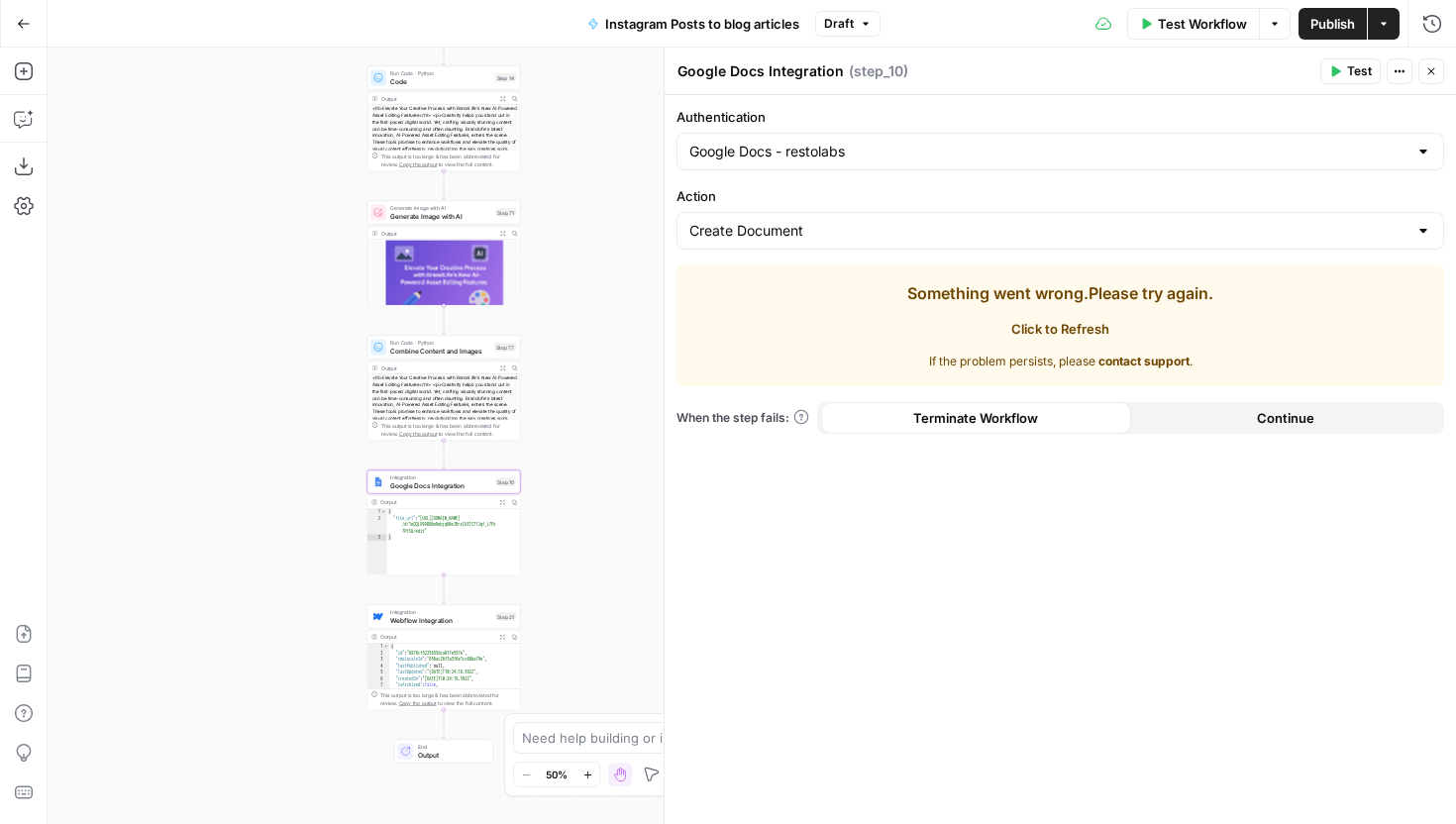 click on "Click to Refresh" at bounding box center [1060, 329] 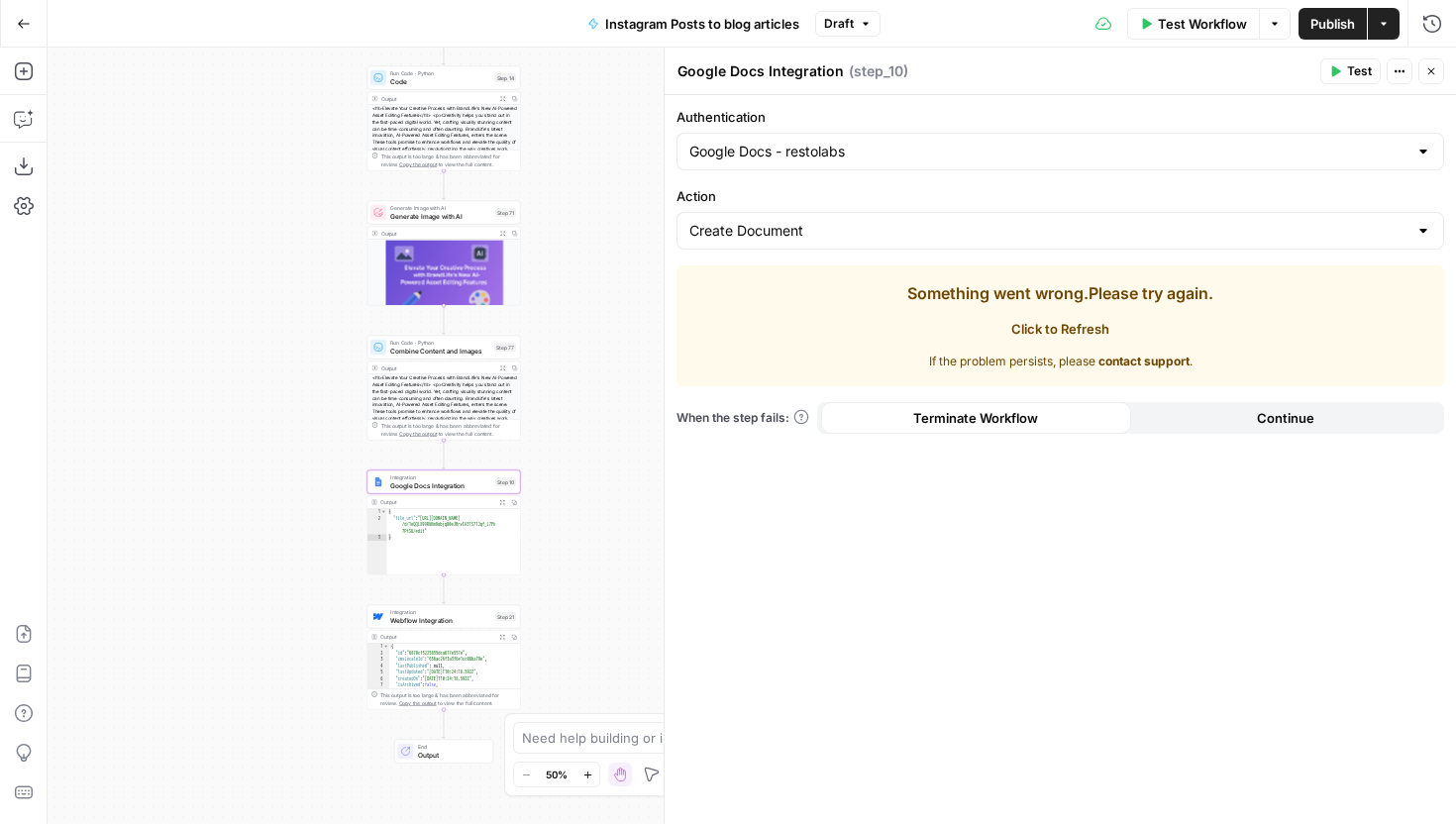 click on "Go Back" at bounding box center (24, 24) 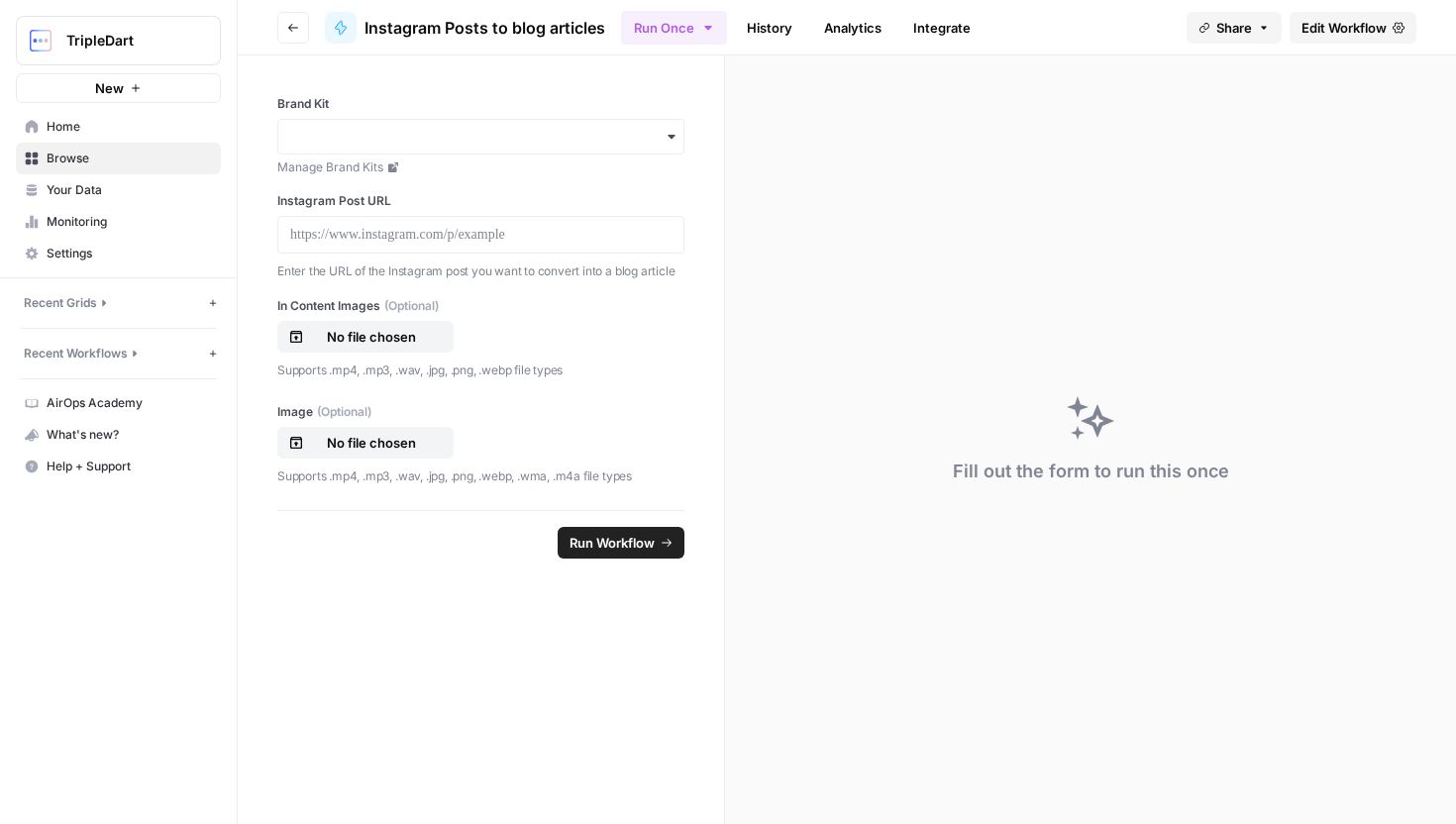 click on "Settings" at bounding box center [129, 254] 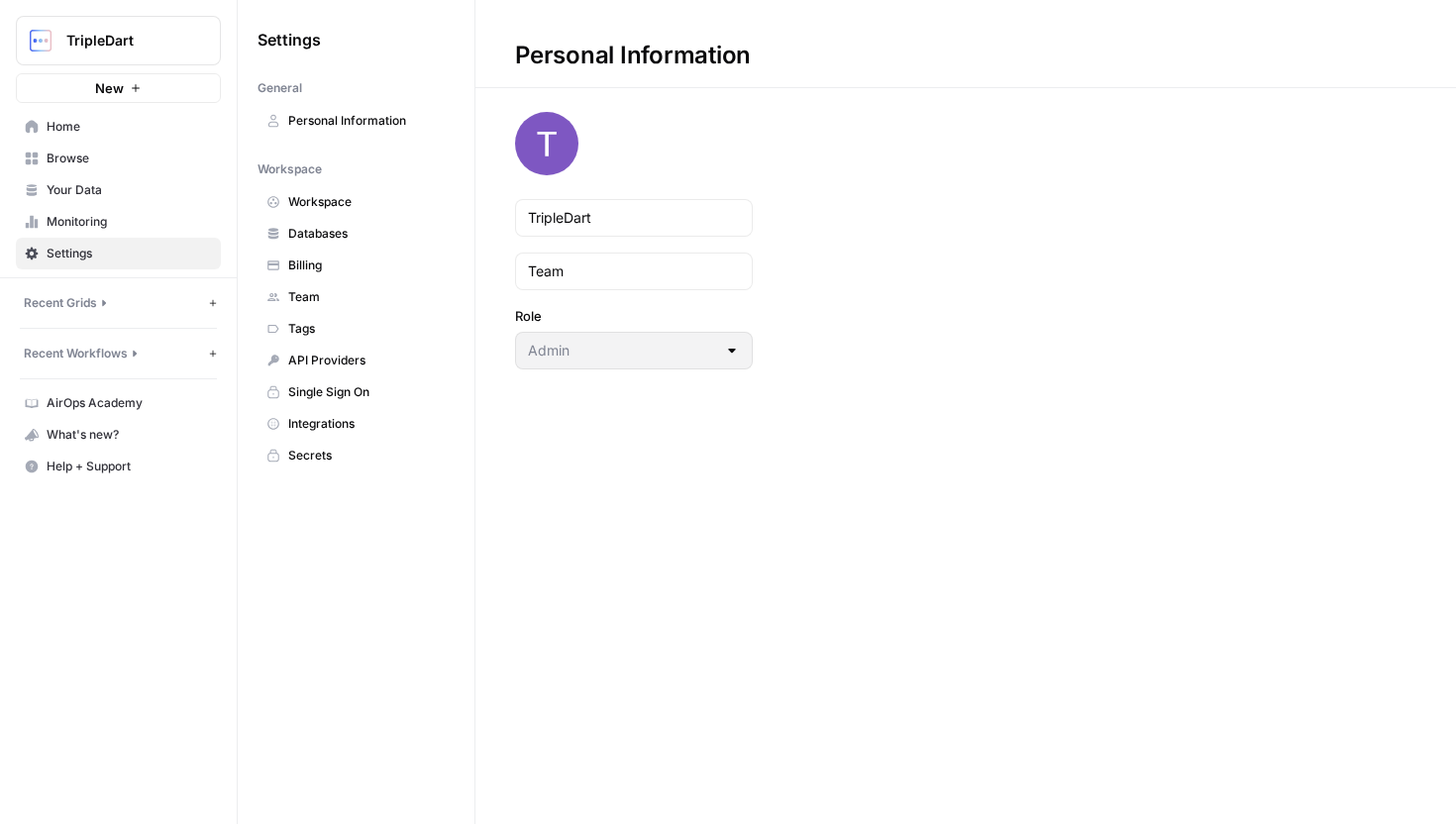 click on "Billing" at bounding box center (366, 265) 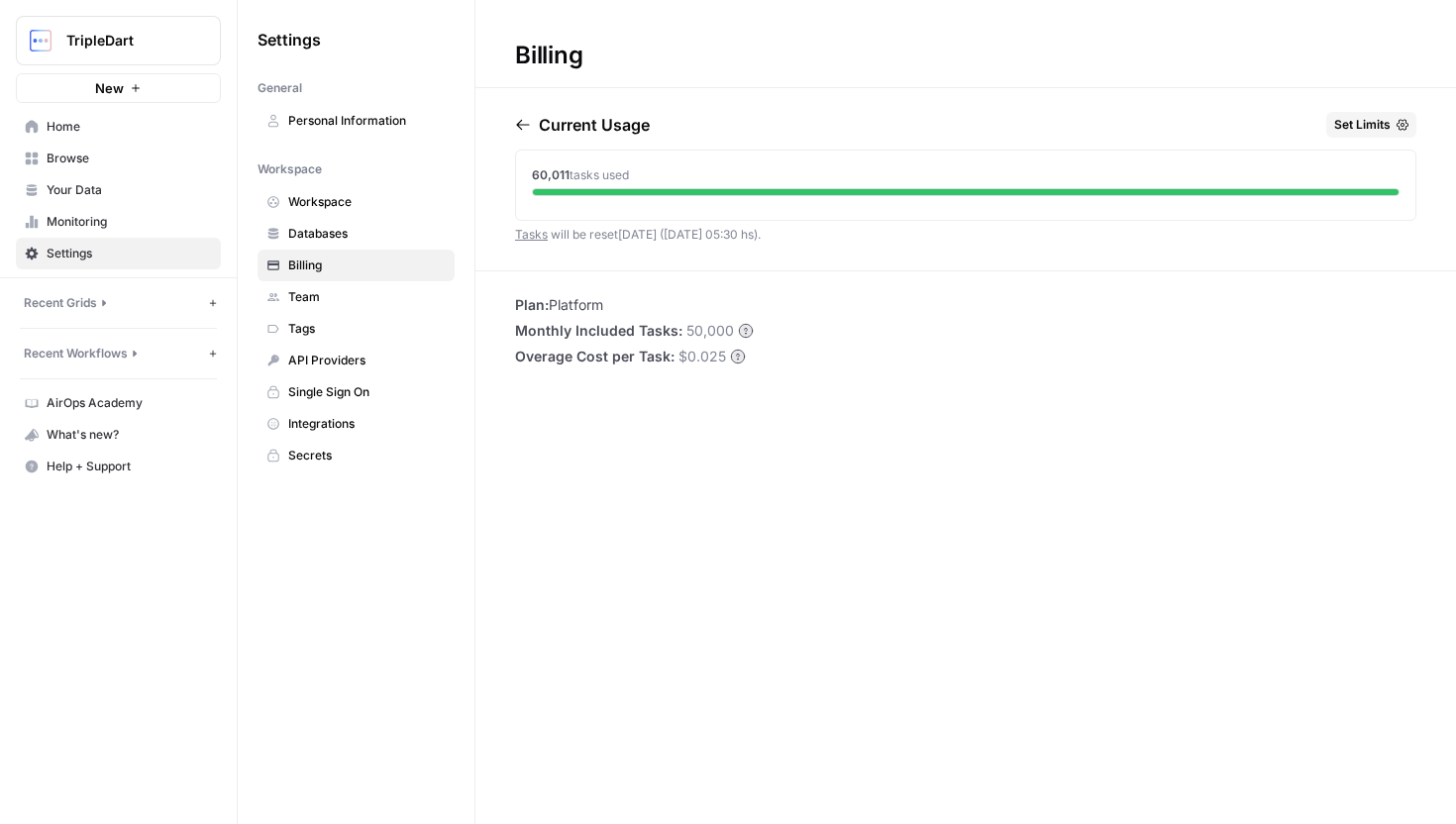 drag, startPoint x: 529, startPoint y: 171, endPoint x: 629, endPoint y: 166, distance: 100.12492 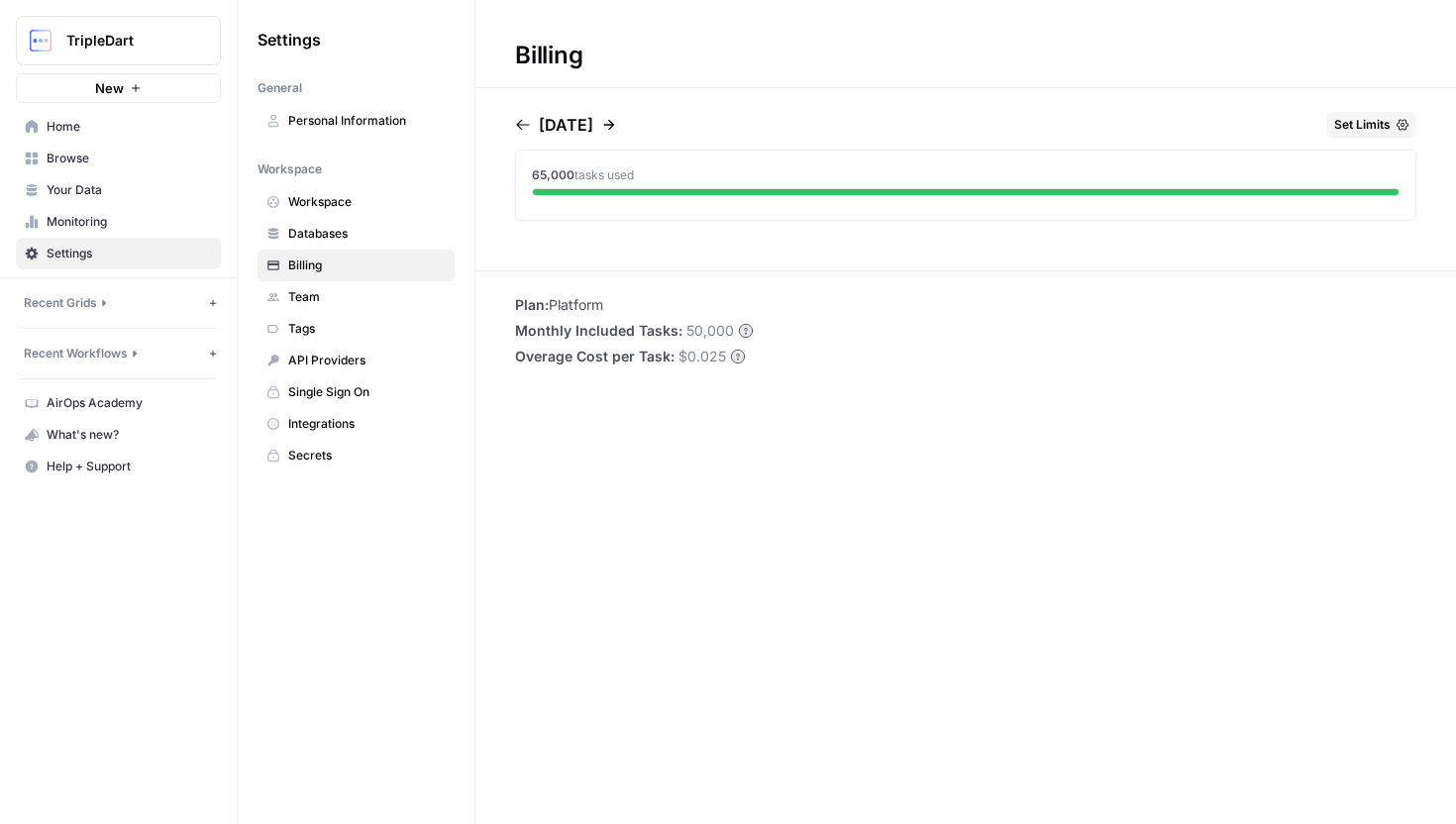 click 